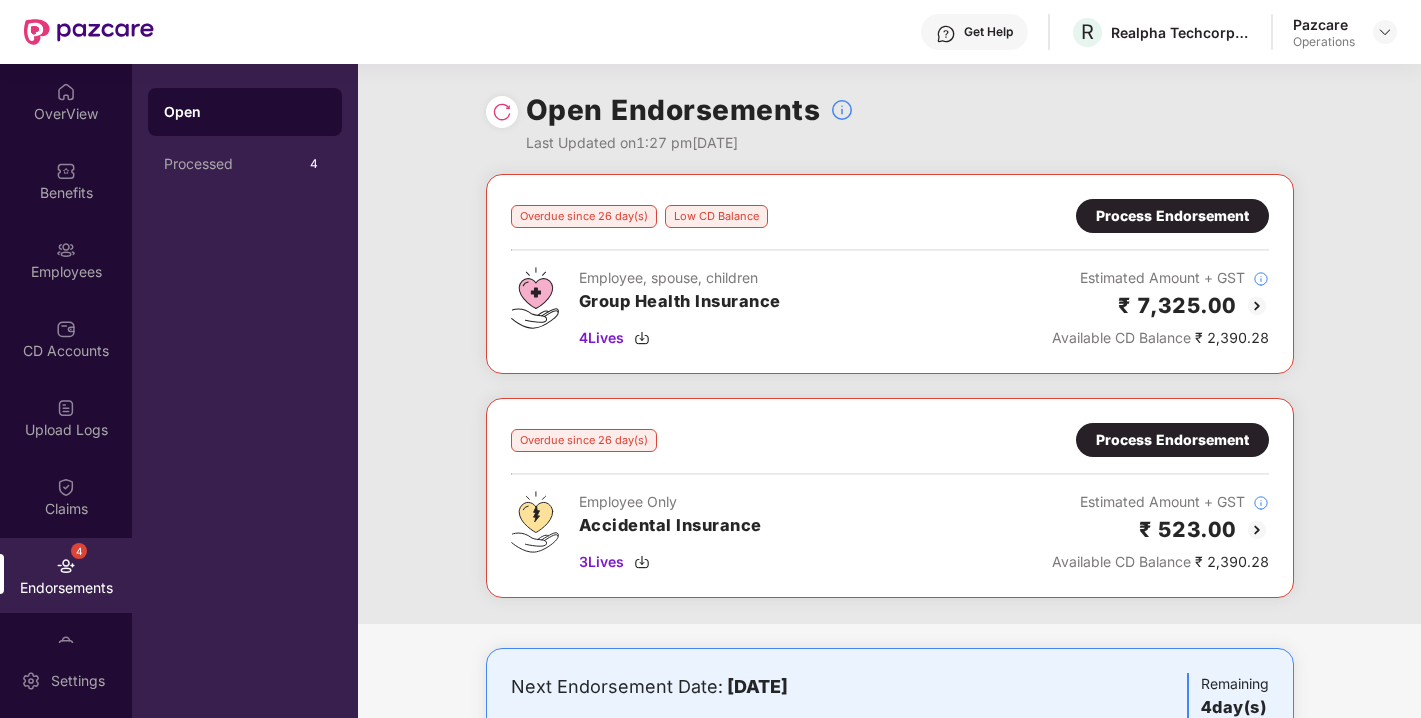 scroll, scrollTop: 0, scrollLeft: 0, axis: both 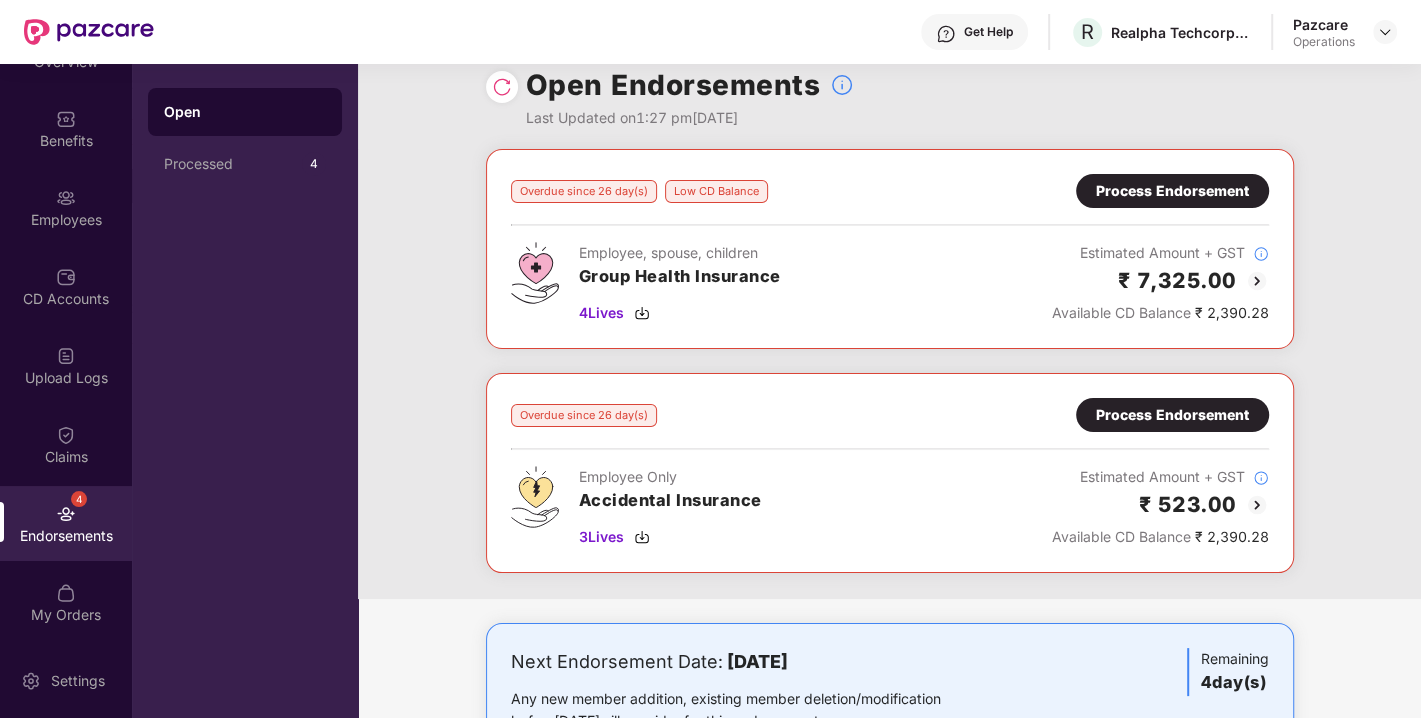 click on "Process Endorsement" at bounding box center [1172, 191] 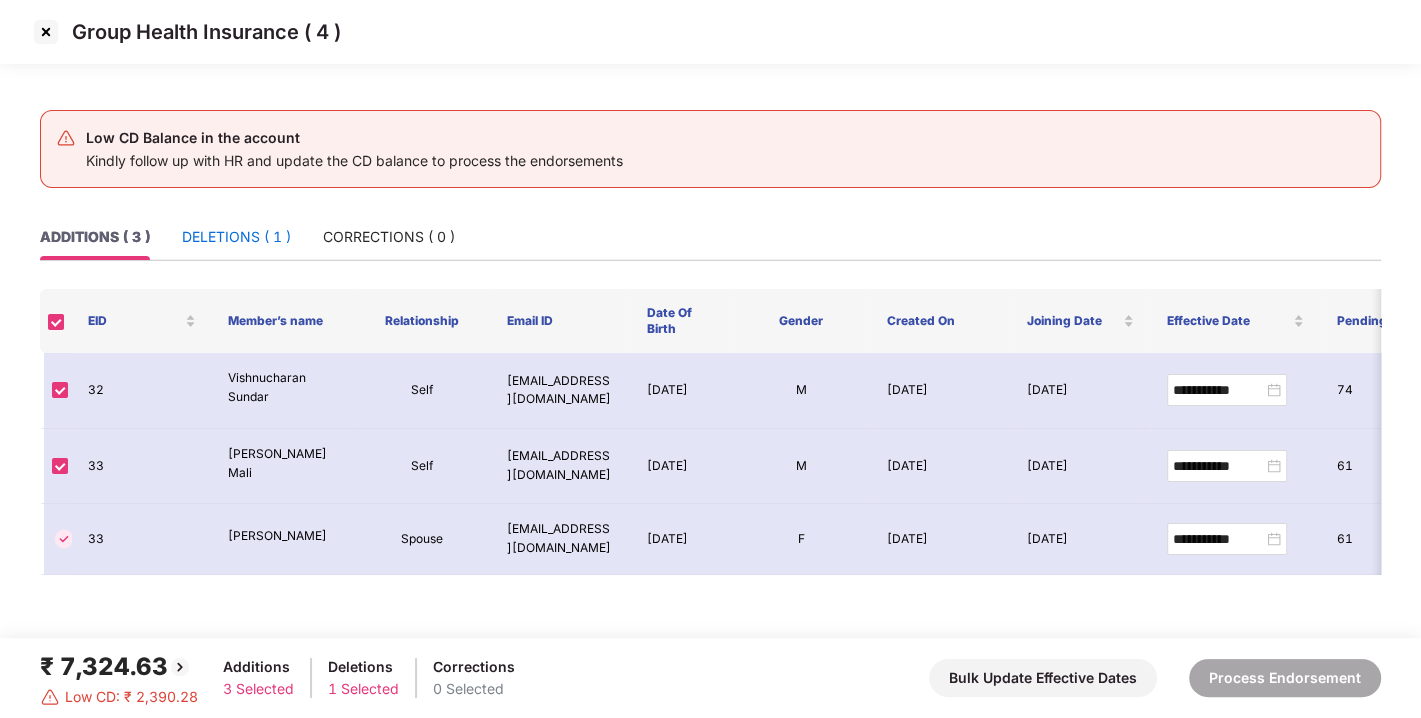 click on "DELETIONS ( 1 )" at bounding box center [236, 237] 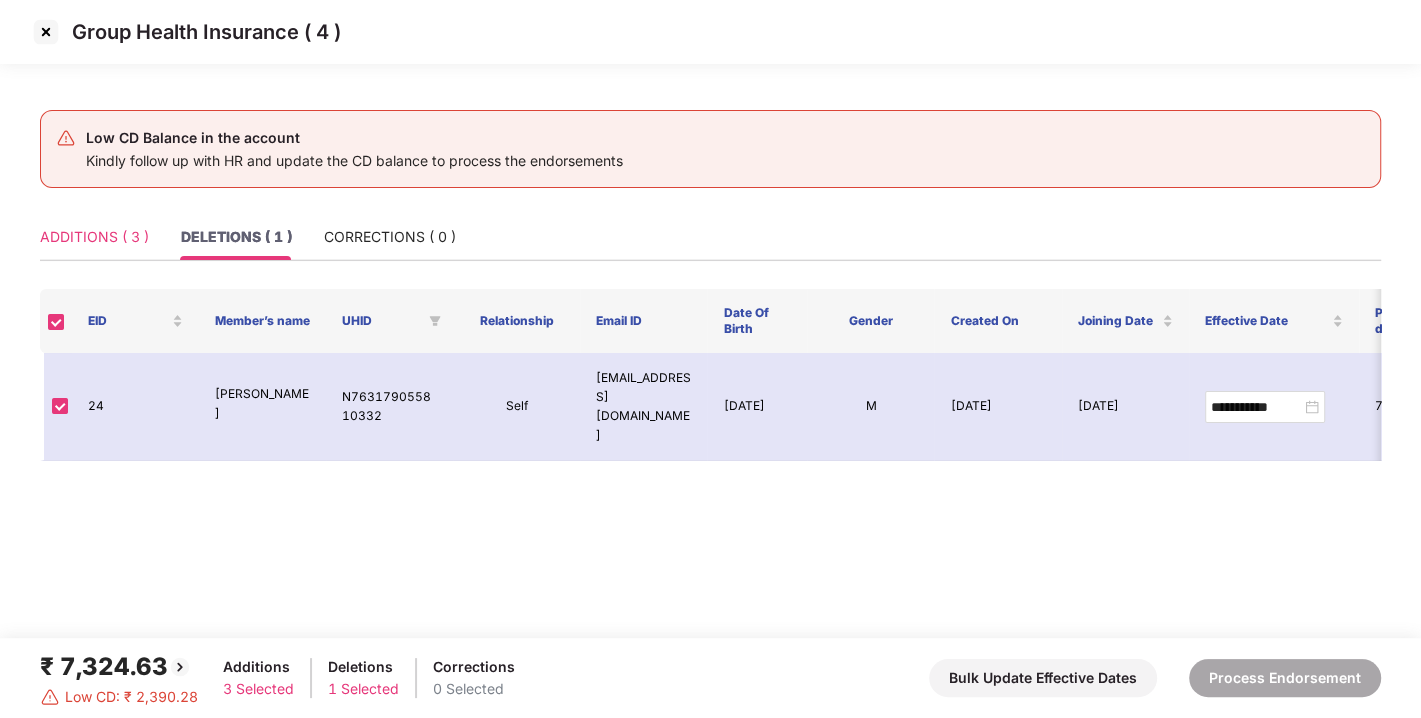 click on "ADDITIONS ( 3 )" at bounding box center (94, 237) 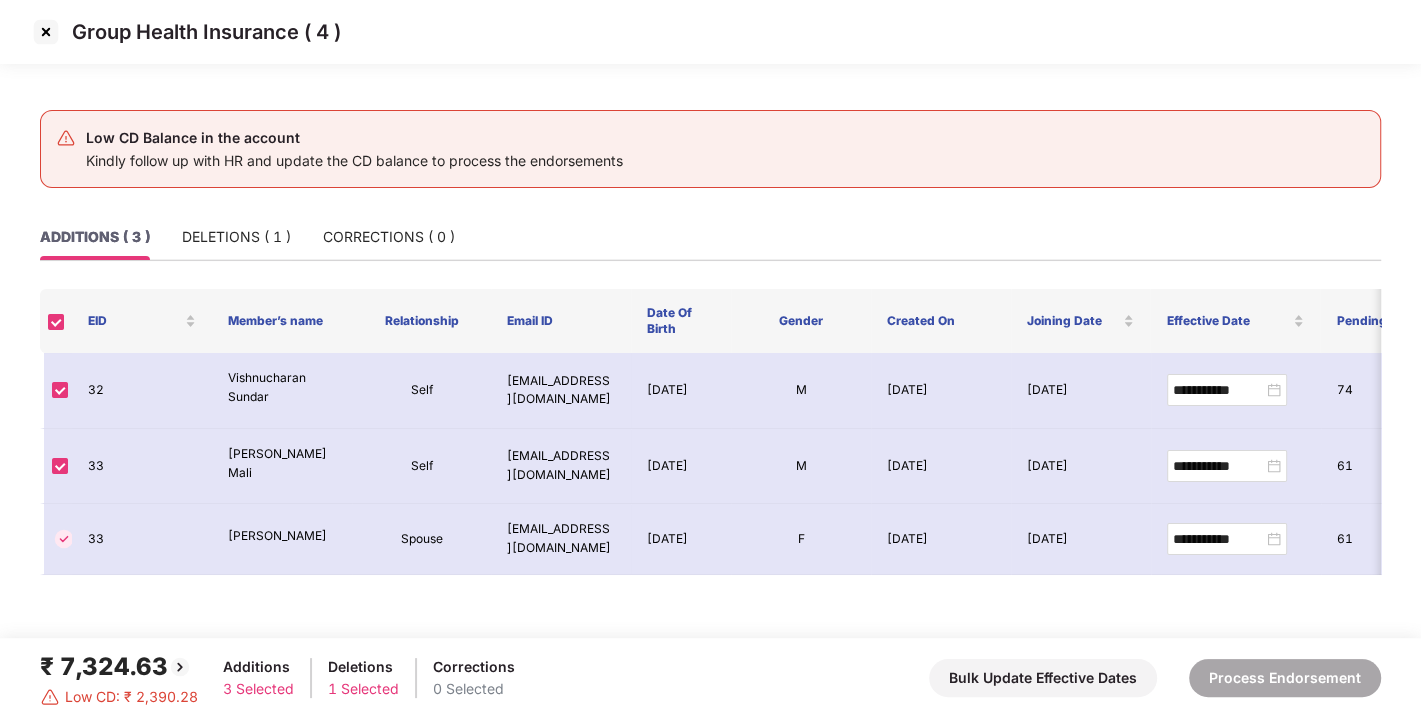 click at bounding box center [46, 32] 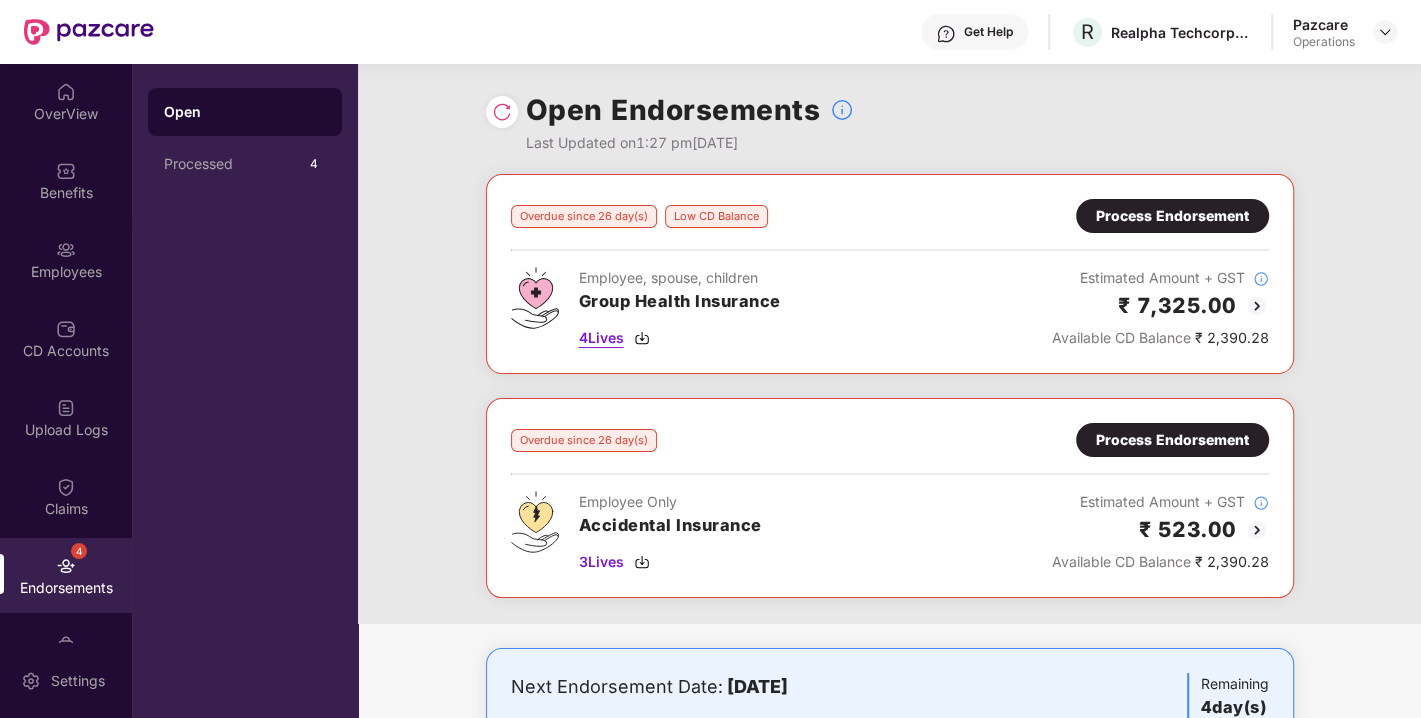 click at bounding box center [642, 338] 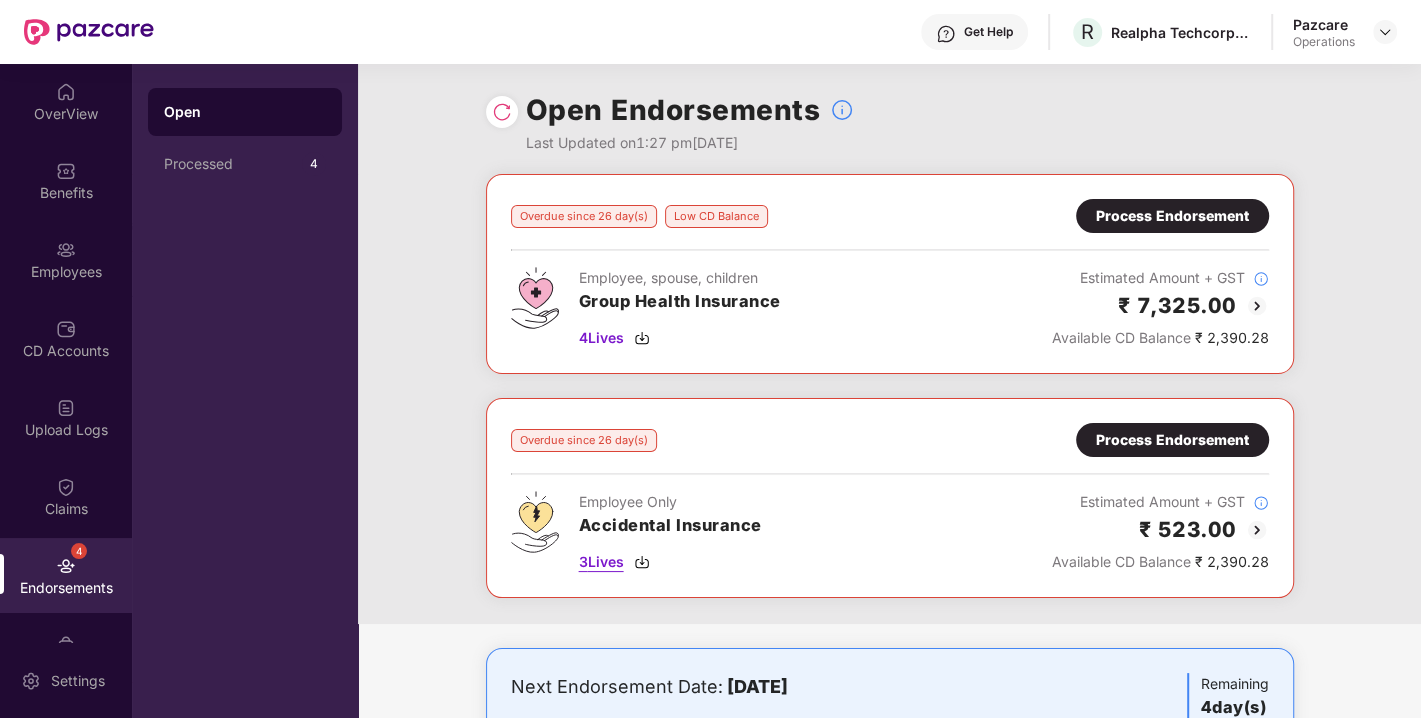 click at bounding box center (642, 562) 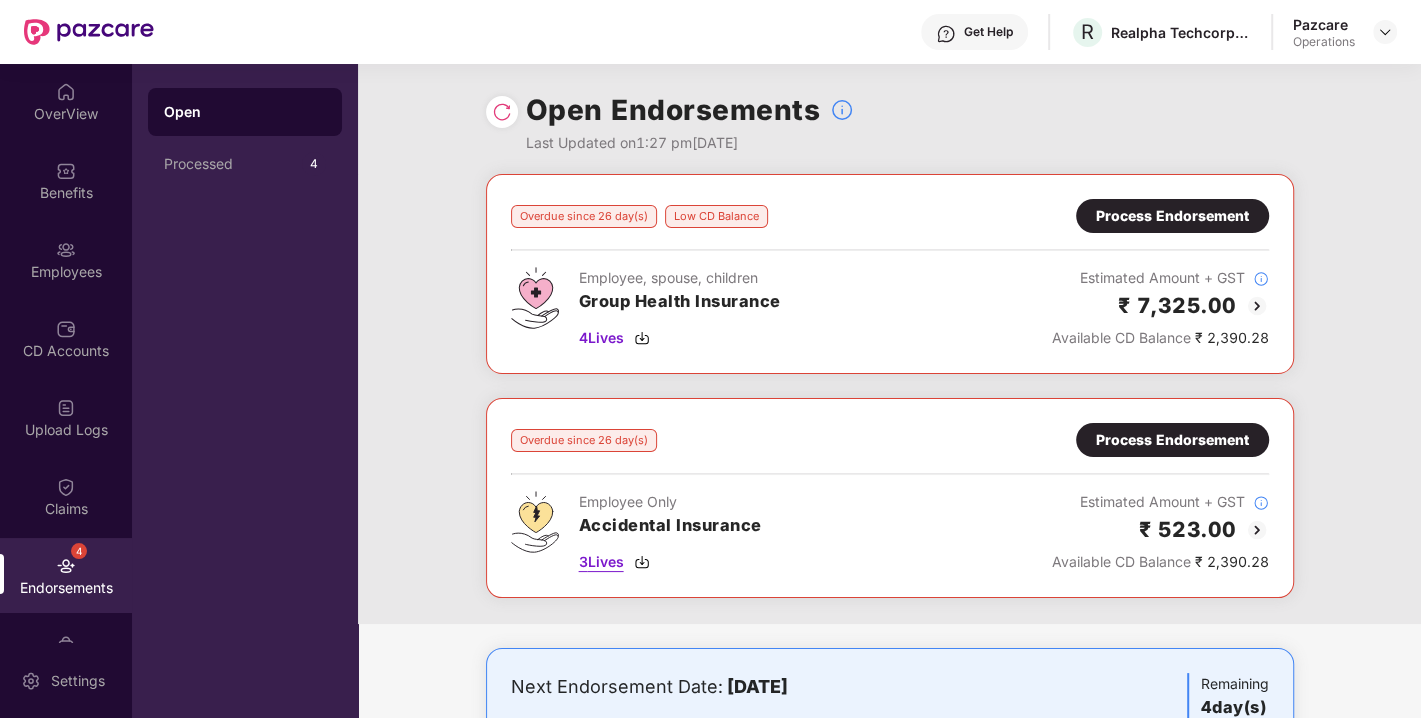 click at bounding box center [642, 562] 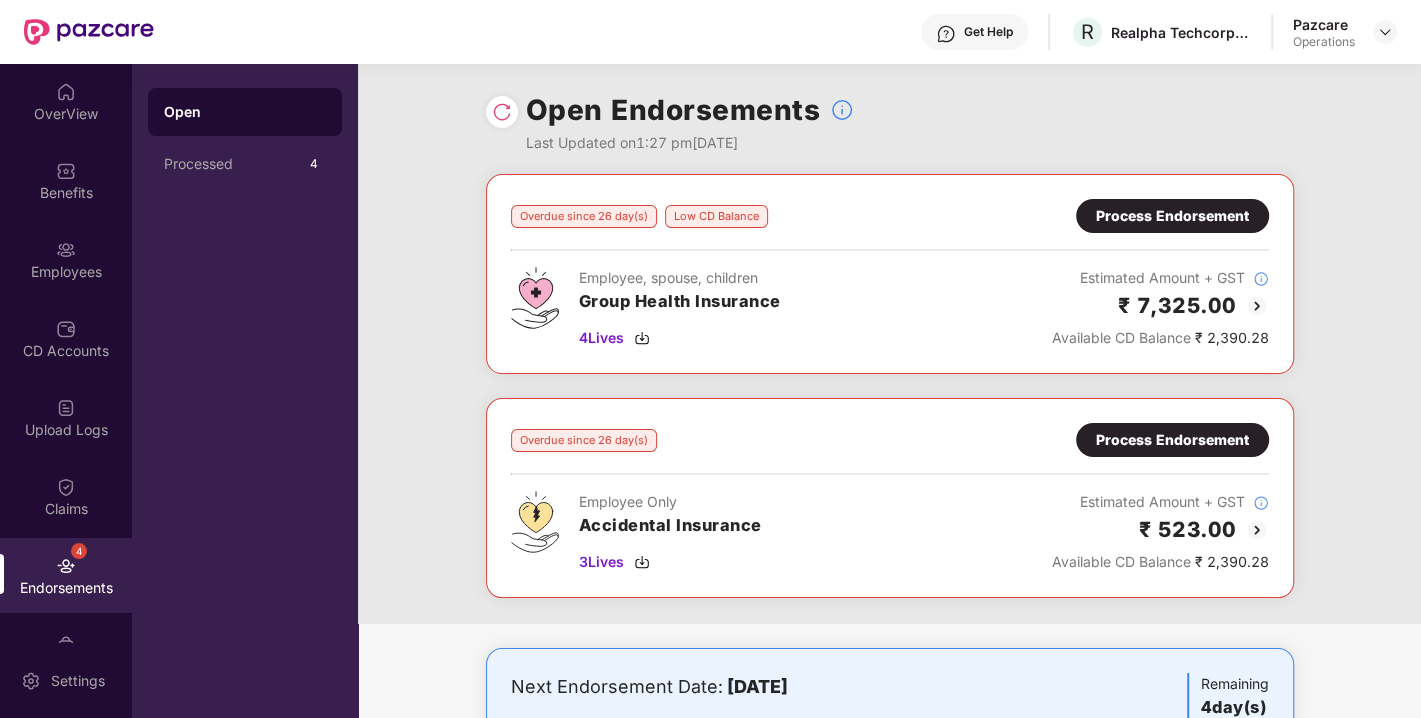 click on "Process Endorsement" at bounding box center (1172, 216) 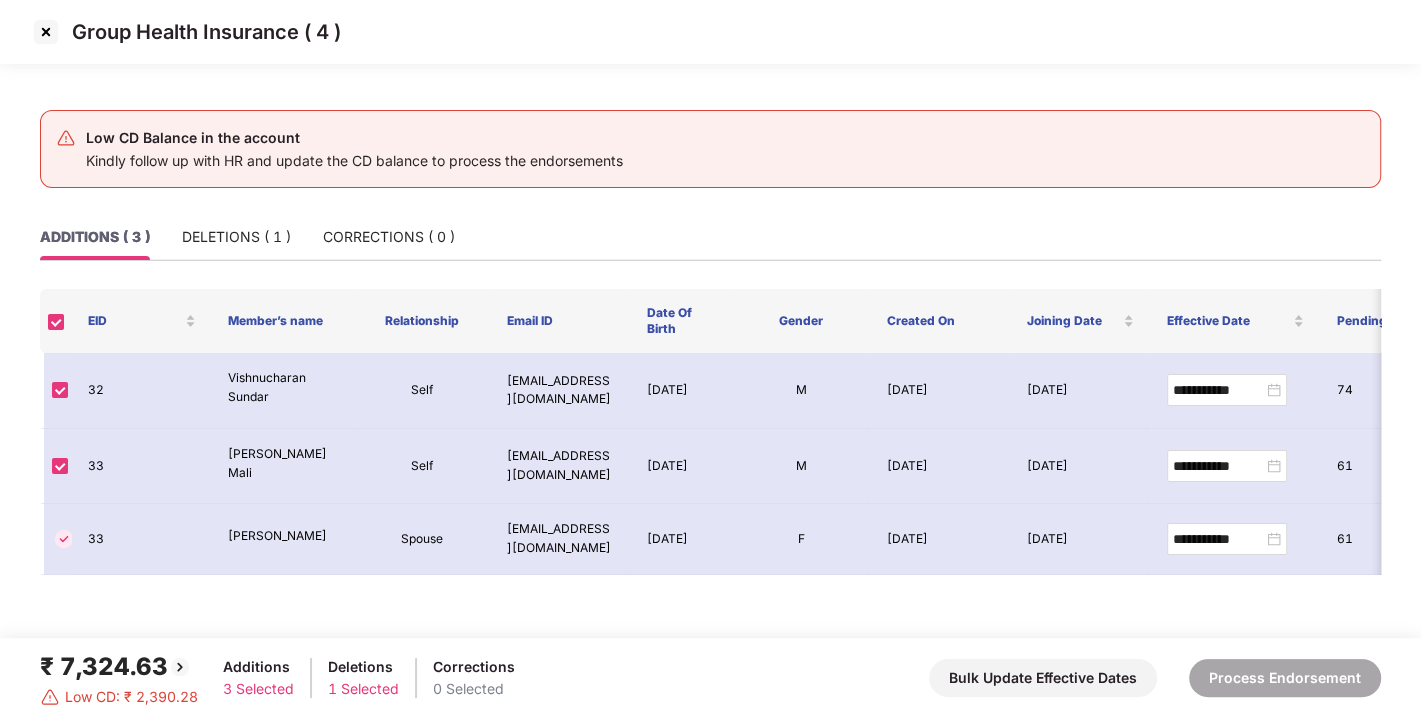 drag, startPoint x: 48, startPoint y: 309, endPoint x: 65, endPoint y: 314, distance: 17.720045 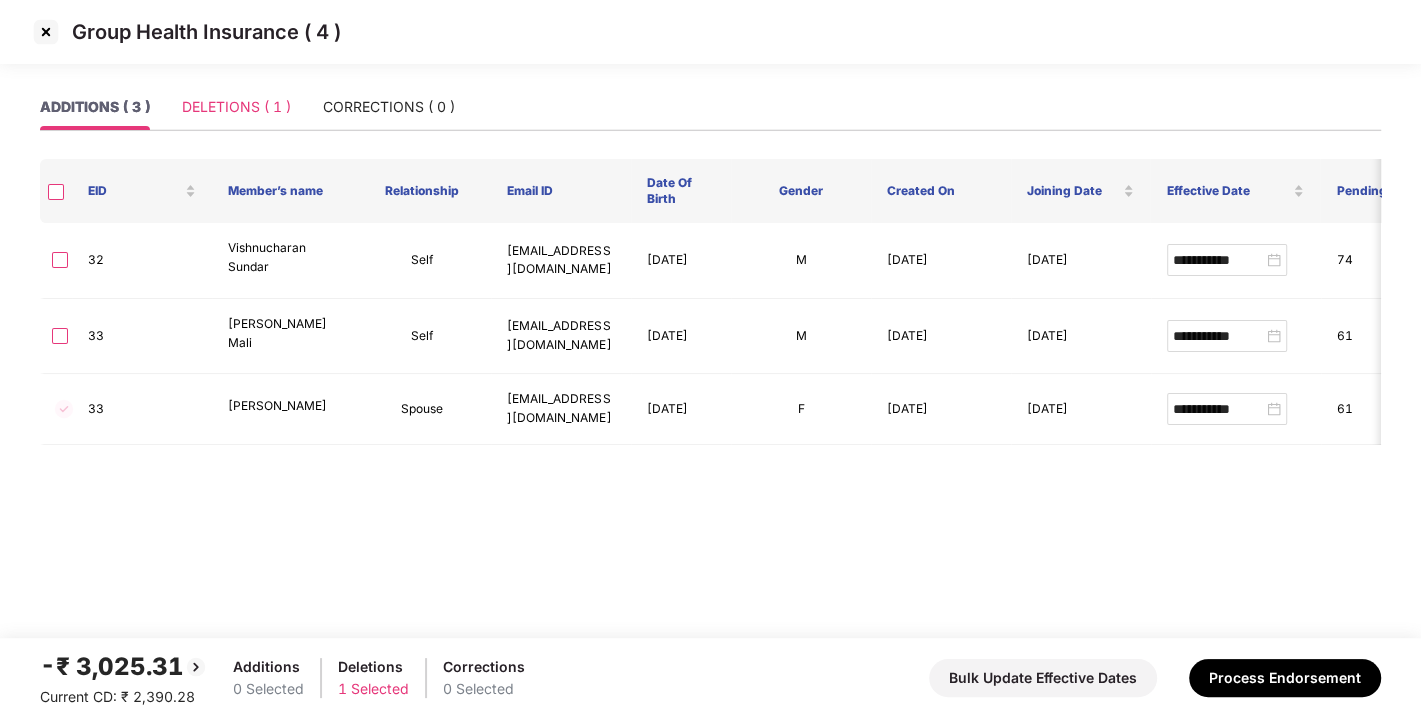 click on "DELETIONS ( 1 )" at bounding box center [236, 107] 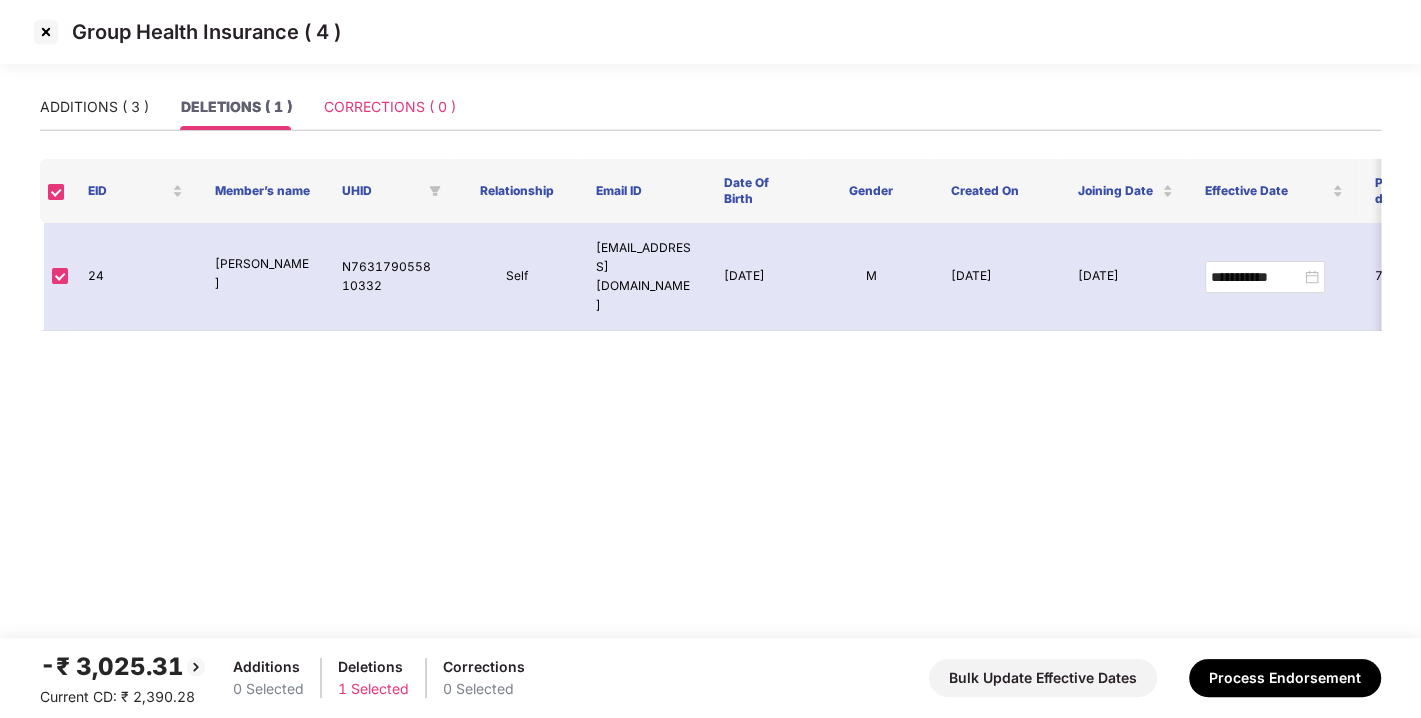 click on "CORRECTIONS ( 0 )" at bounding box center (390, 107) 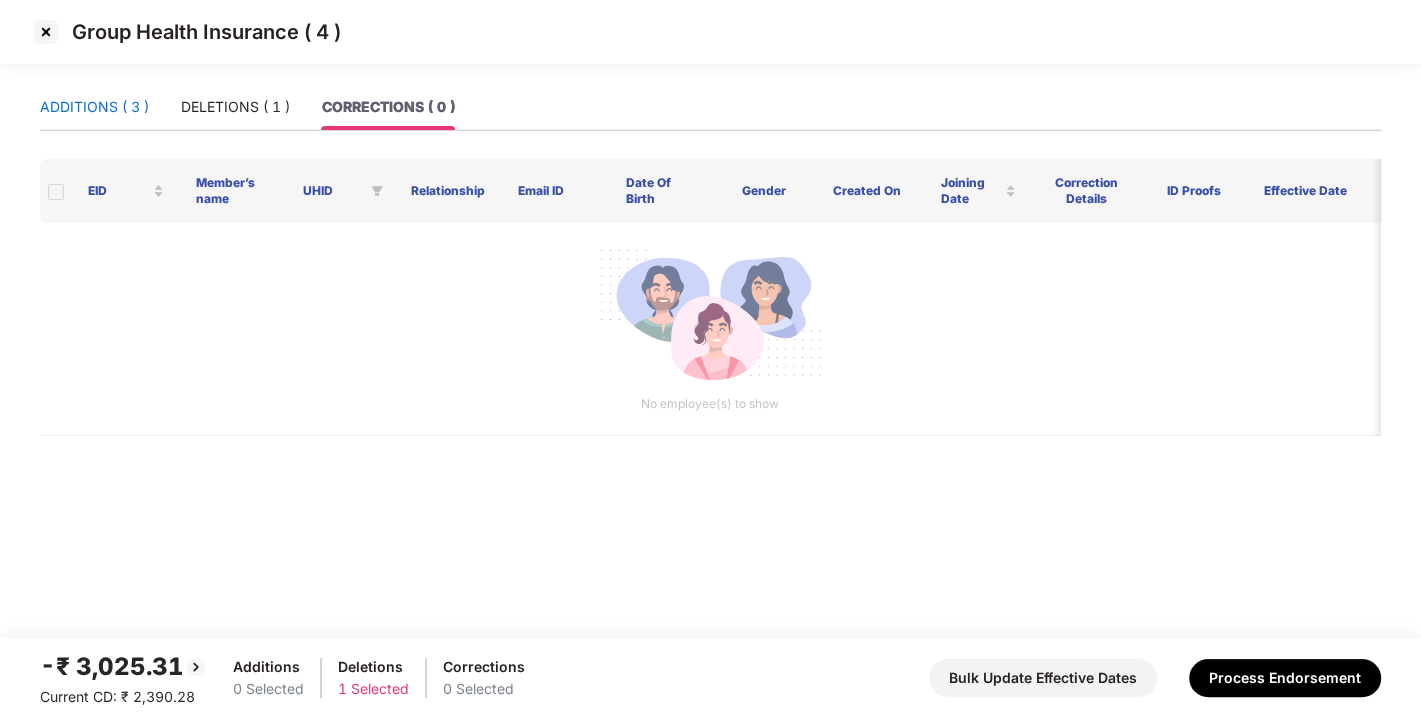 click on "ADDITIONS ( 3 )" at bounding box center (94, 107) 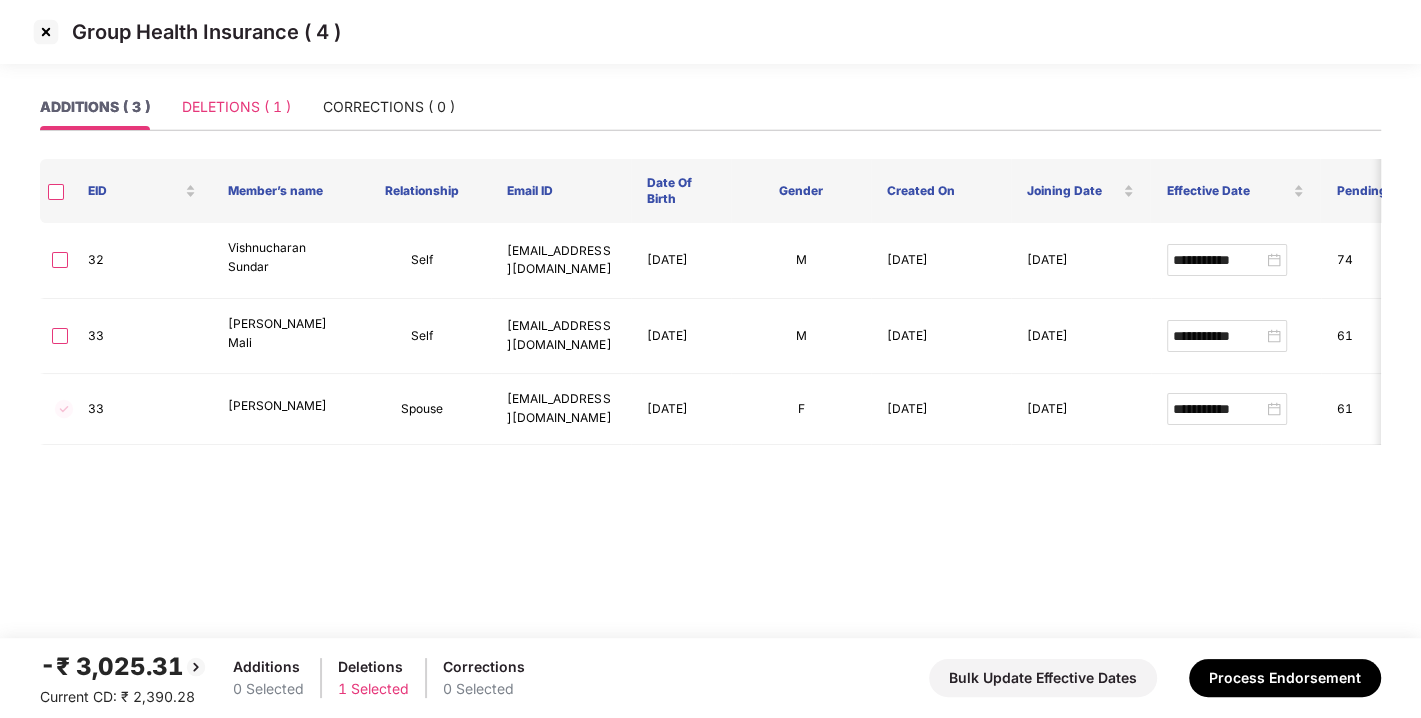 click on "DELETIONS ( 1 )" at bounding box center [236, 107] 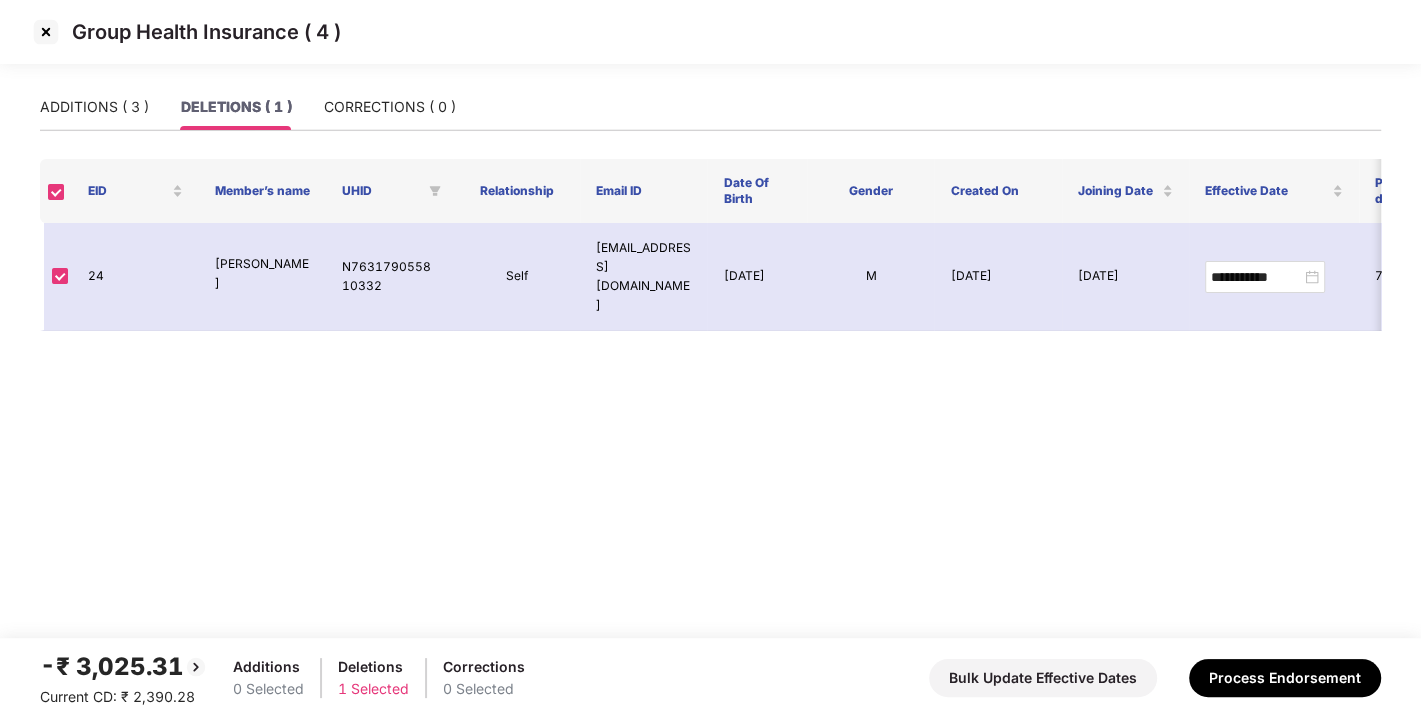 click on "Group Health Insurance ( 4 )" at bounding box center [710, 42] 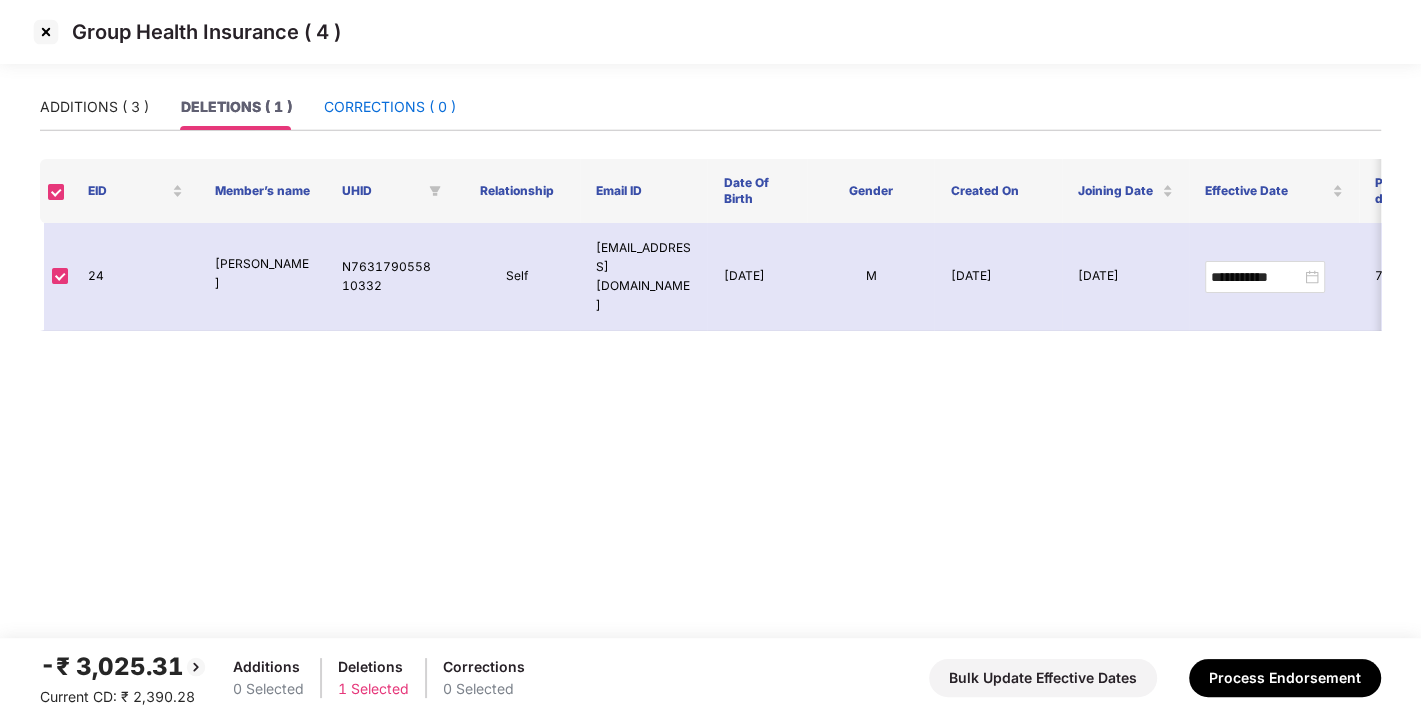 click on "CORRECTIONS ( 0 )" at bounding box center (390, 107) 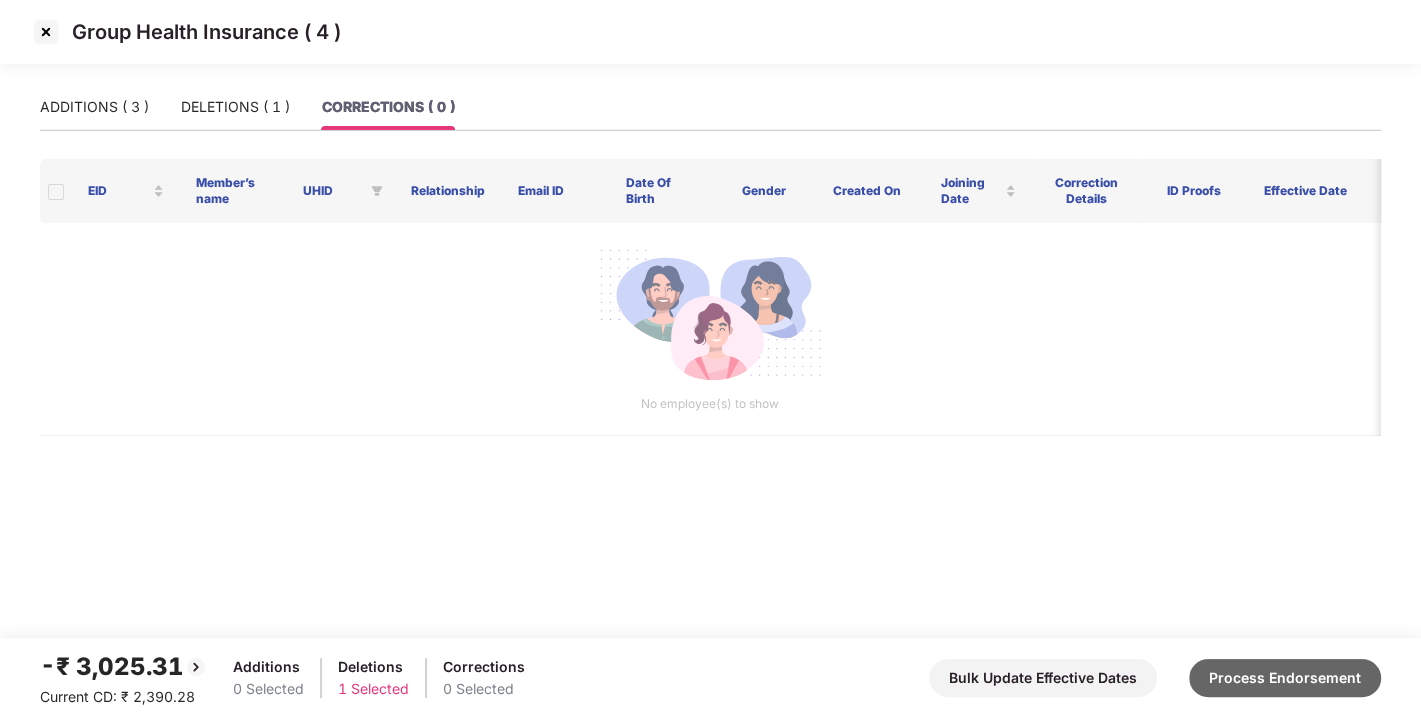 click on "Process Endorsement" at bounding box center (1285, 678) 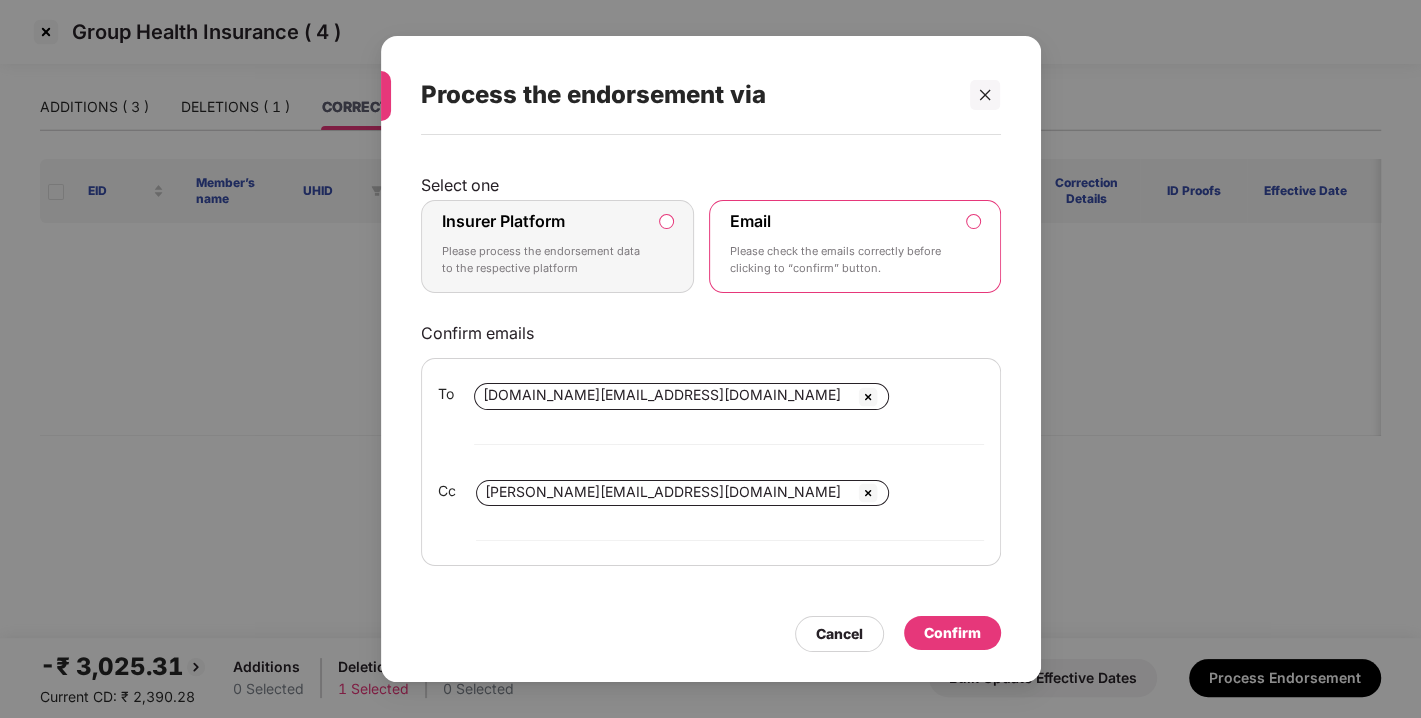 click on "Insurer Platform Please process the endorsement data to the respective platform" at bounding box center [558, 247] 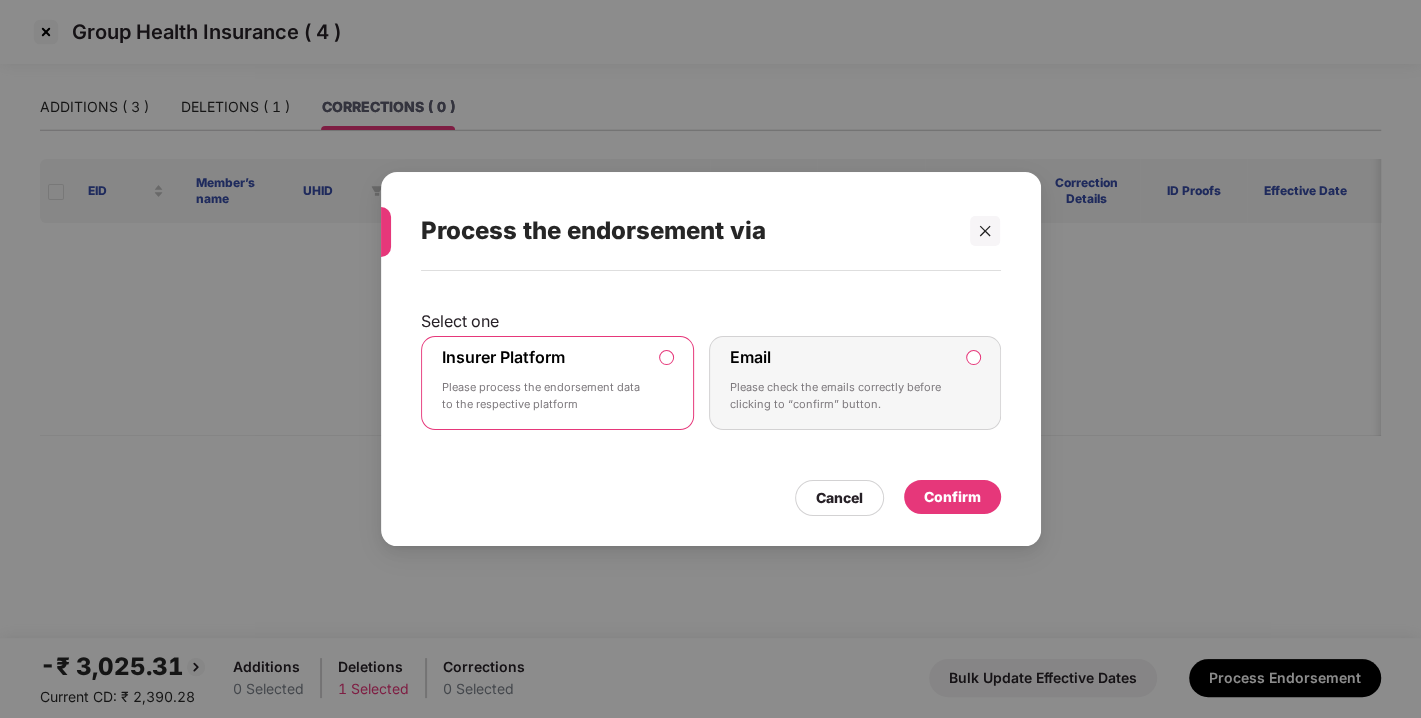 click on "Confirm" at bounding box center (952, 497) 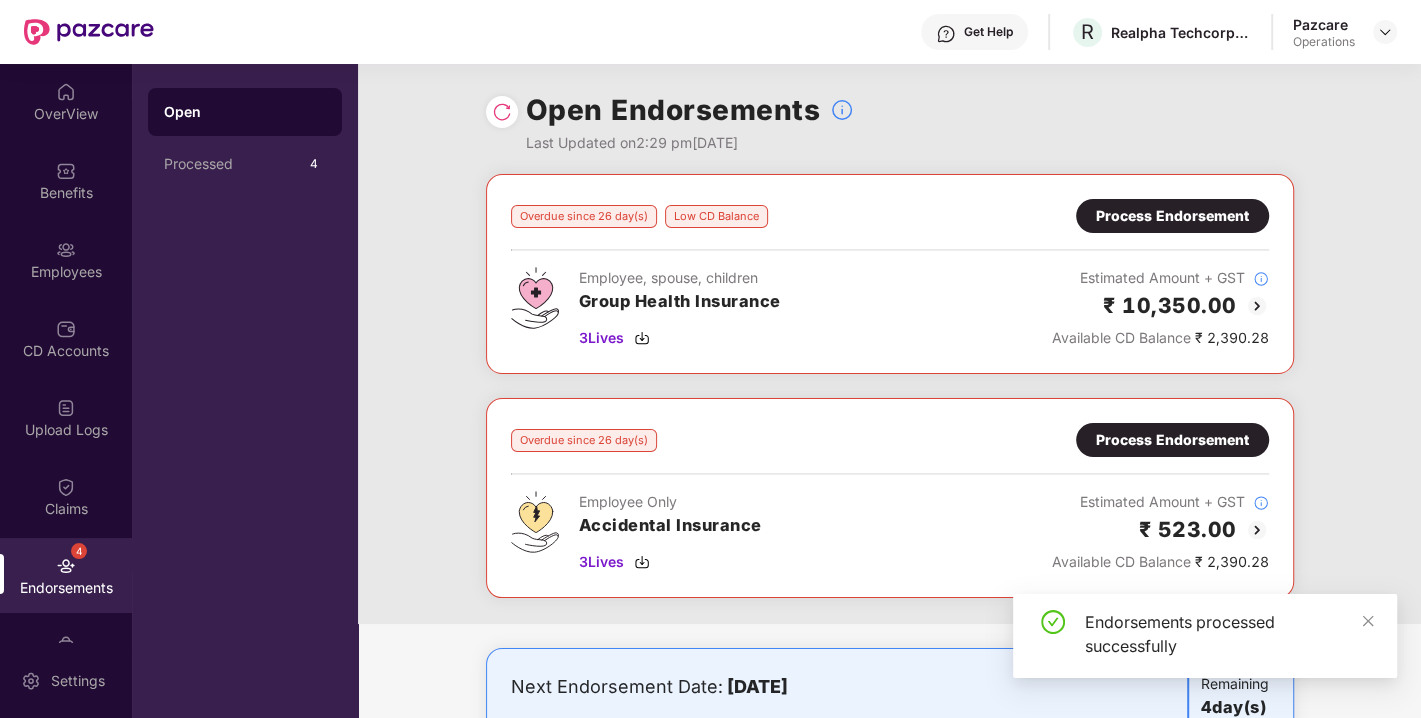 click on "Process Endorsement" at bounding box center [1172, 440] 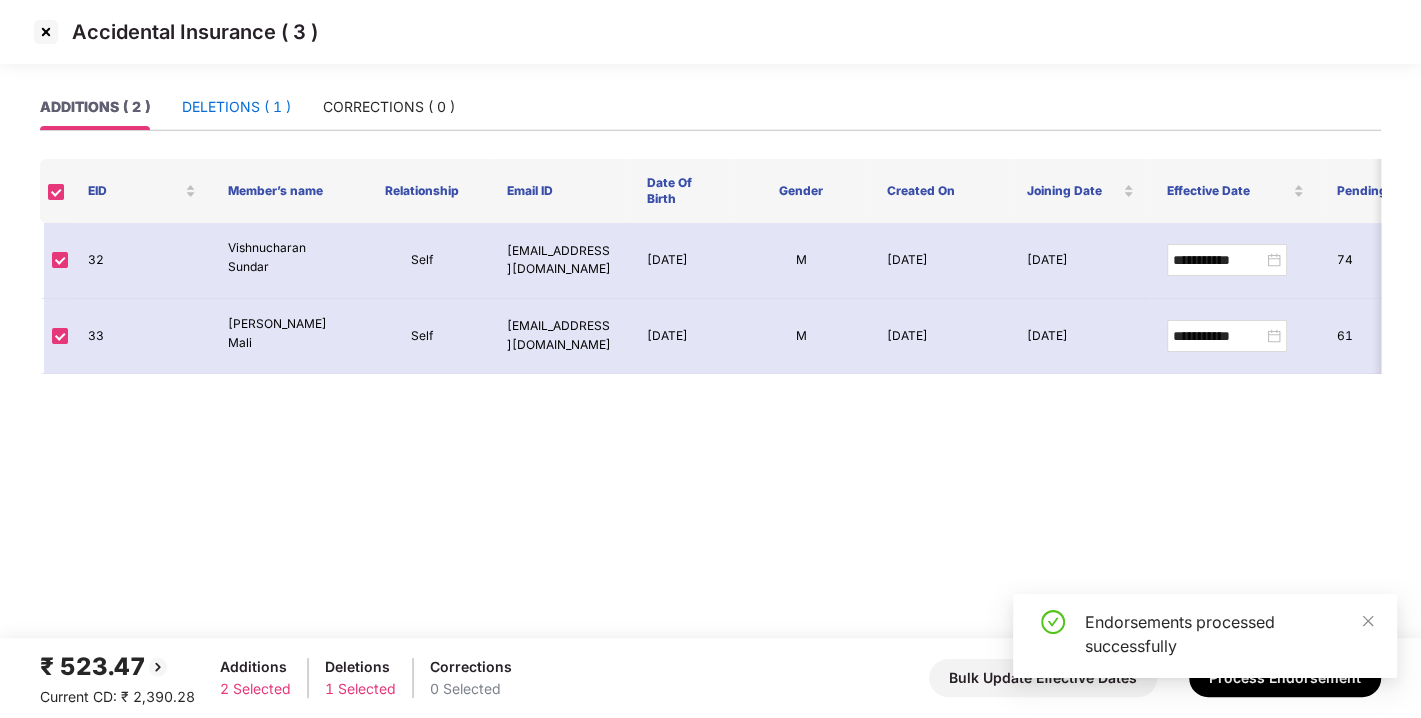 click on "DELETIONS ( 1 )" at bounding box center (236, 107) 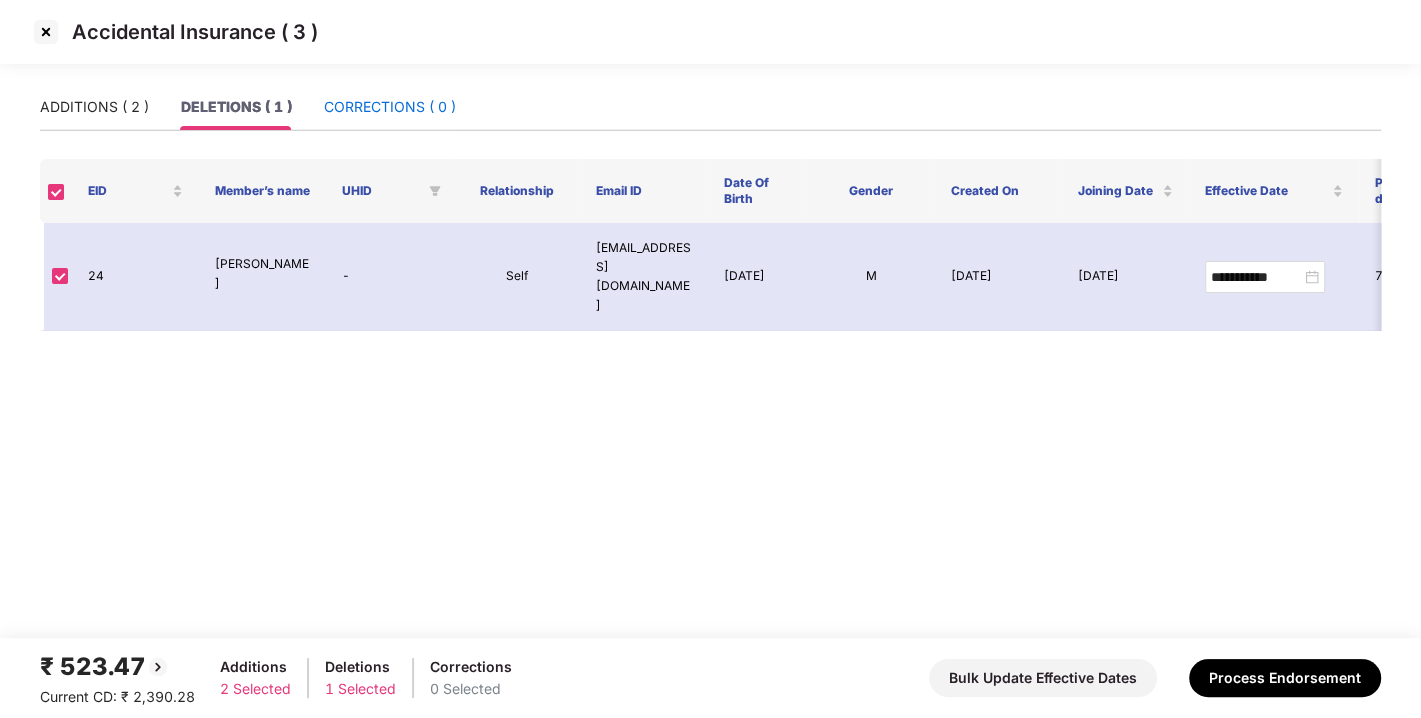 click on "CORRECTIONS ( 0 )" at bounding box center [390, 107] 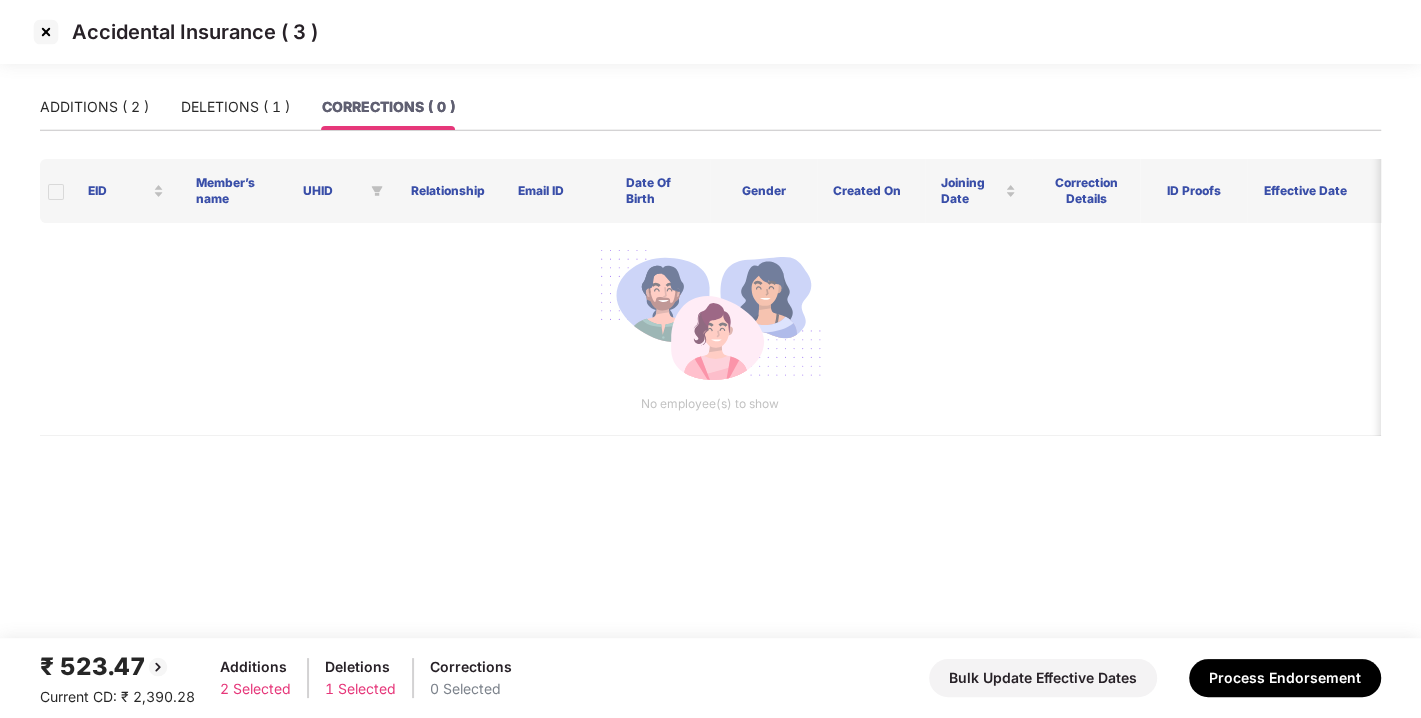 click on "Accidental Insurance ( 3 )" at bounding box center (710, 42) 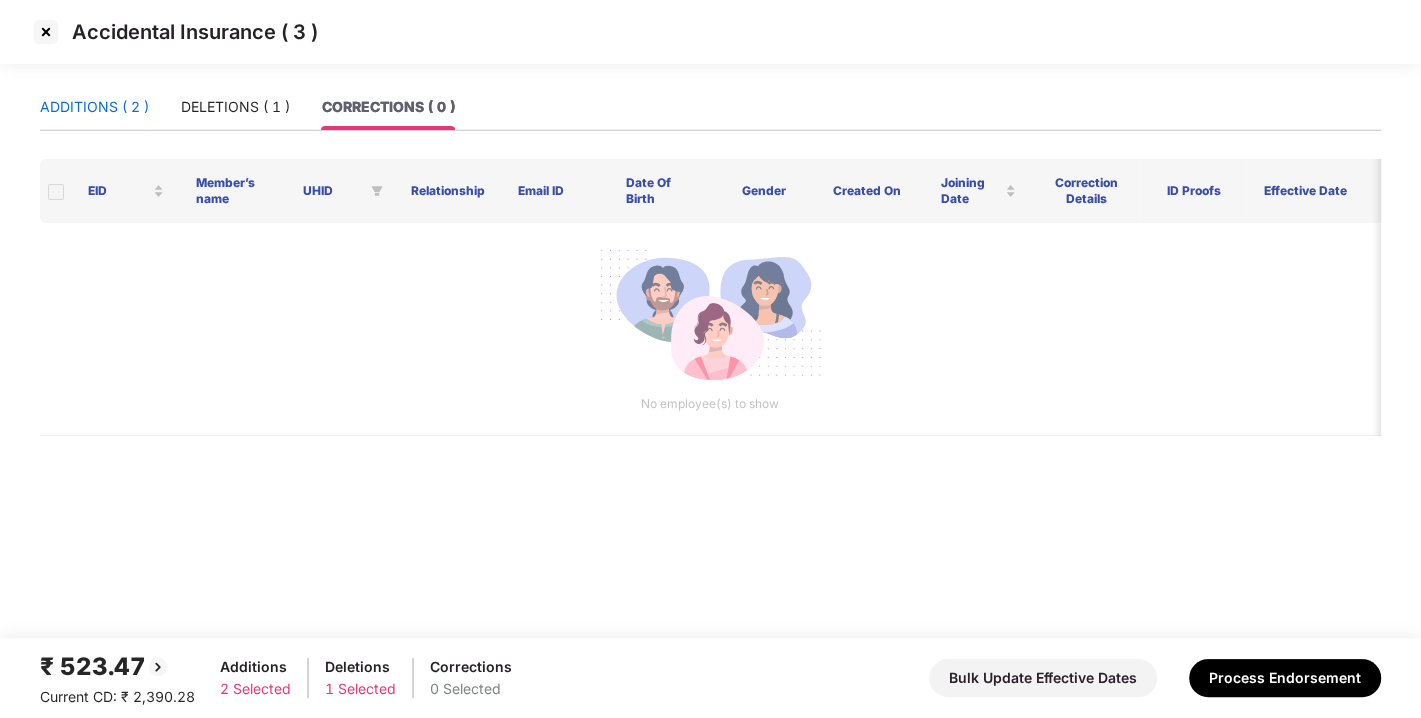 click on "ADDITIONS ( 2 )" at bounding box center [94, 107] 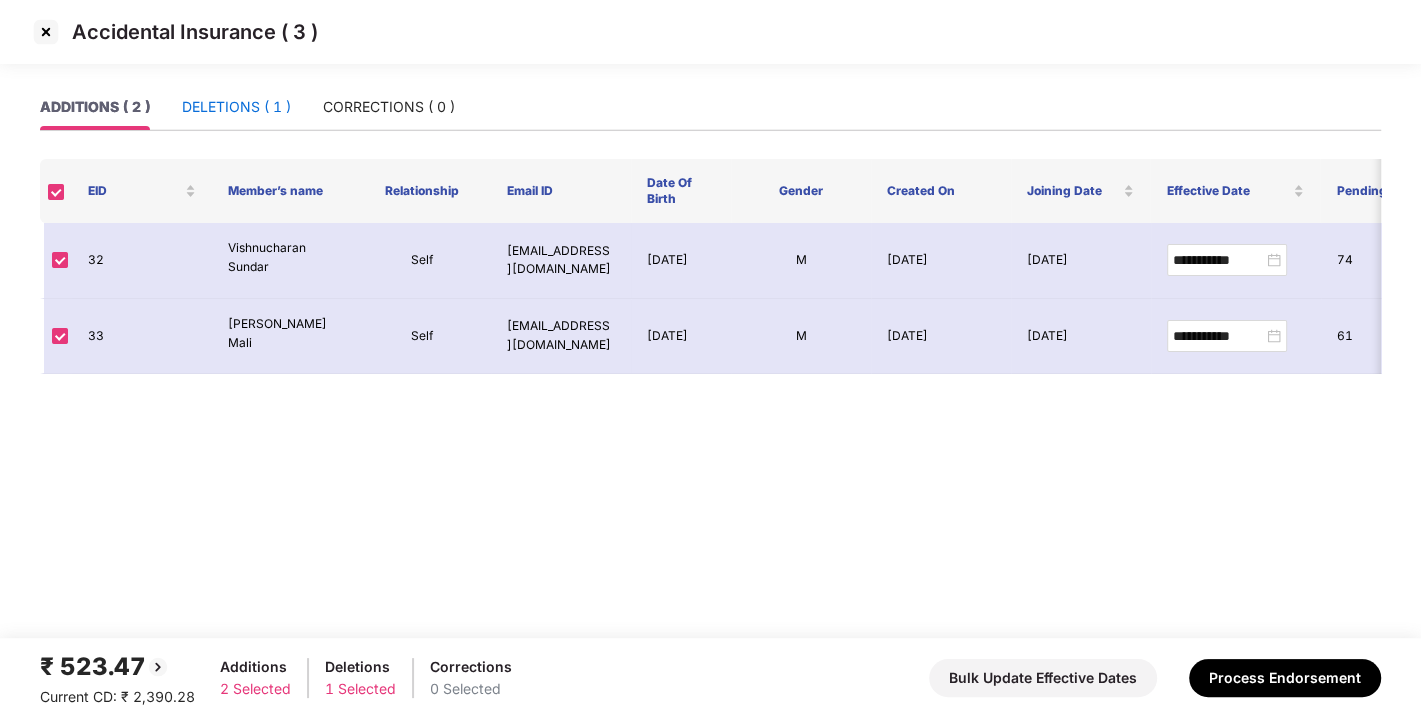 click on "DELETIONS ( 1 )" at bounding box center (236, 107) 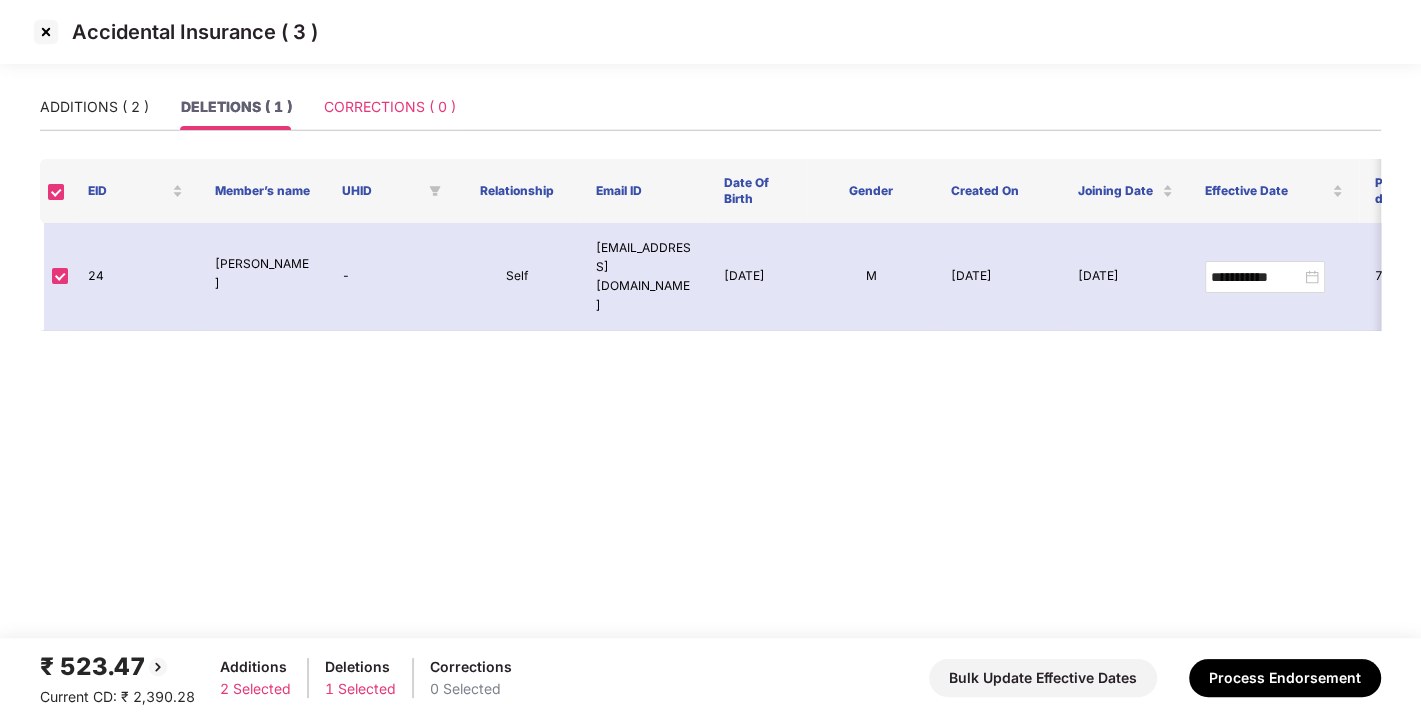 click on "CORRECTIONS ( 0 )" at bounding box center (390, 107) 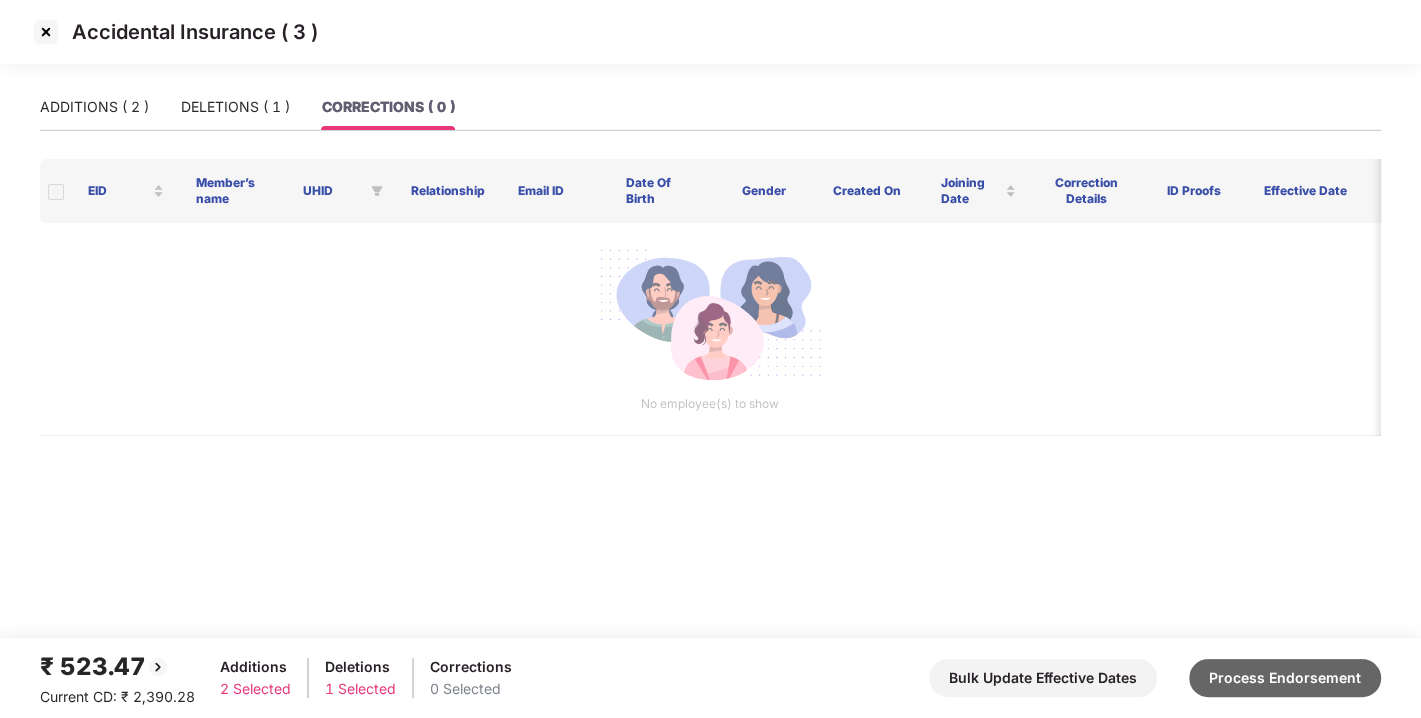 click on "Process Endorsement" at bounding box center (1285, 678) 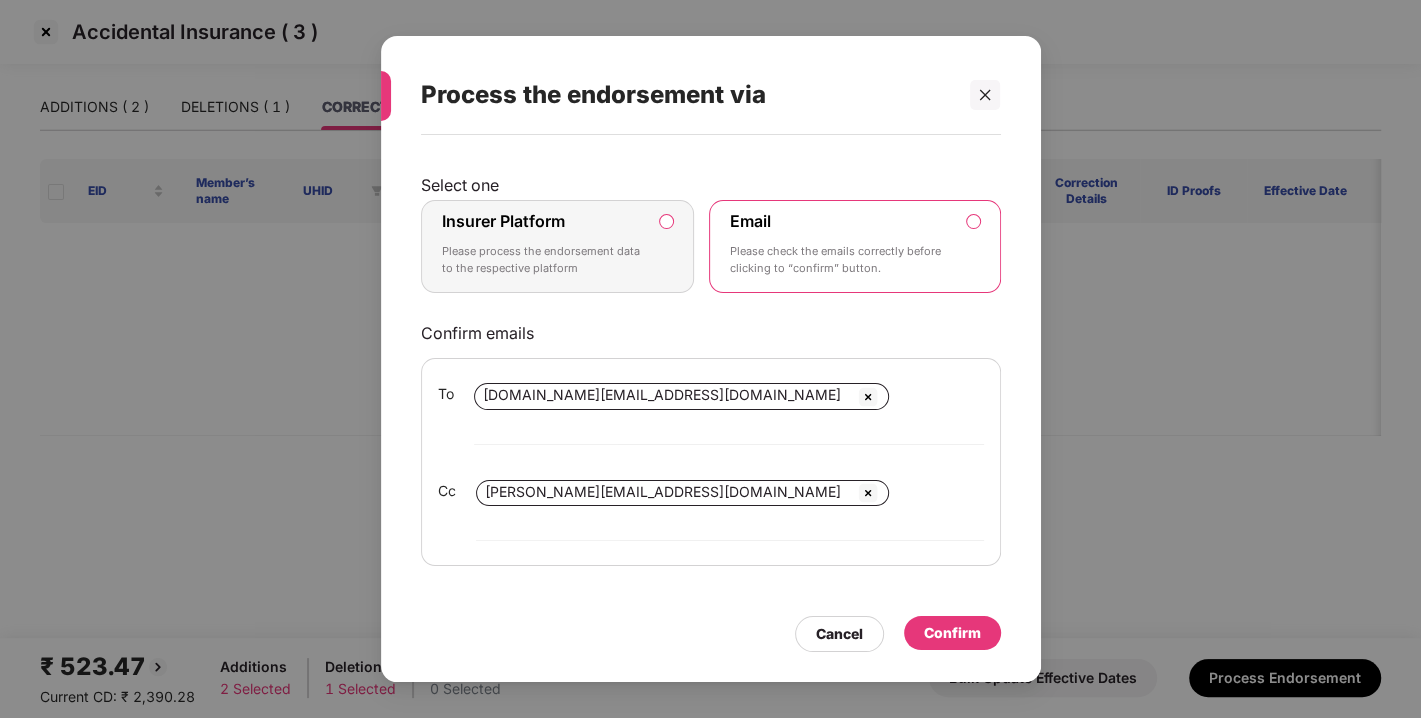 click on "Insurer Platform Please process the endorsement data to the respective platform" at bounding box center [558, 247] 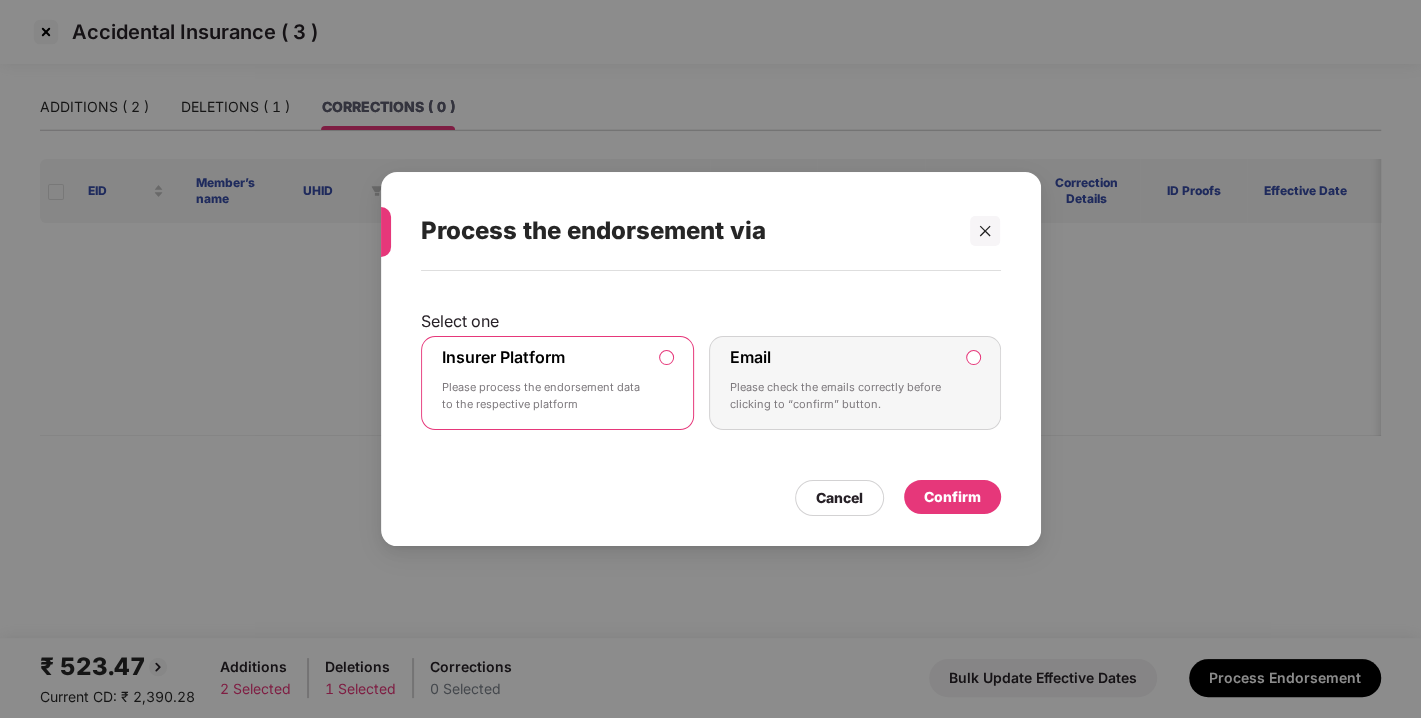 click on "Confirm" at bounding box center [952, 497] 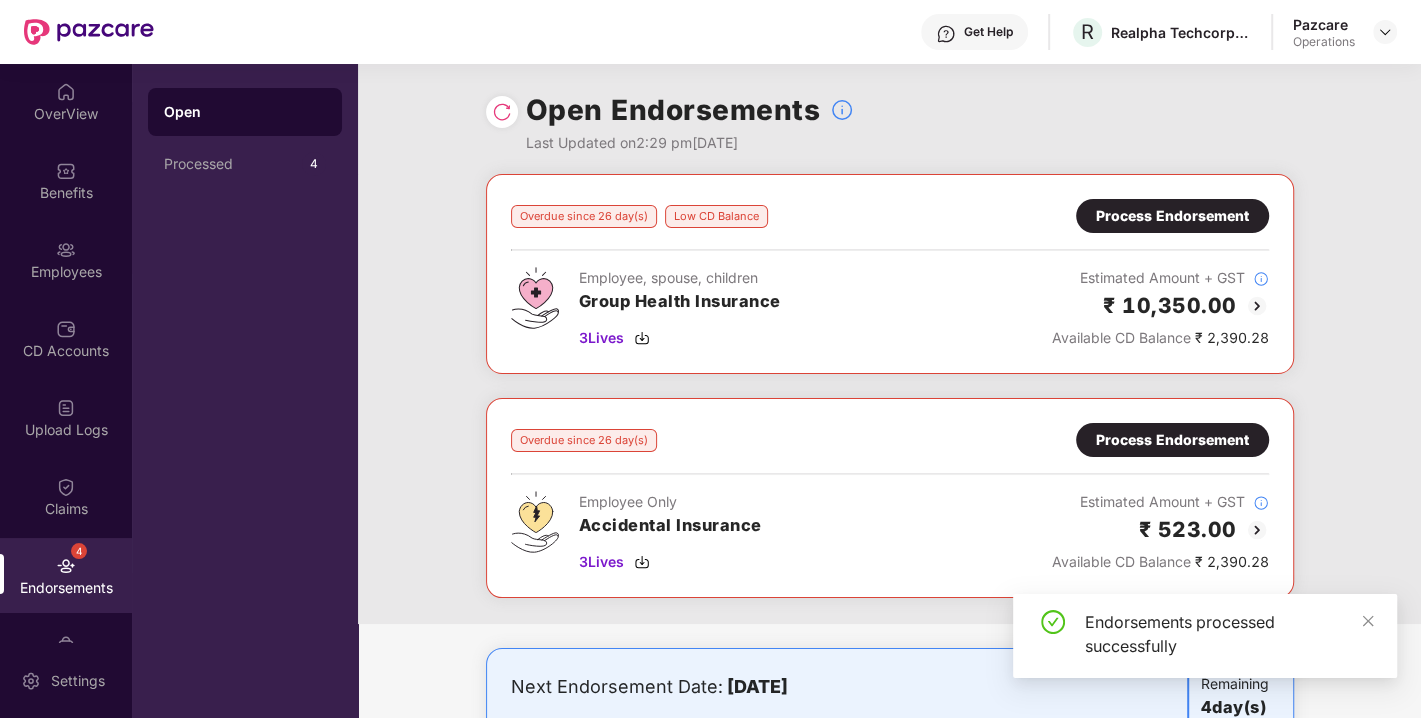 click on "Overdue since 26 day(s) Process Endorsement" at bounding box center [890, 440] 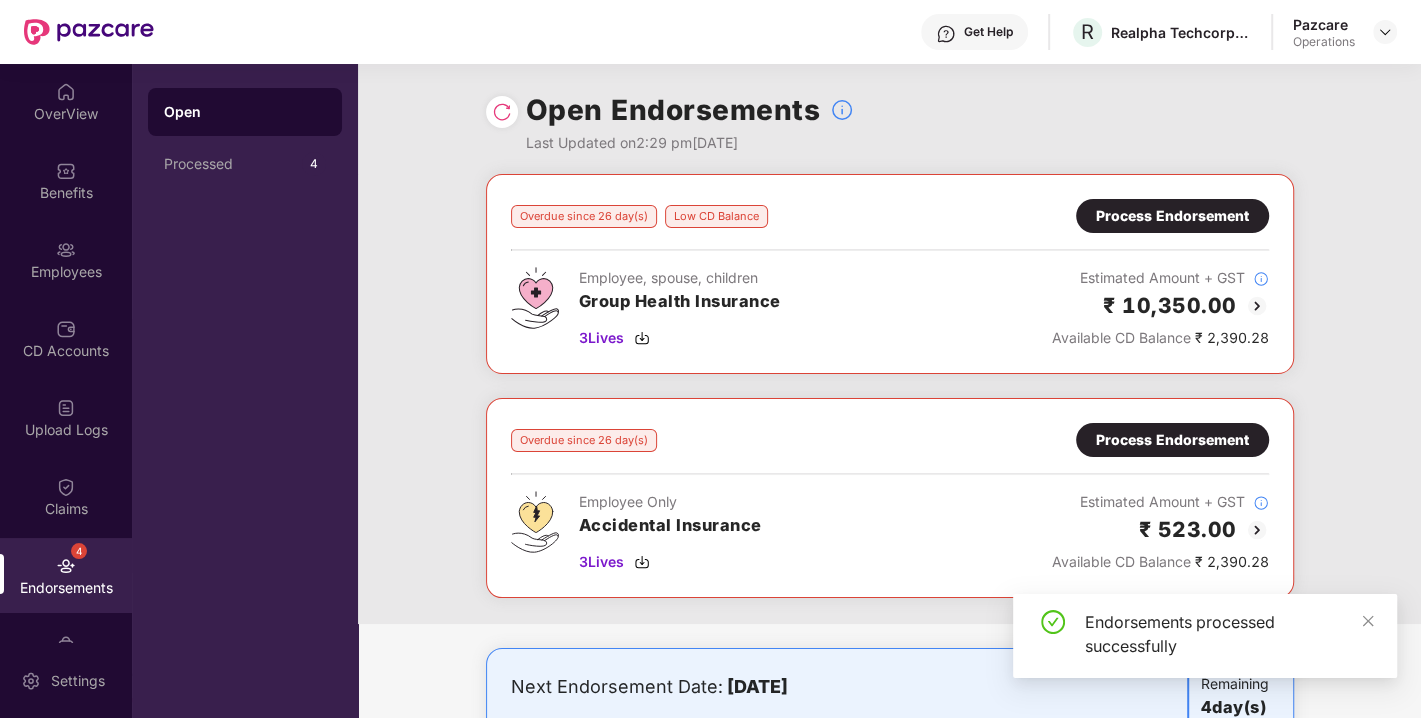 click at bounding box center (502, 112) 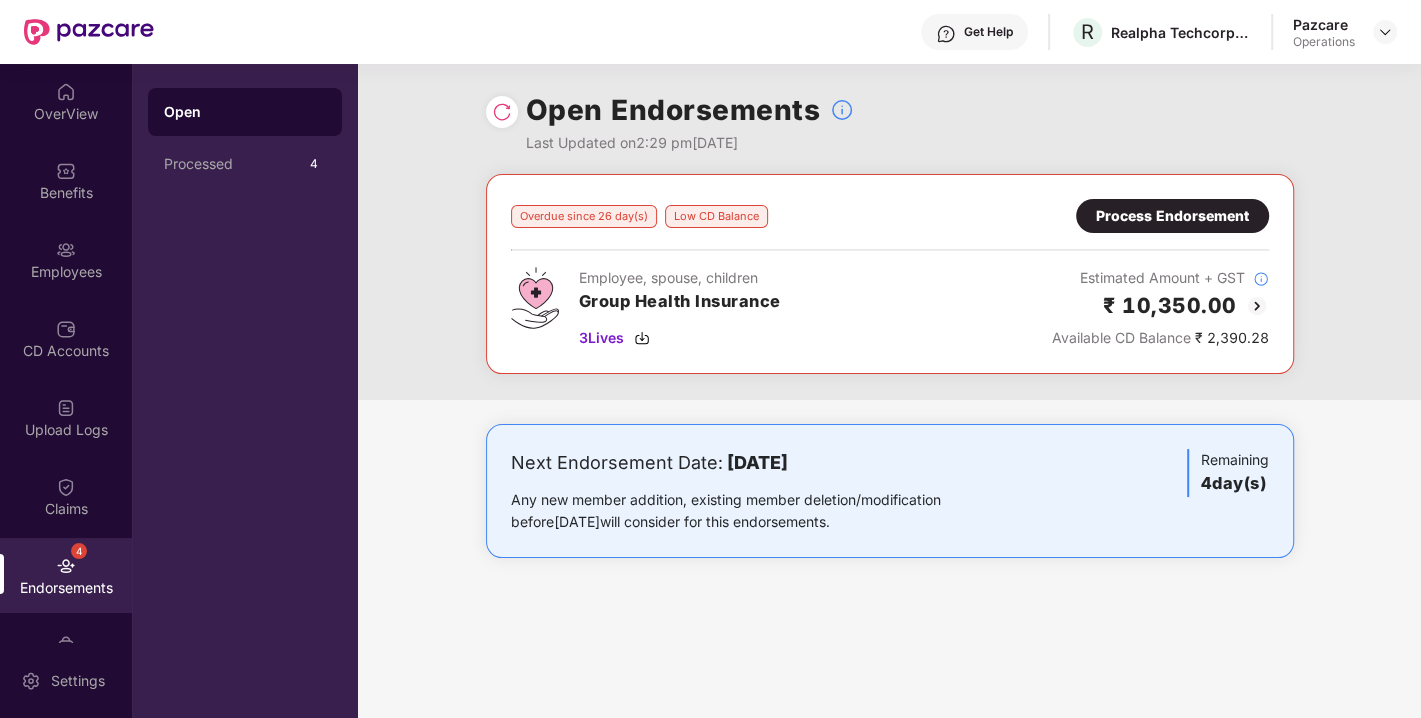 click at bounding box center [1257, 306] 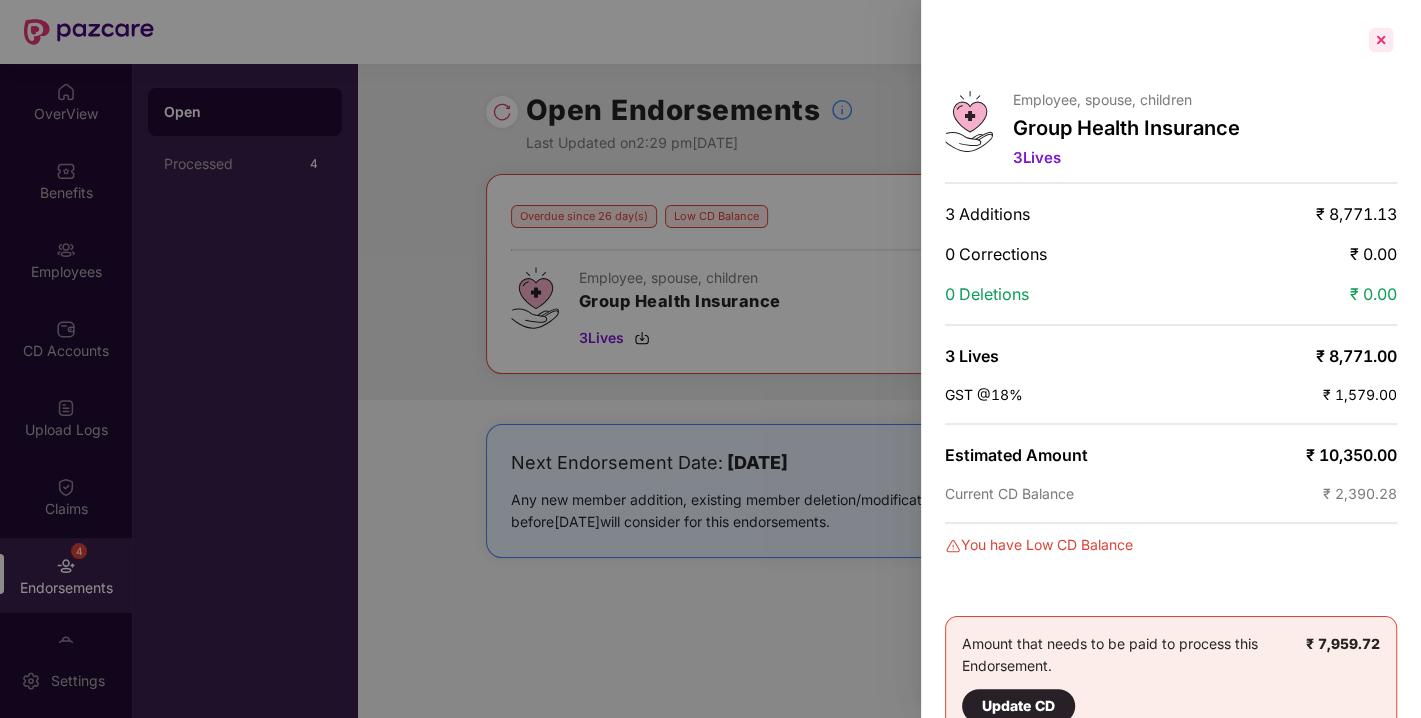 click at bounding box center (1381, 40) 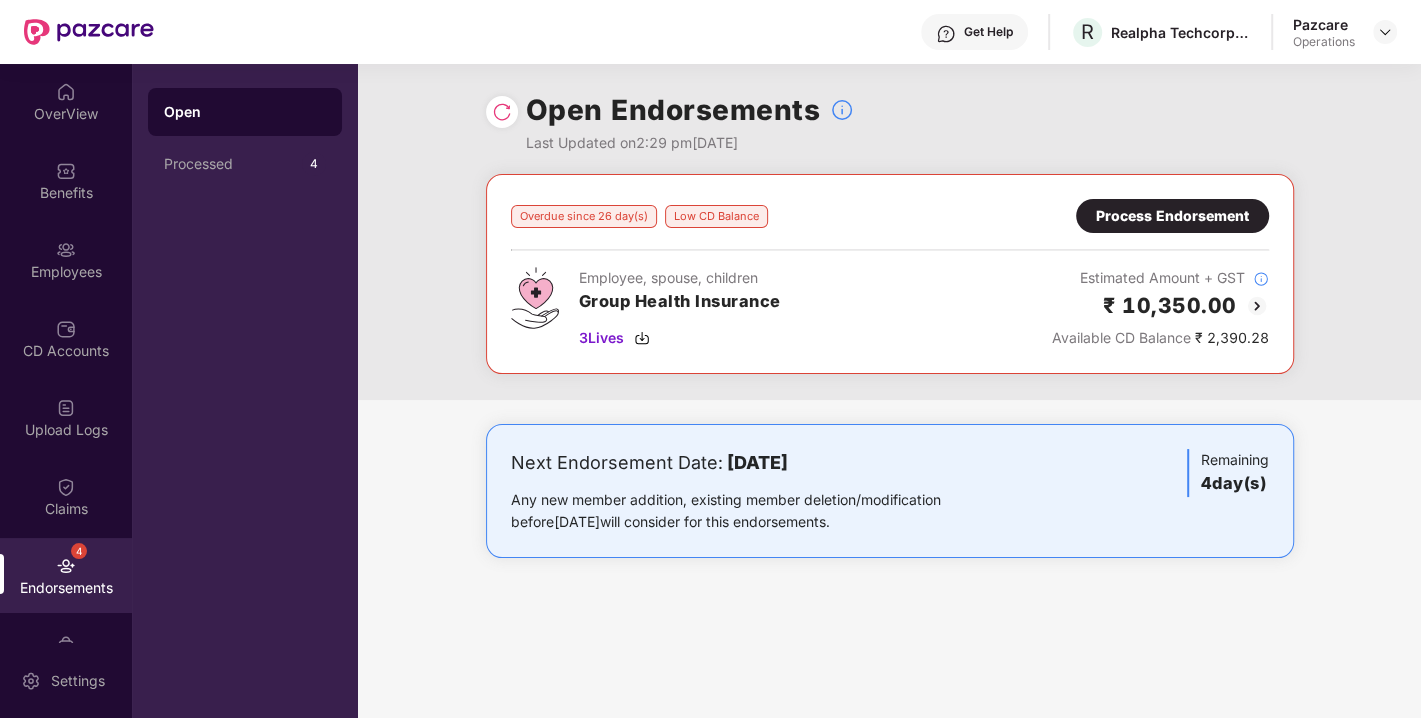 click at bounding box center [1257, 306] 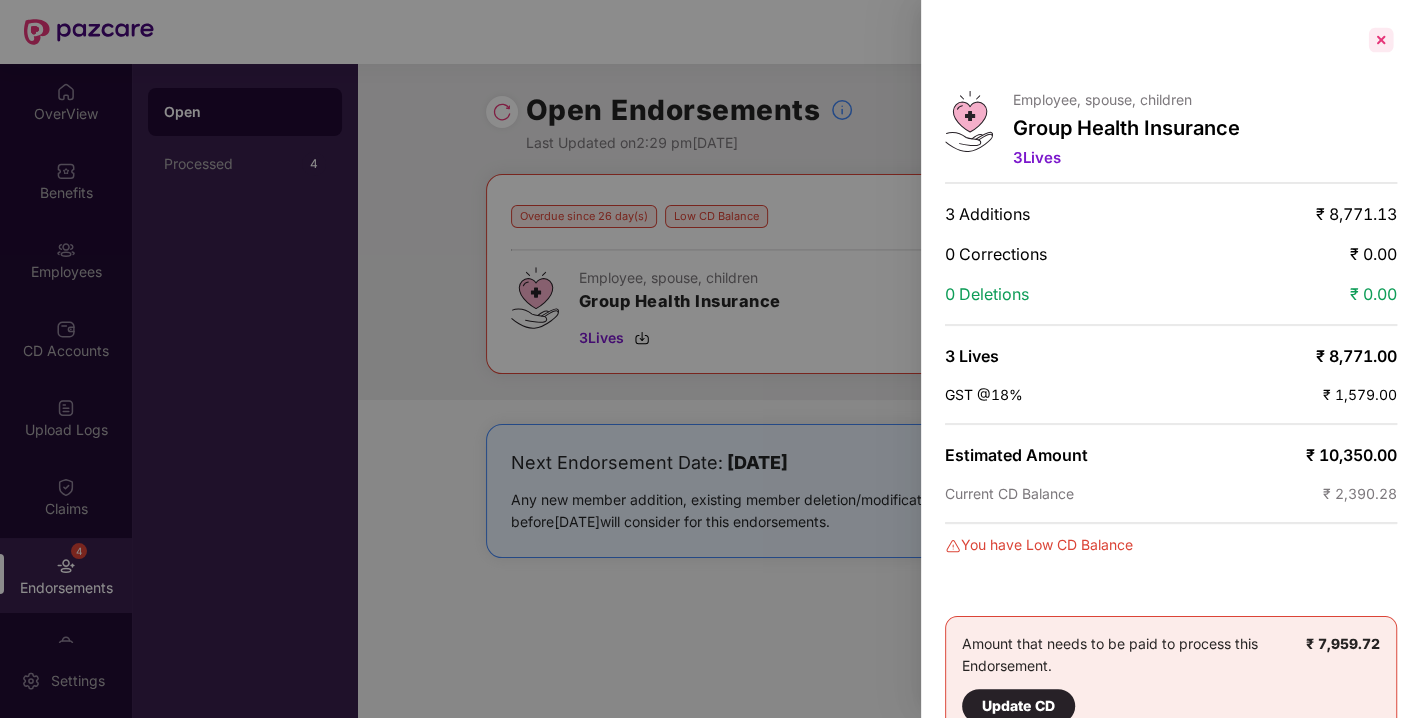 click at bounding box center (1381, 40) 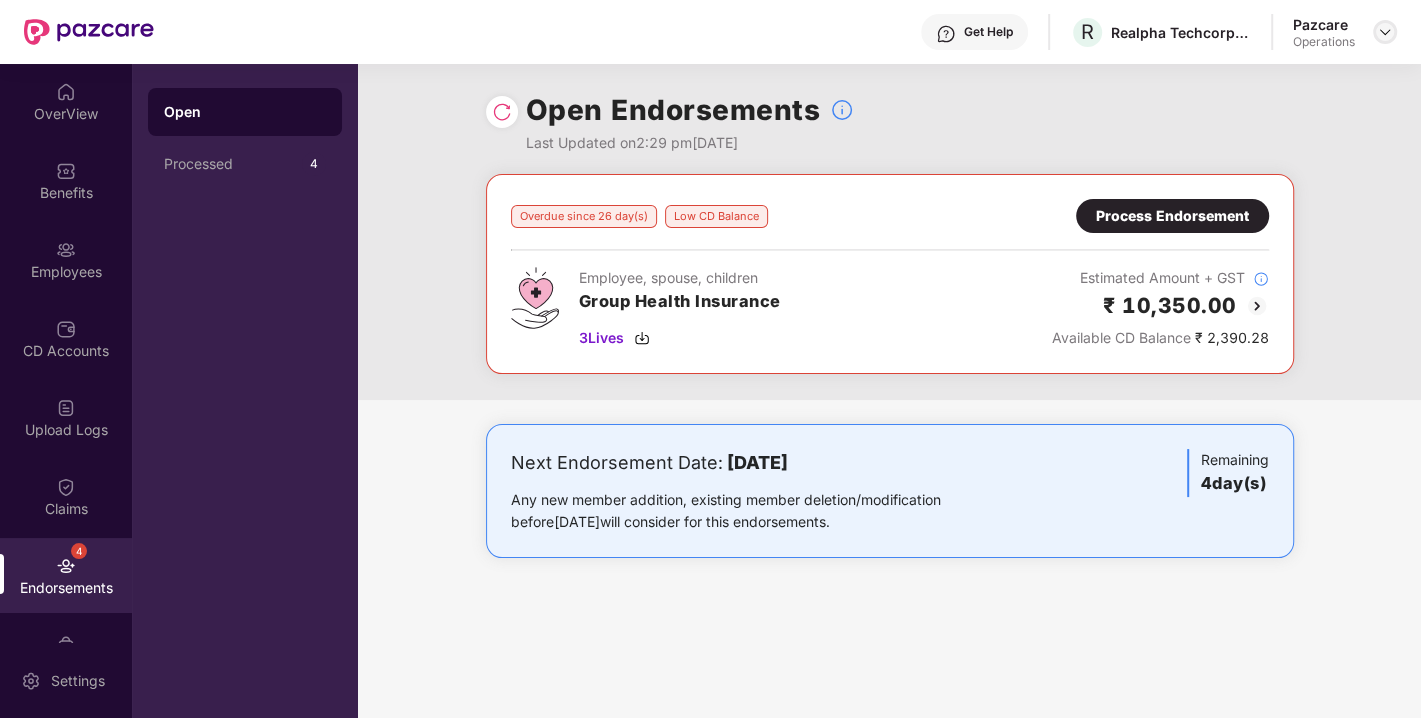 click at bounding box center [1385, 32] 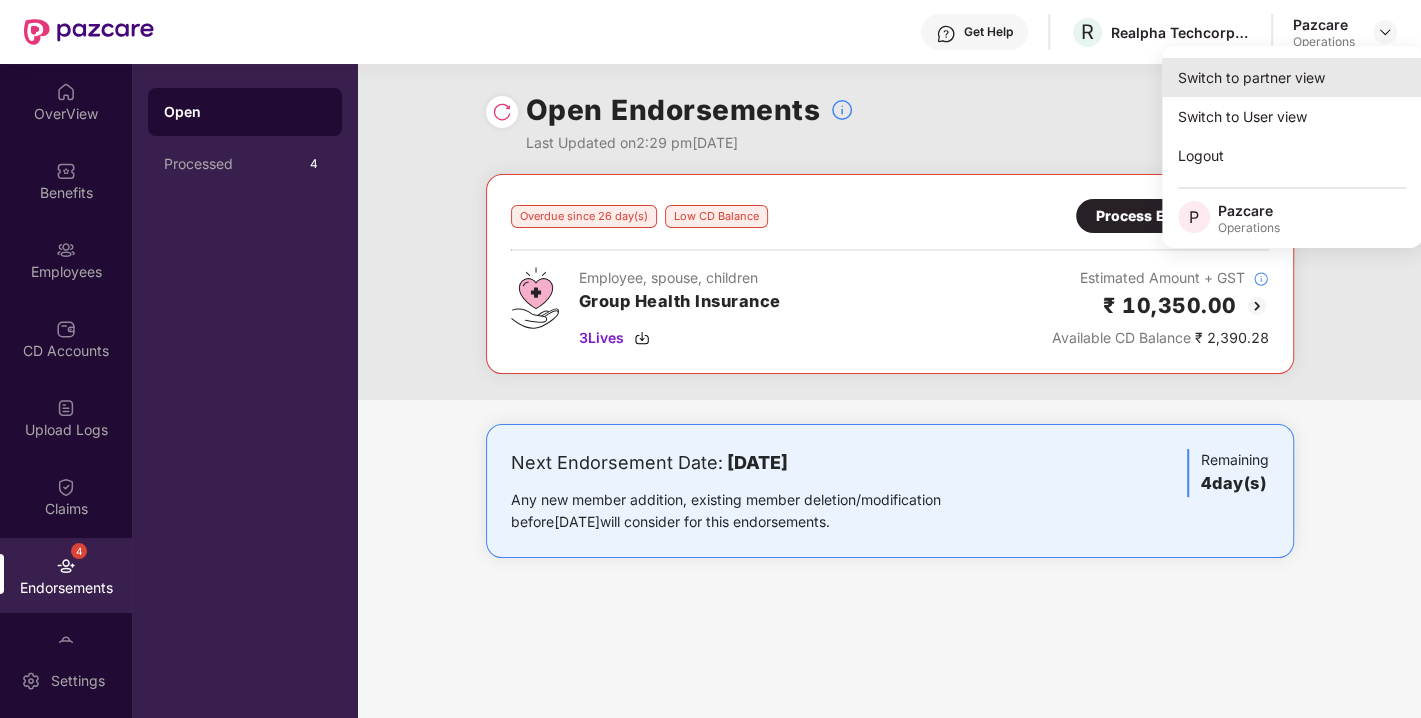 click on "Switch to partner view" at bounding box center [1292, 77] 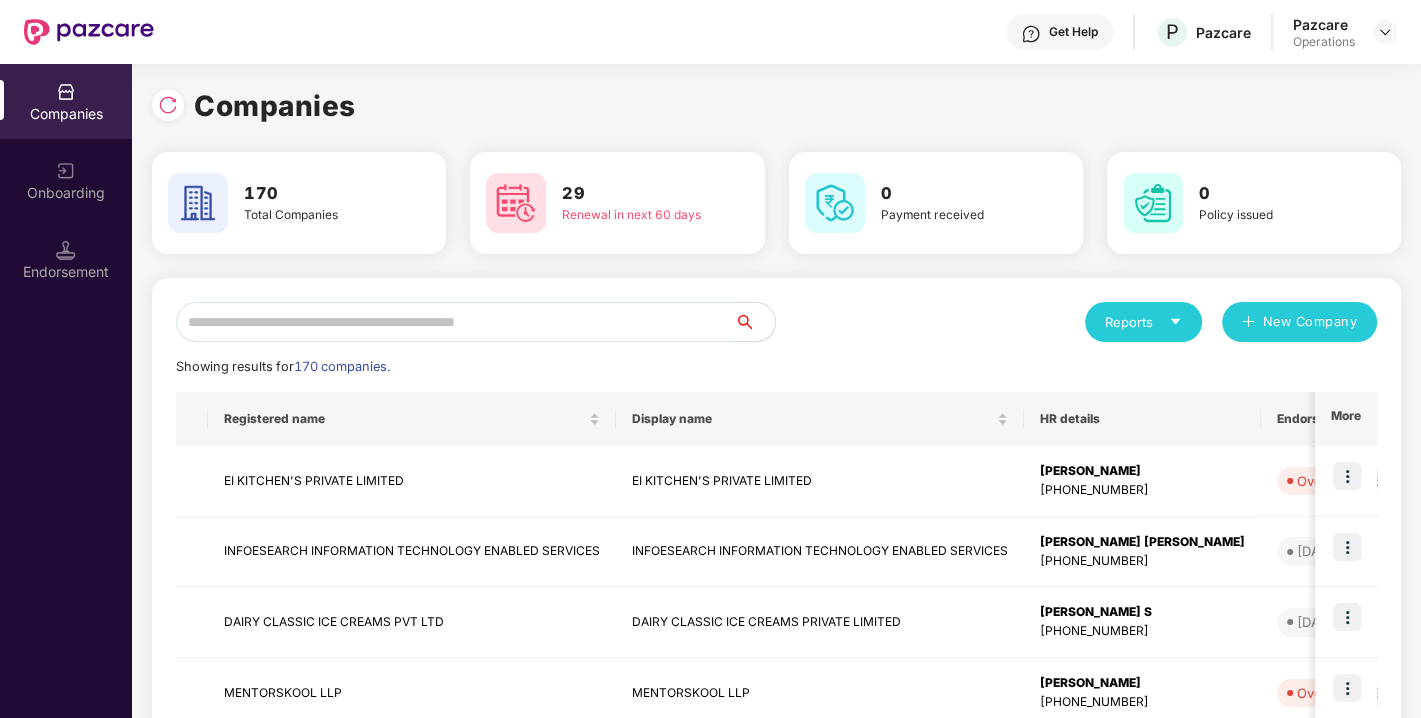 click at bounding box center (455, 322) 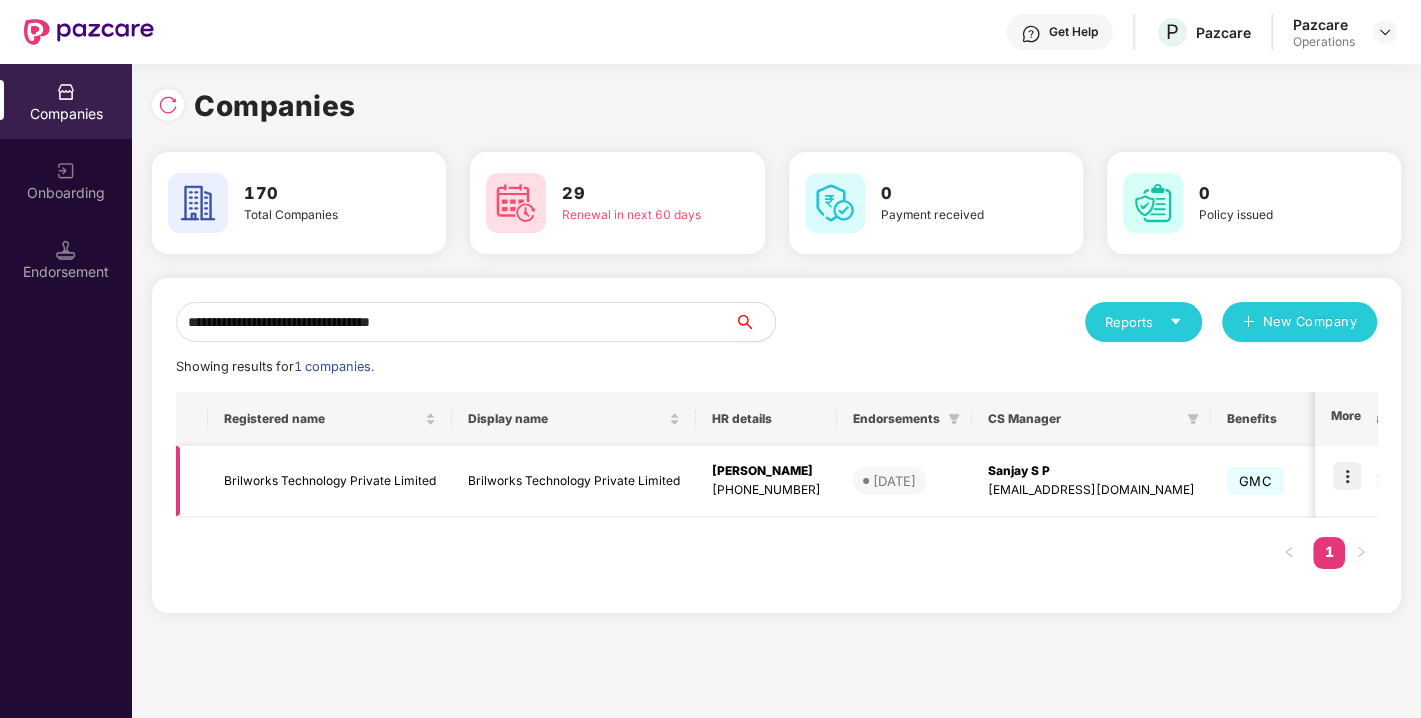 type on "**********" 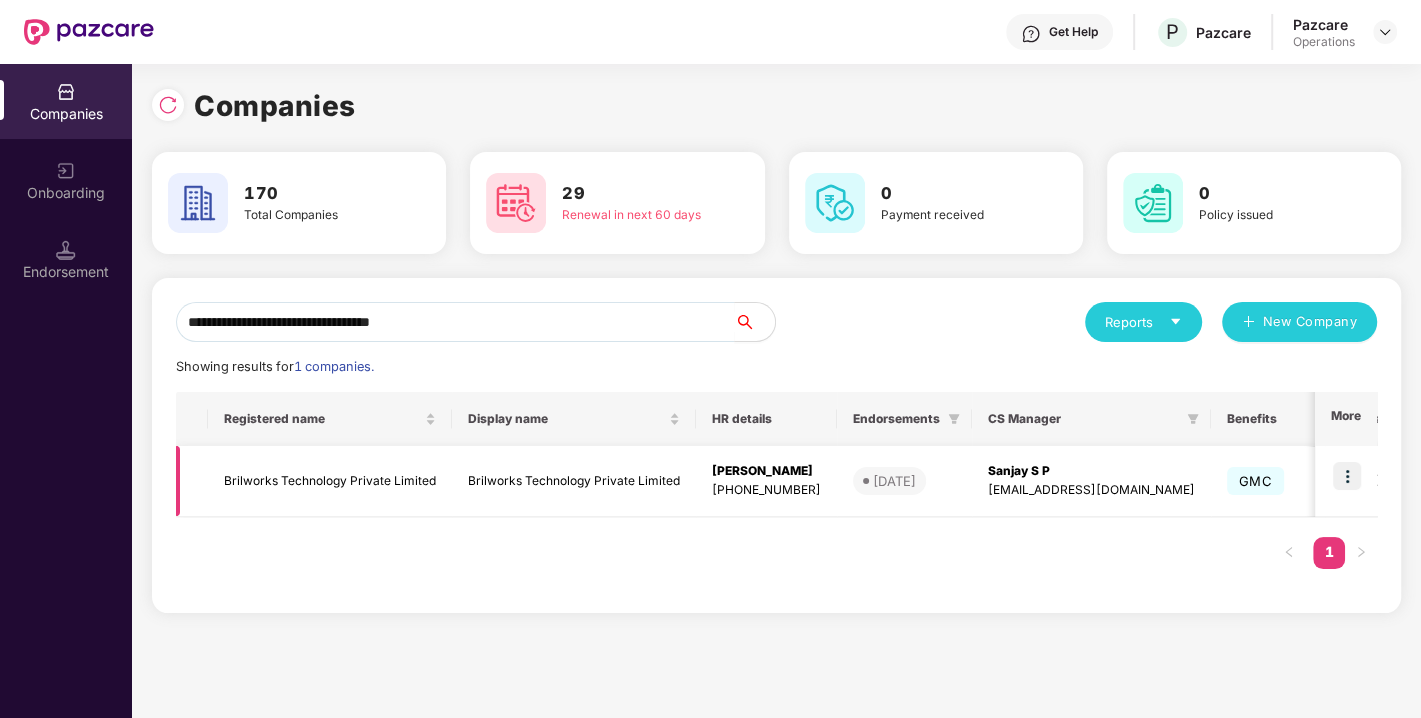 click at bounding box center [1347, 476] 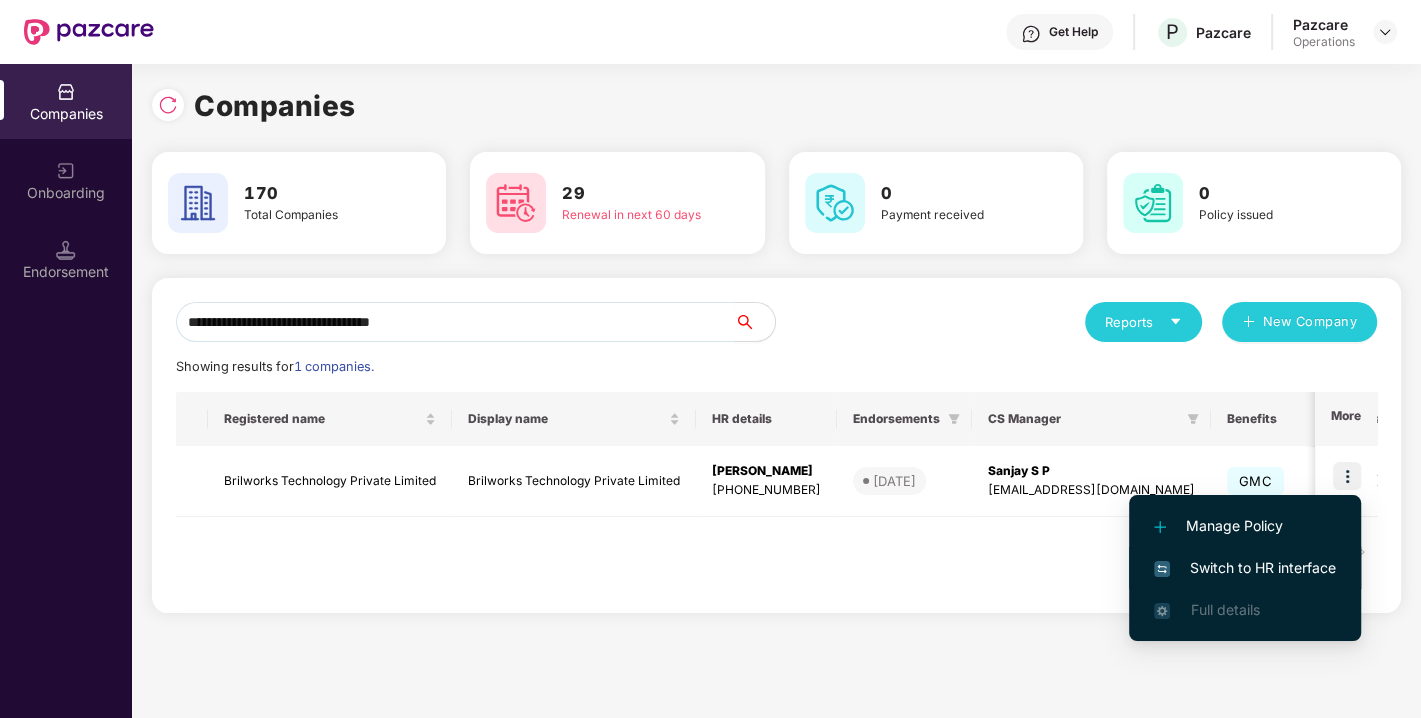 click on "Switch to HR interface" at bounding box center (1245, 568) 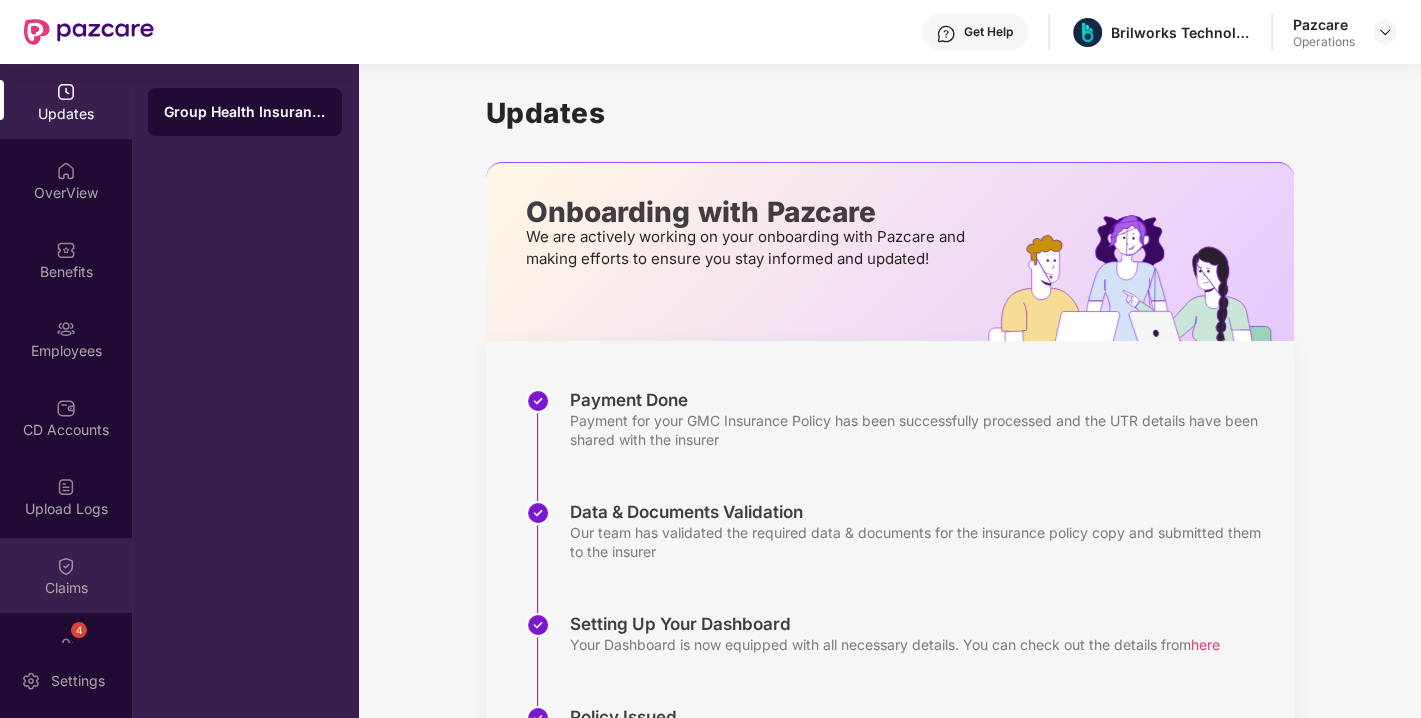 scroll, scrollTop: 131, scrollLeft: 0, axis: vertical 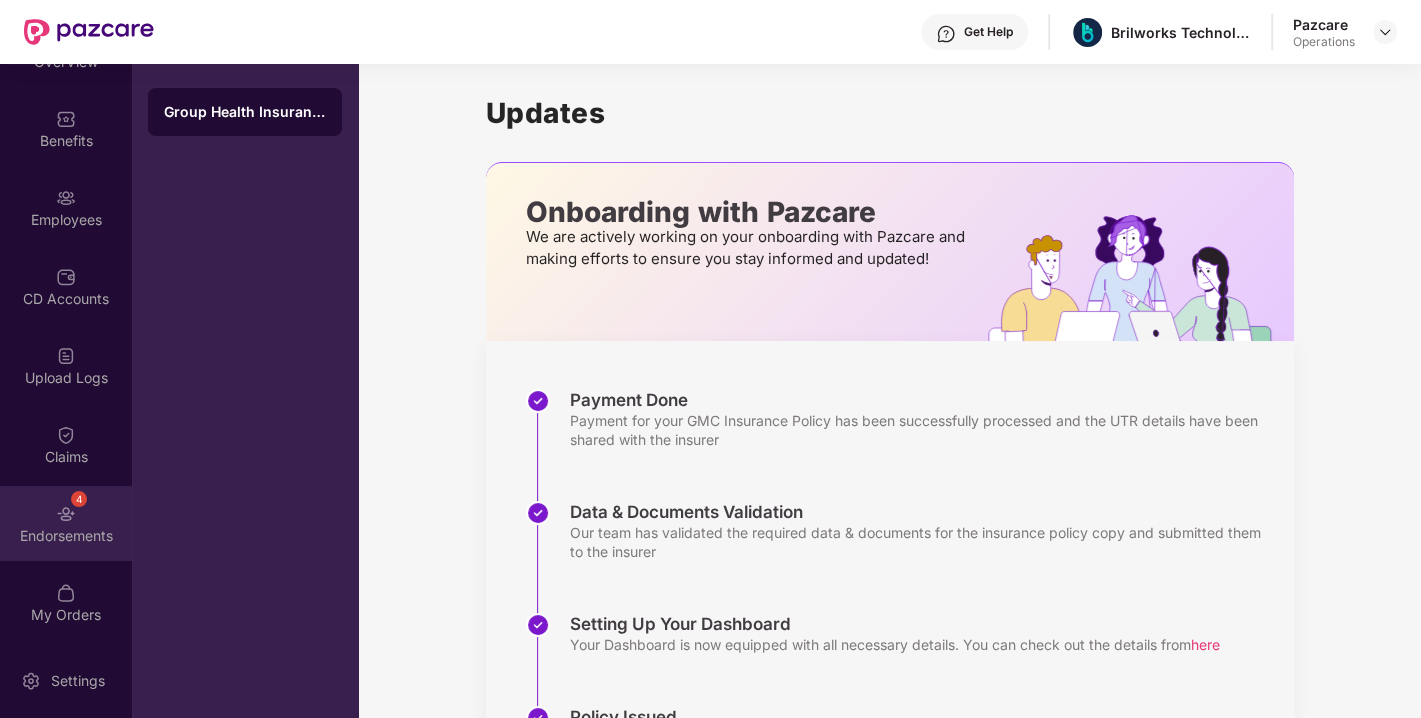 click on "Endorsements" at bounding box center (66, 536) 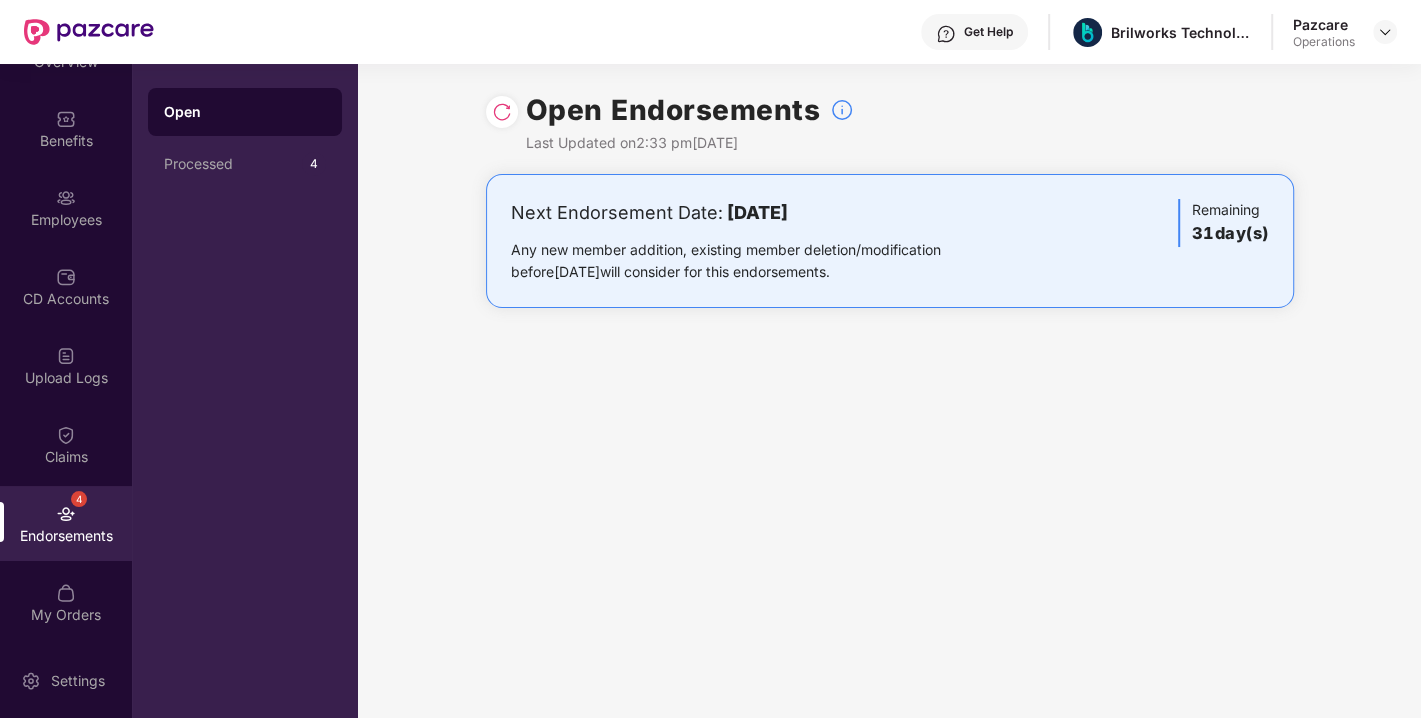 click at bounding box center (502, 112) 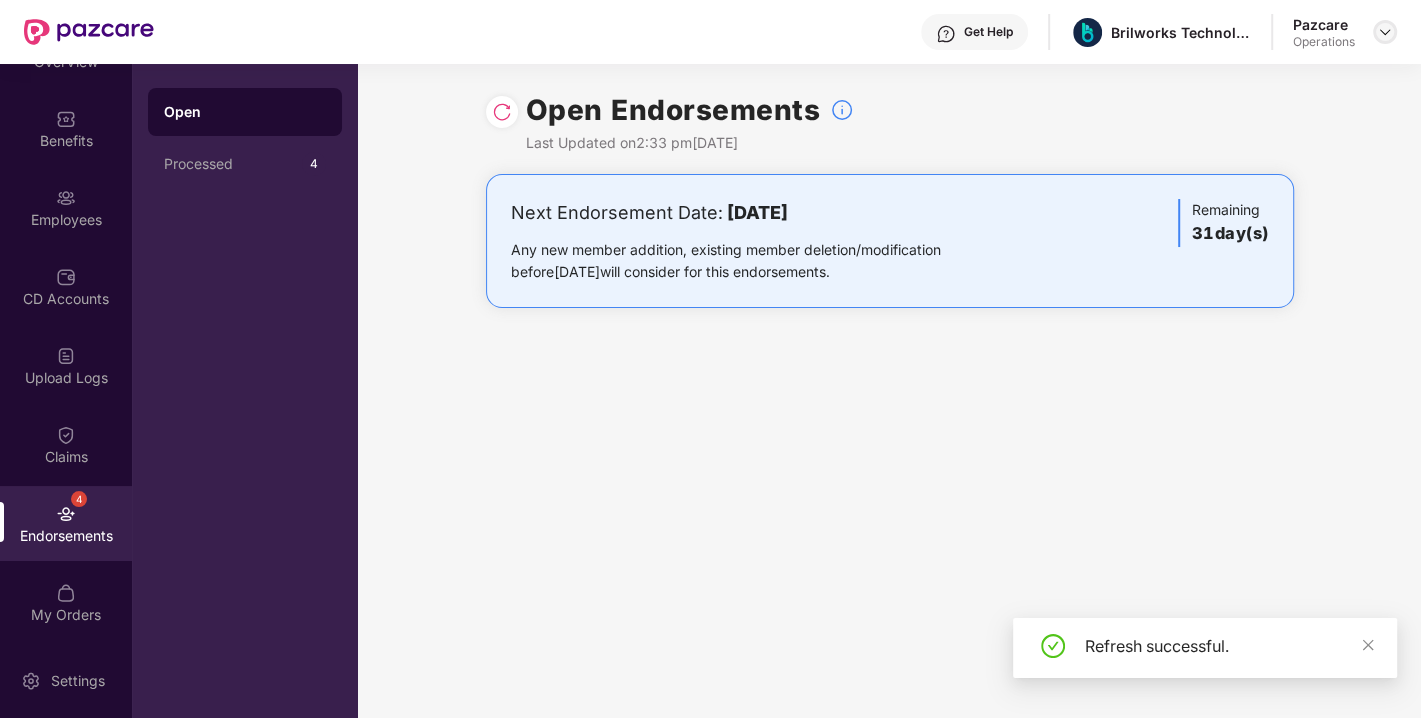 click at bounding box center [1385, 32] 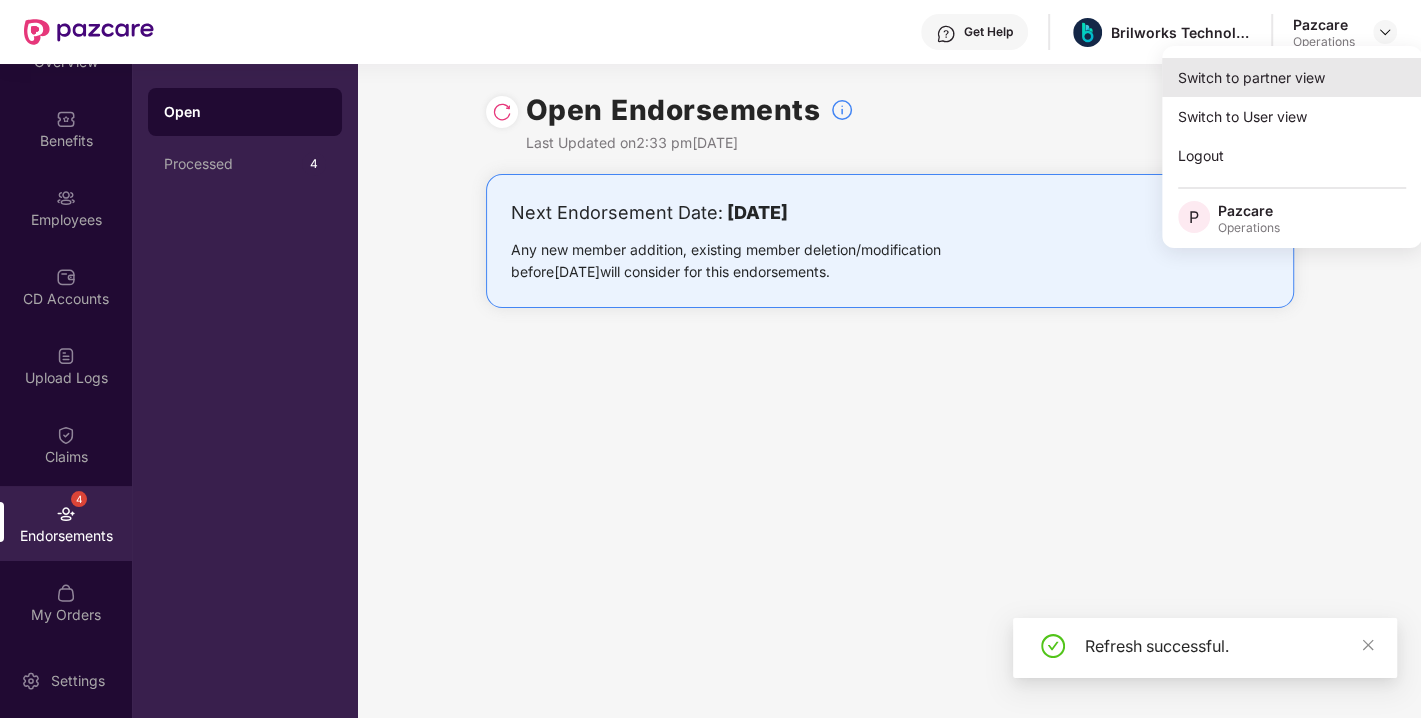 click on "Switch to partner view" at bounding box center (1292, 77) 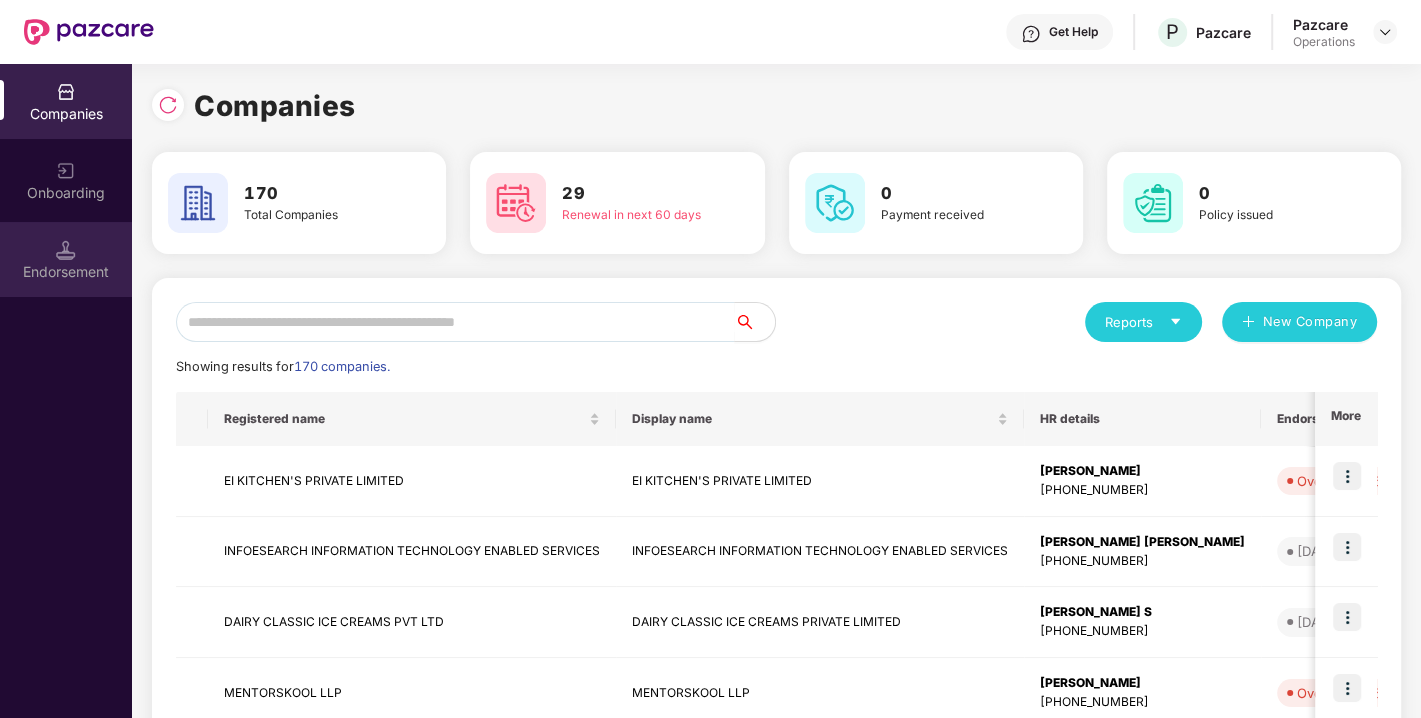 click on "Endorsement" at bounding box center [66, 259] 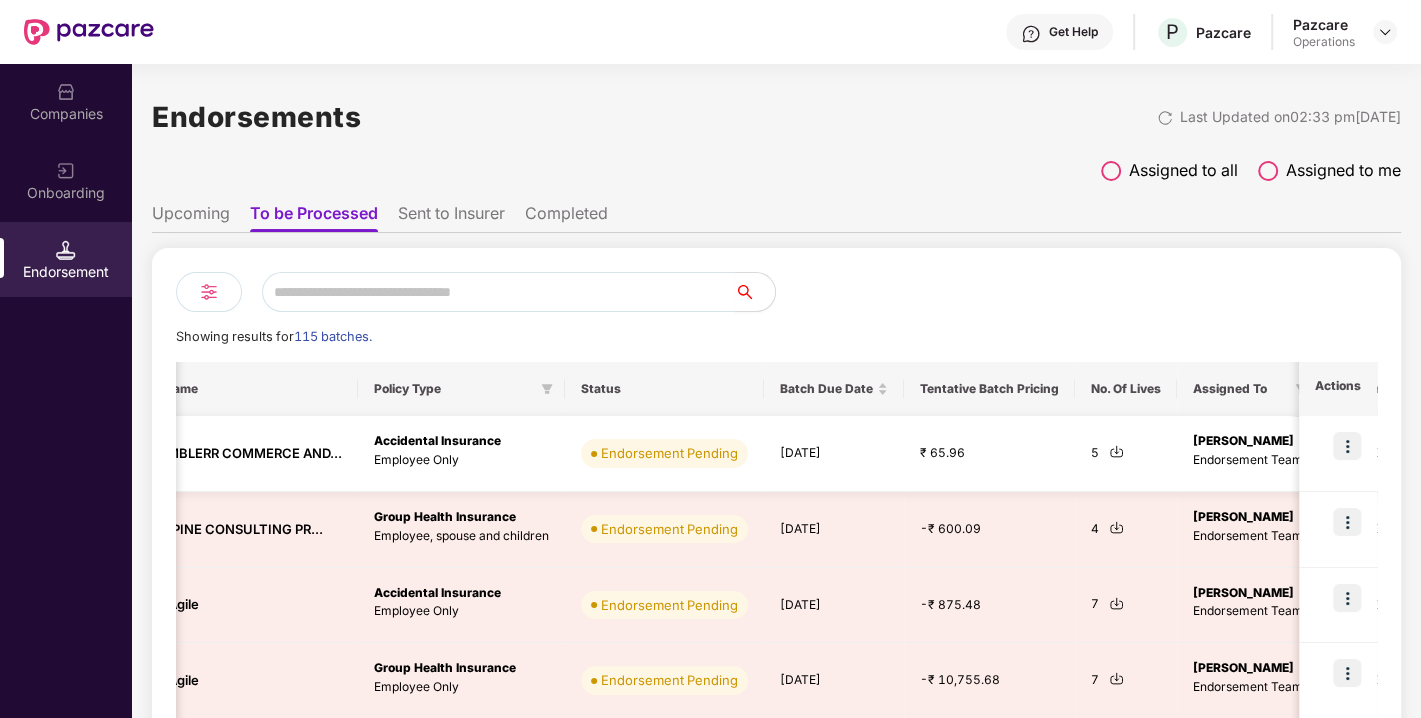 scroll, scrollTop: 0, scrollLeft: 297, axis: horizontal 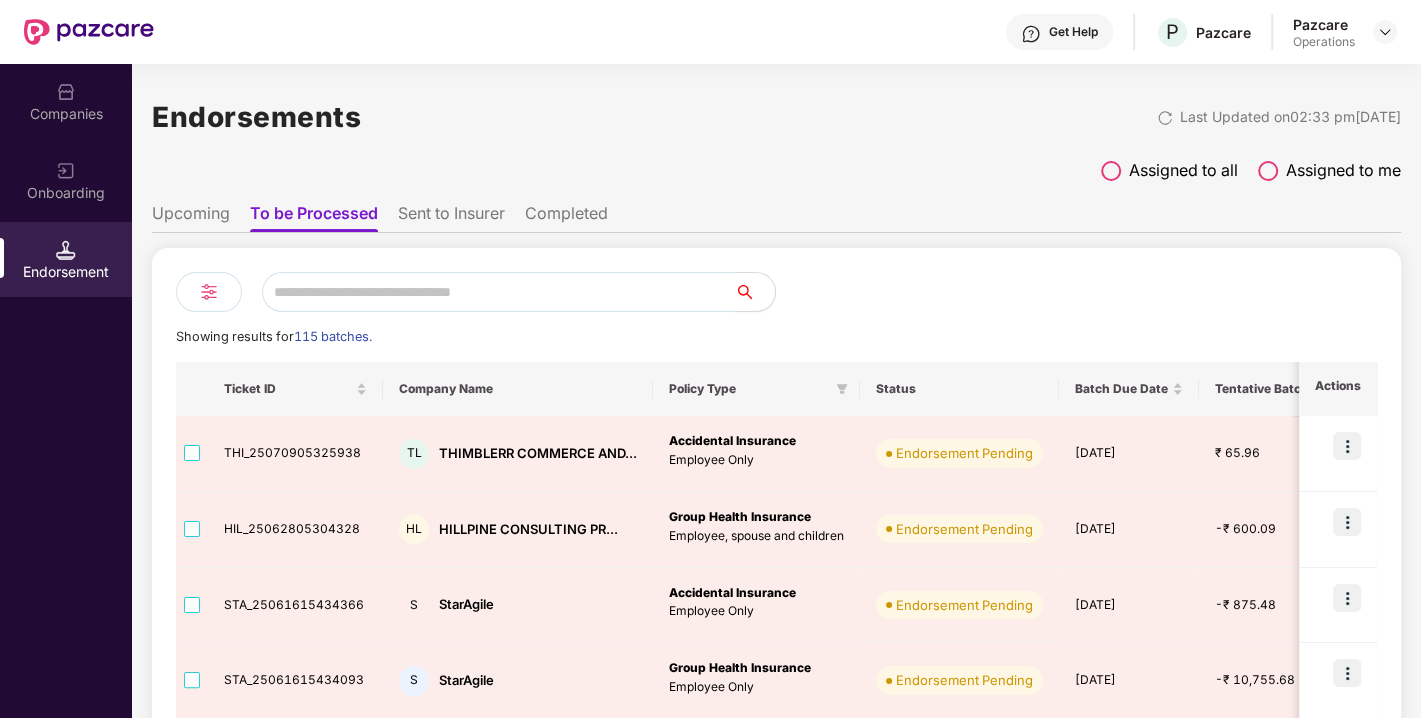 click at bounding box center [498, 292] 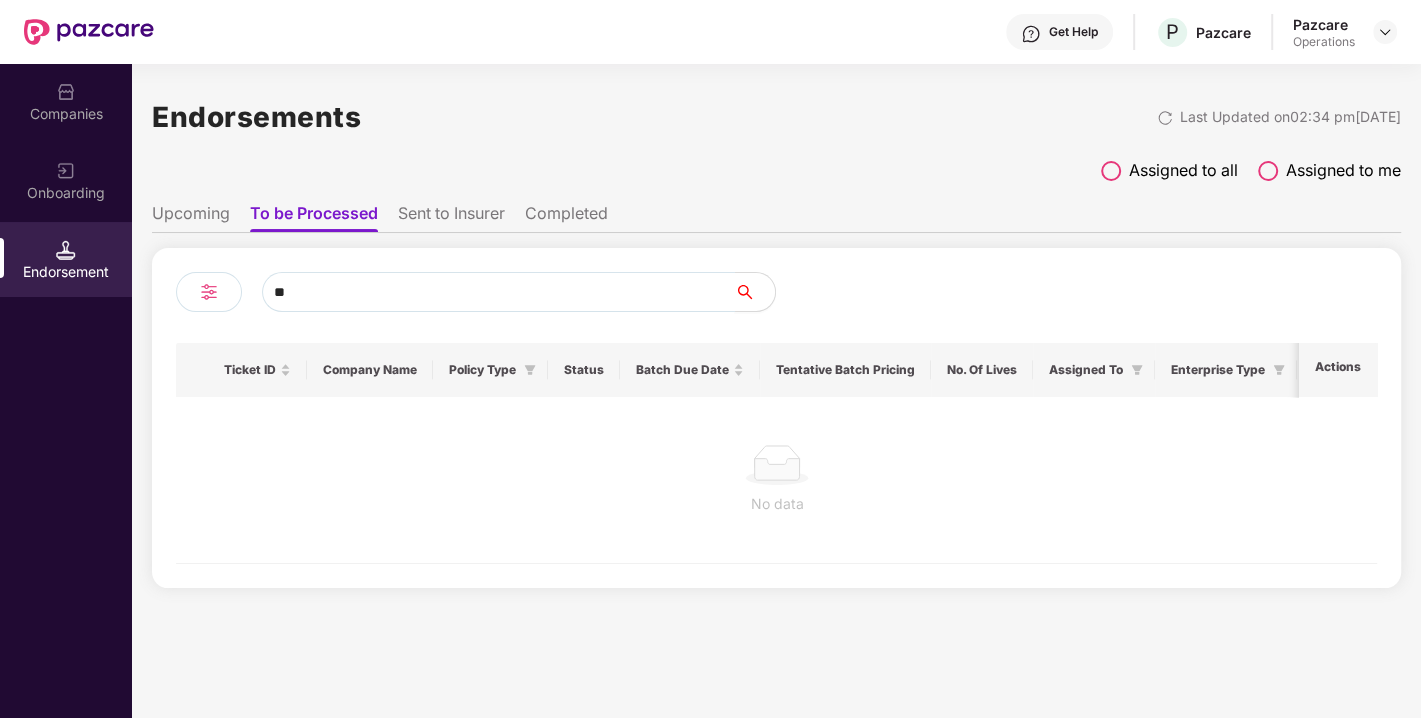 type on "*" 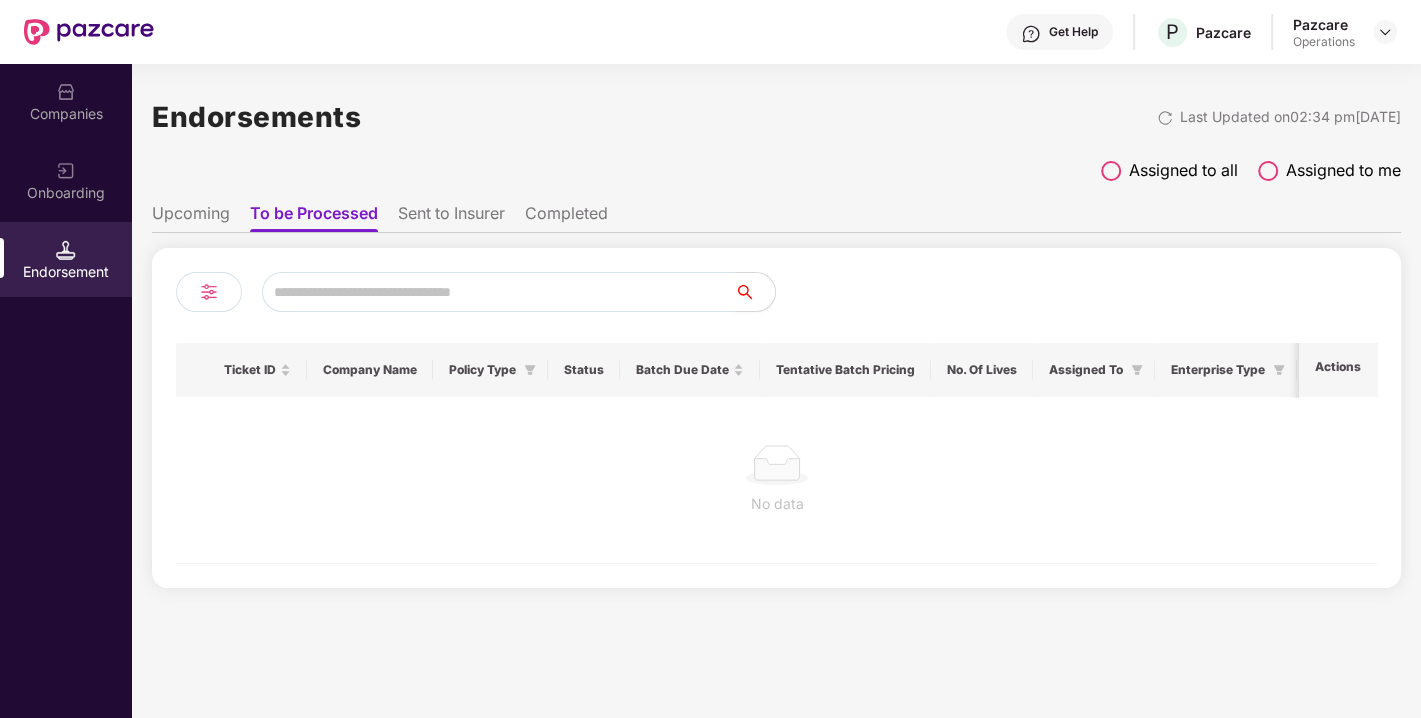 paste on "**********" 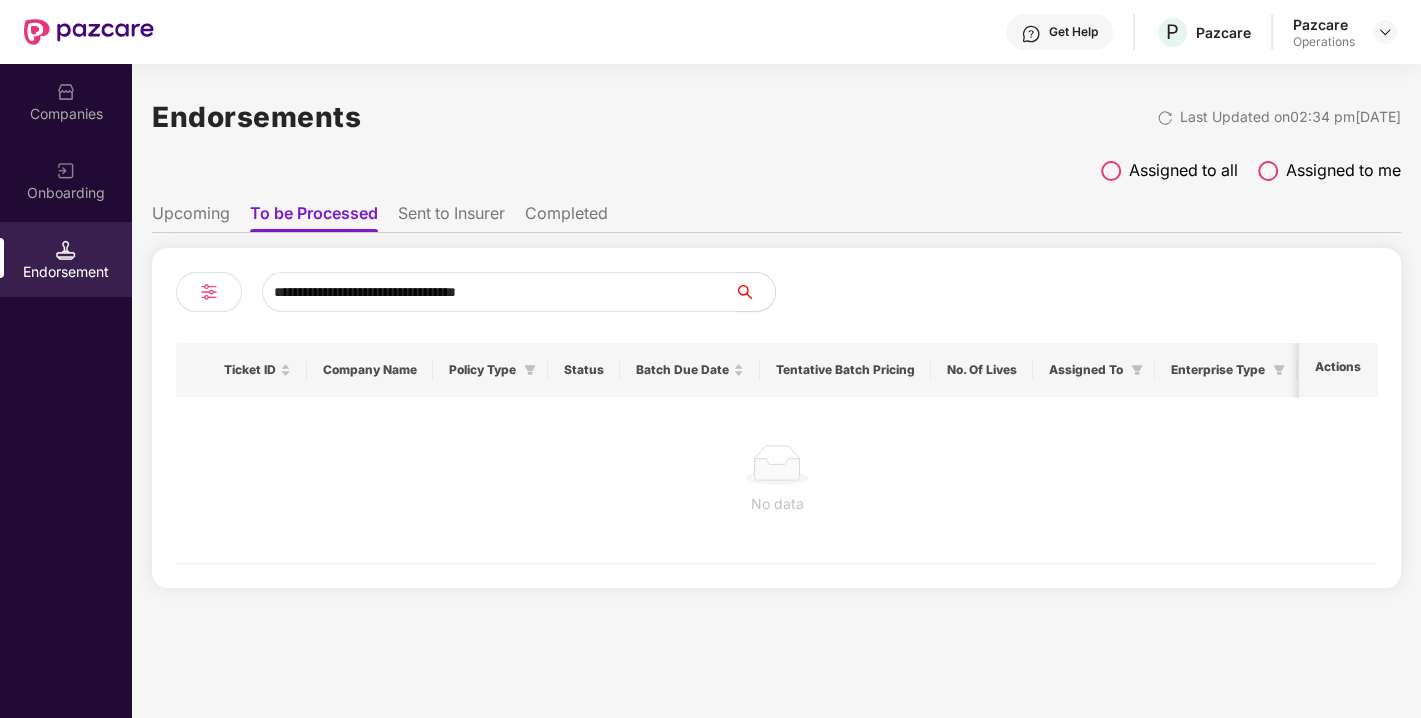 type on "**********" 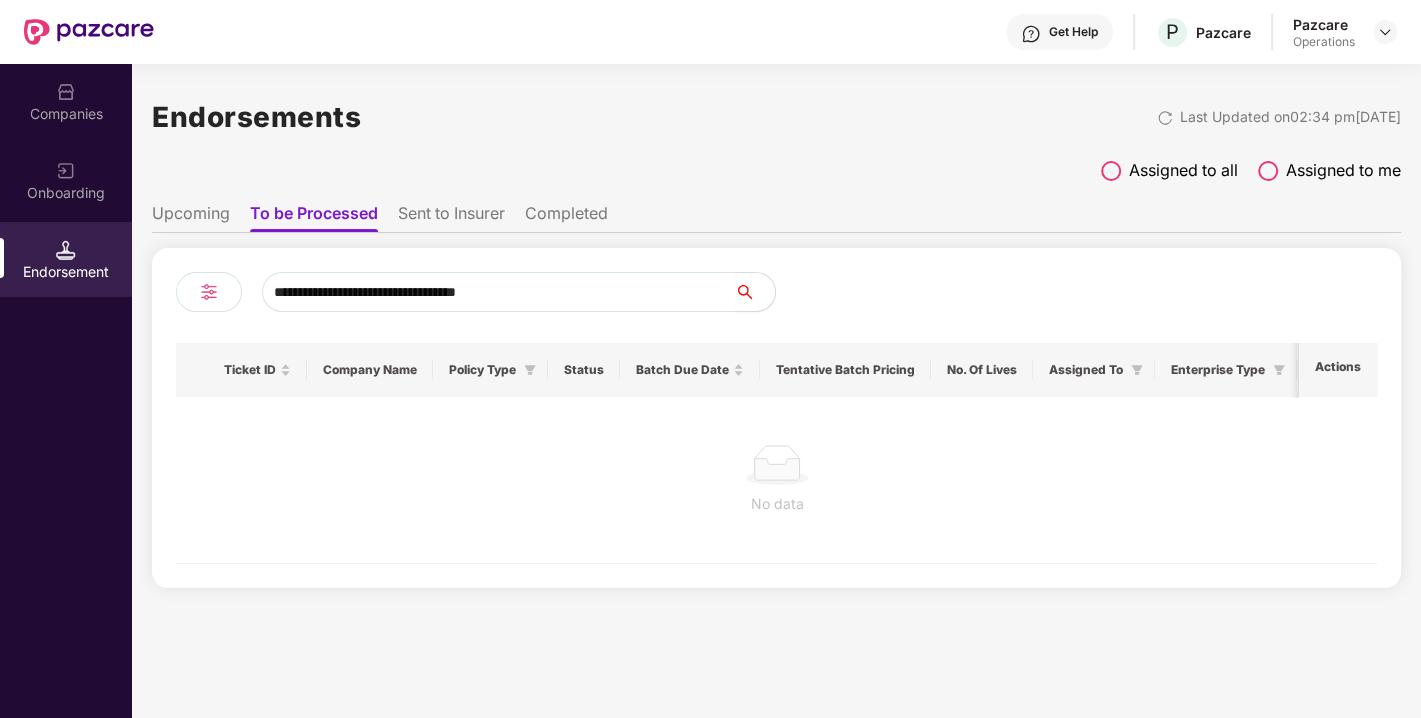 click on "Upcoming" at bounding box center (191, 217) 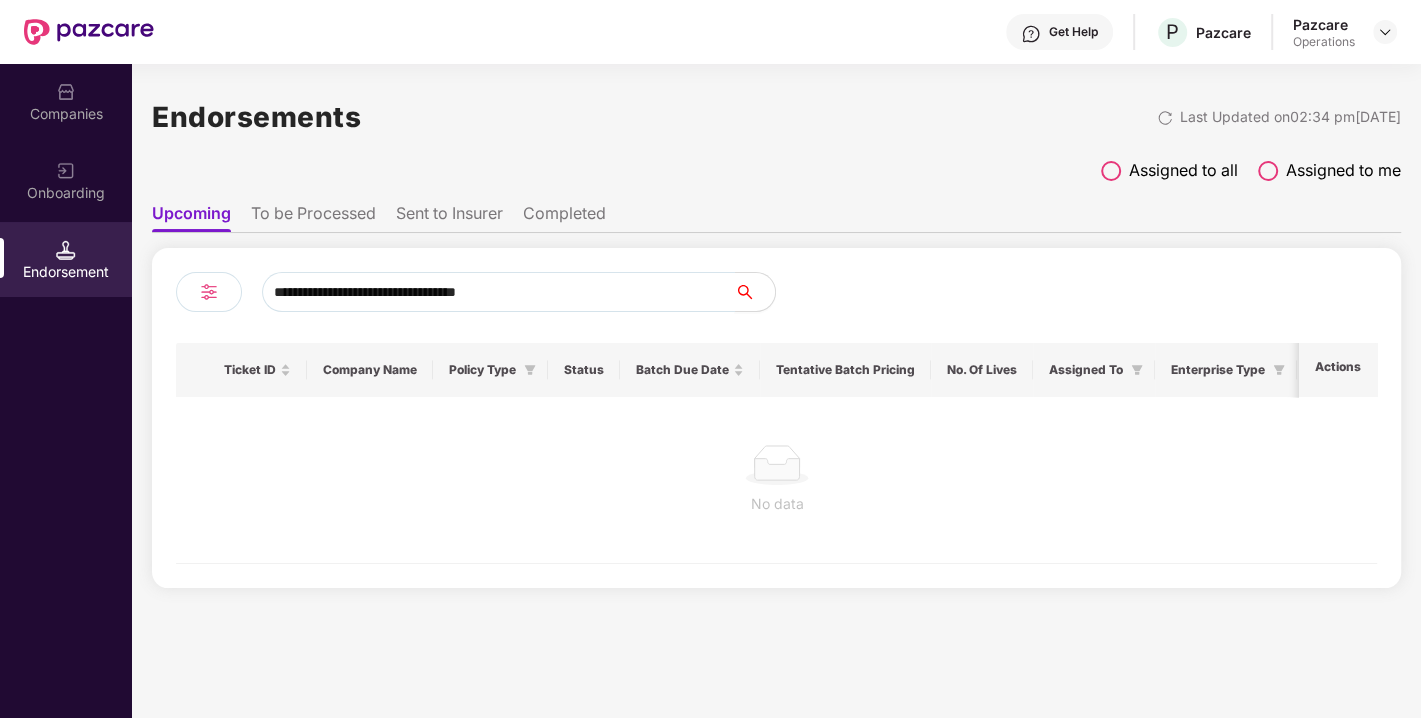 click on "**********" at bounding box center (498, 292) 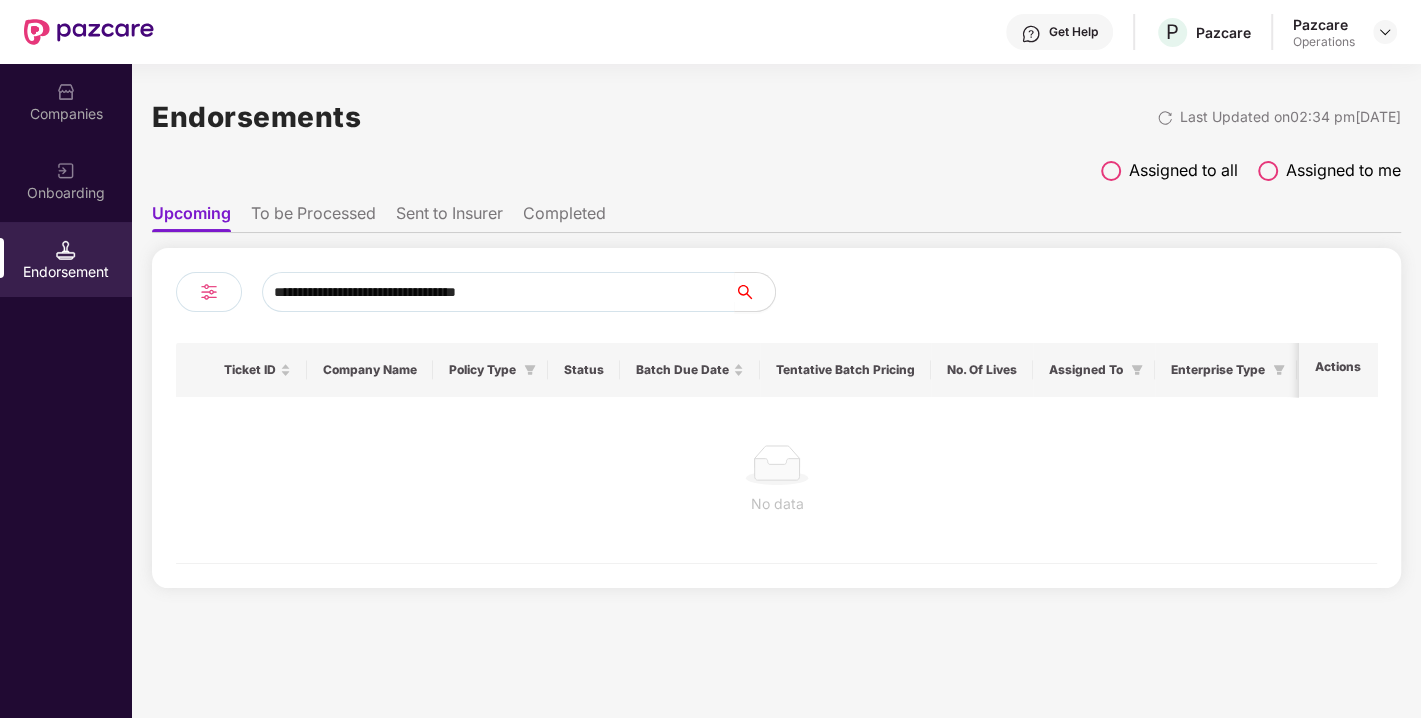 click on "To be Processed" at bounding box center [313, 217] 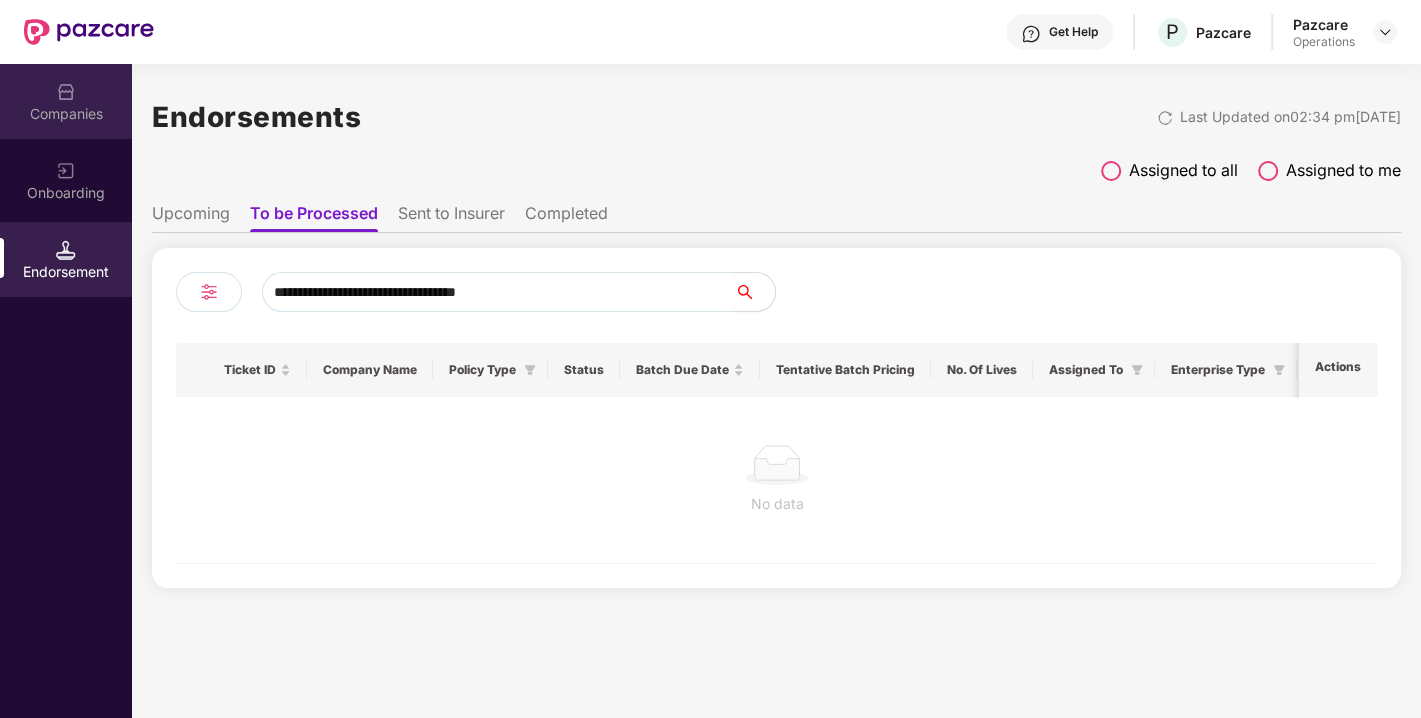 click on "Companies" at bounding box center (66, 114) 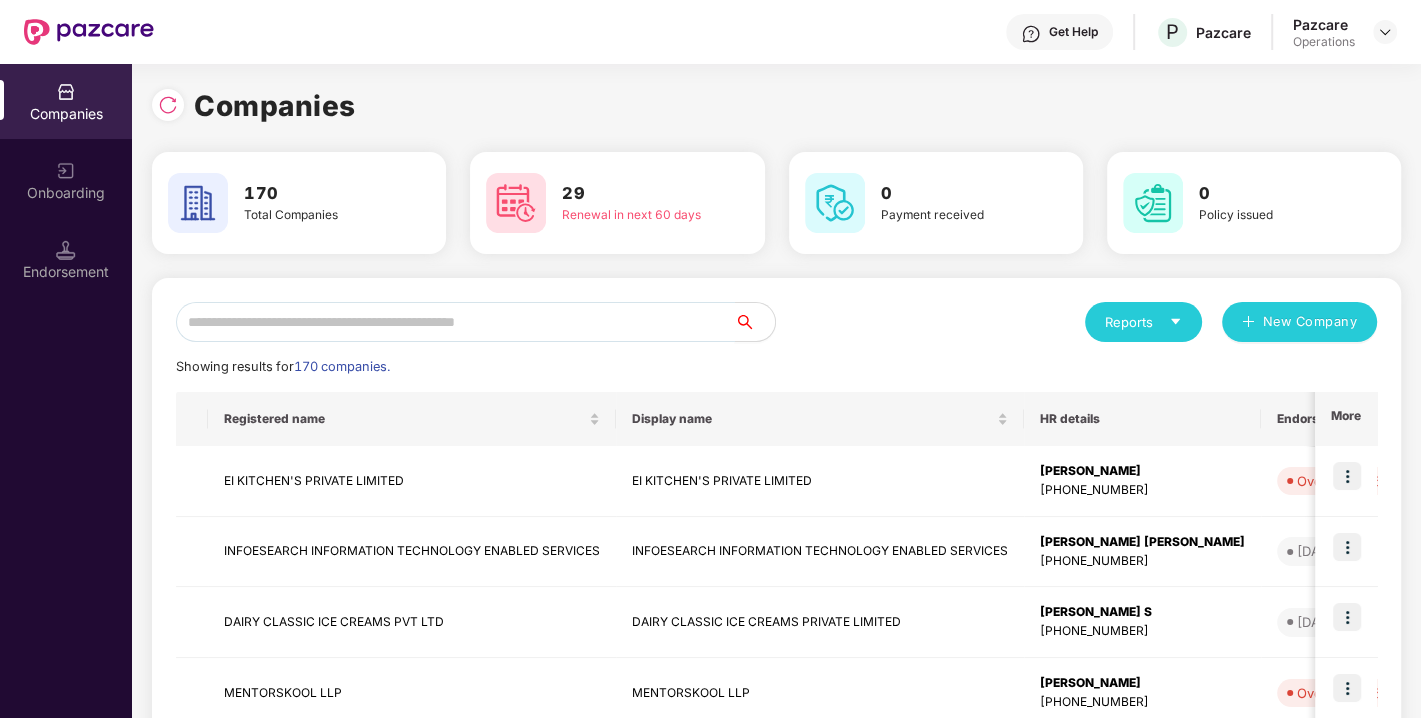 click at bounding box center (455, 322) 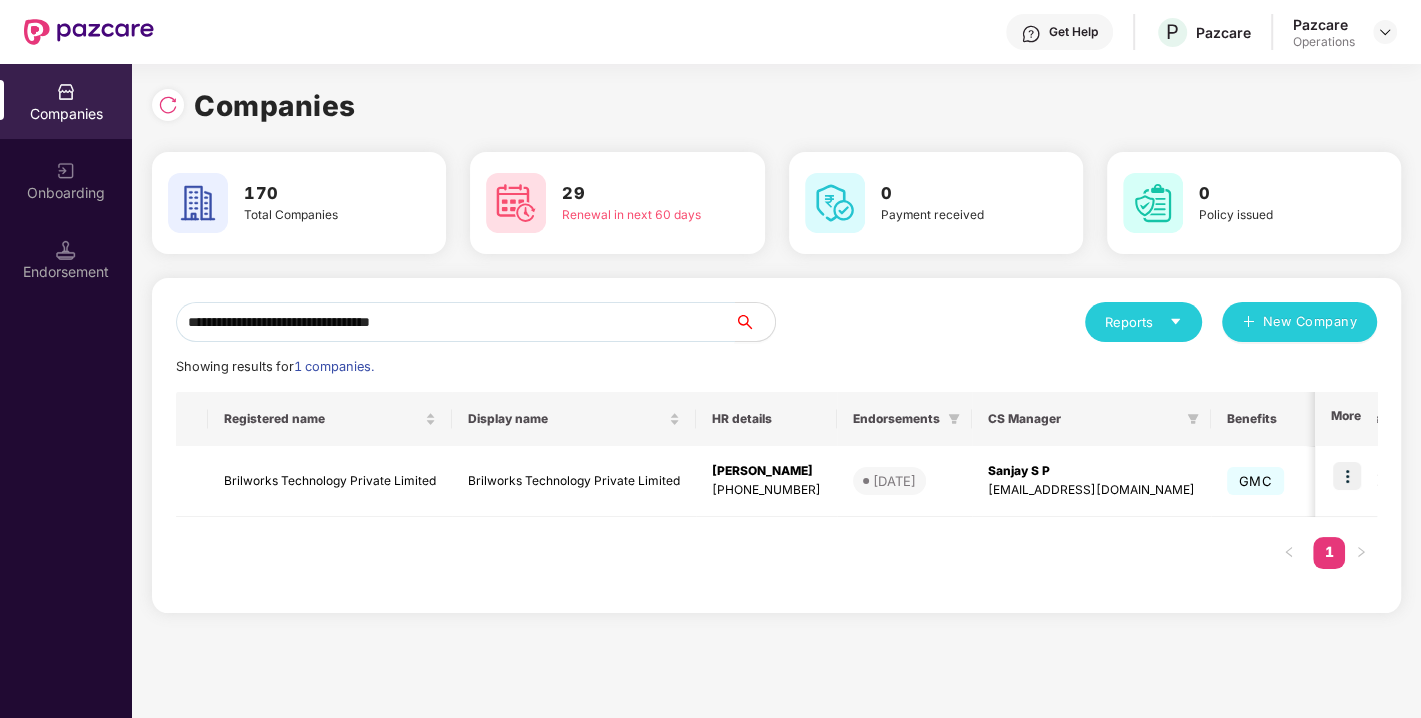 type on "**********" 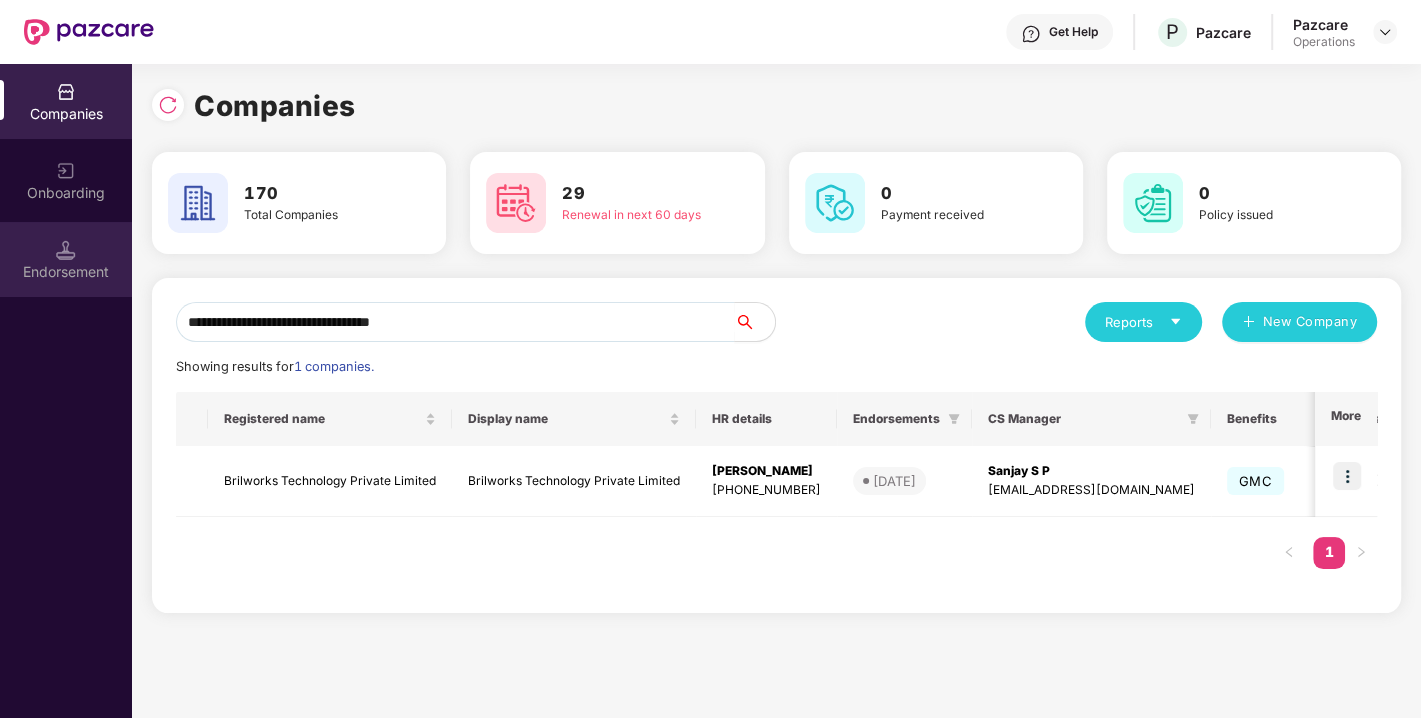 click at bounding box center [66, 250] 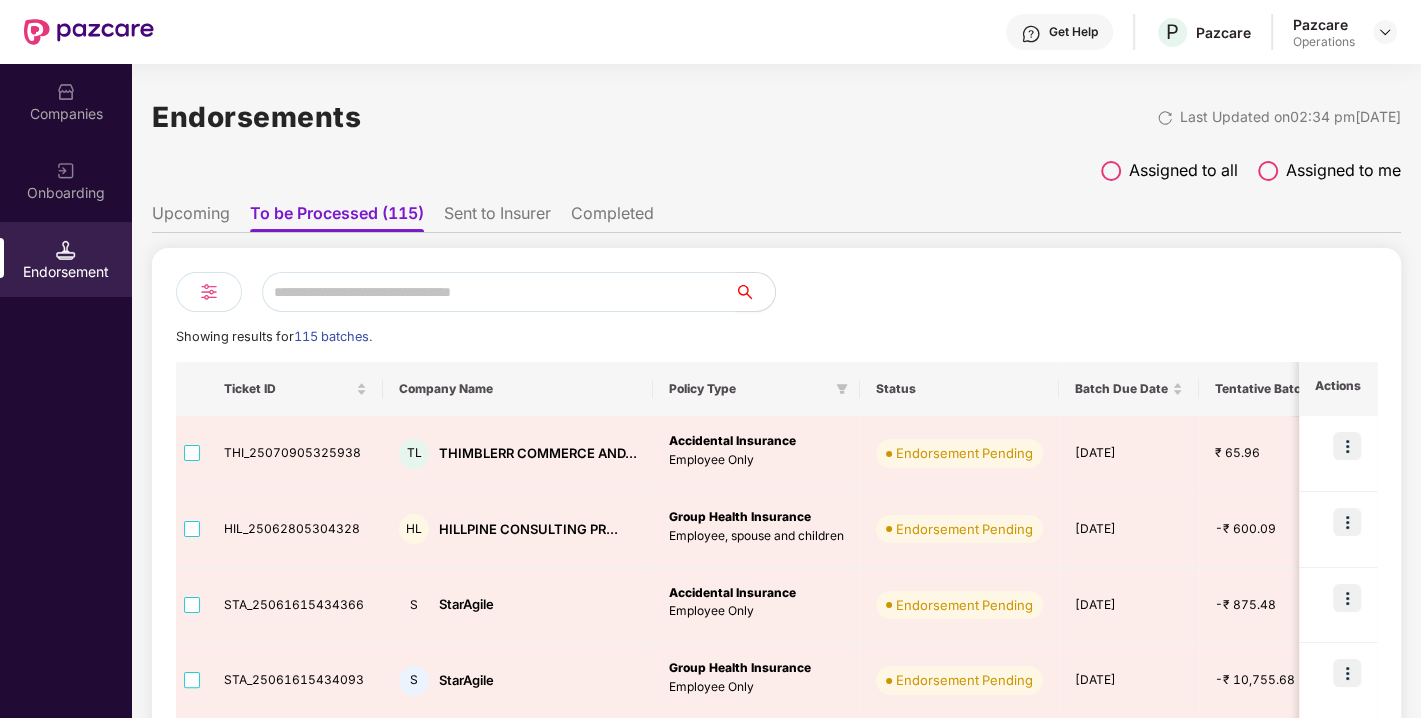 click at bounding box center (498, 292) 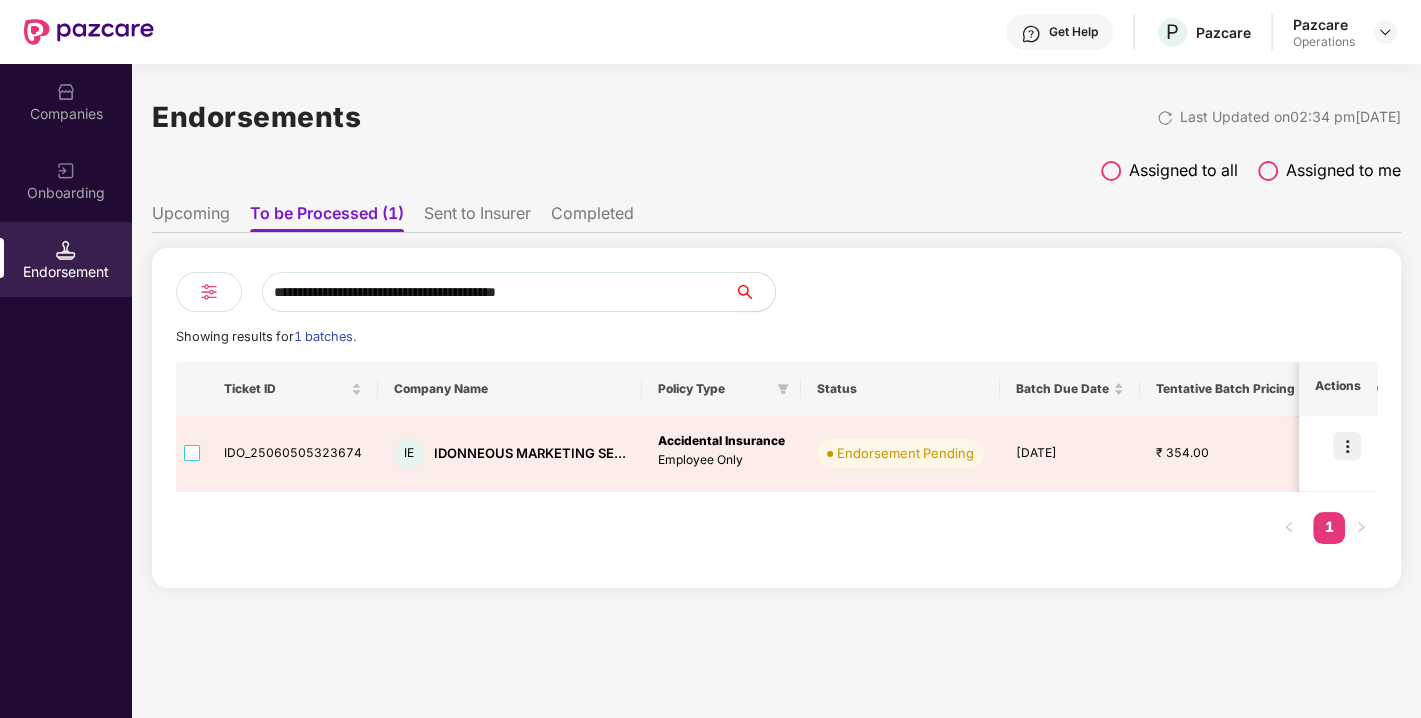 type on "**********" 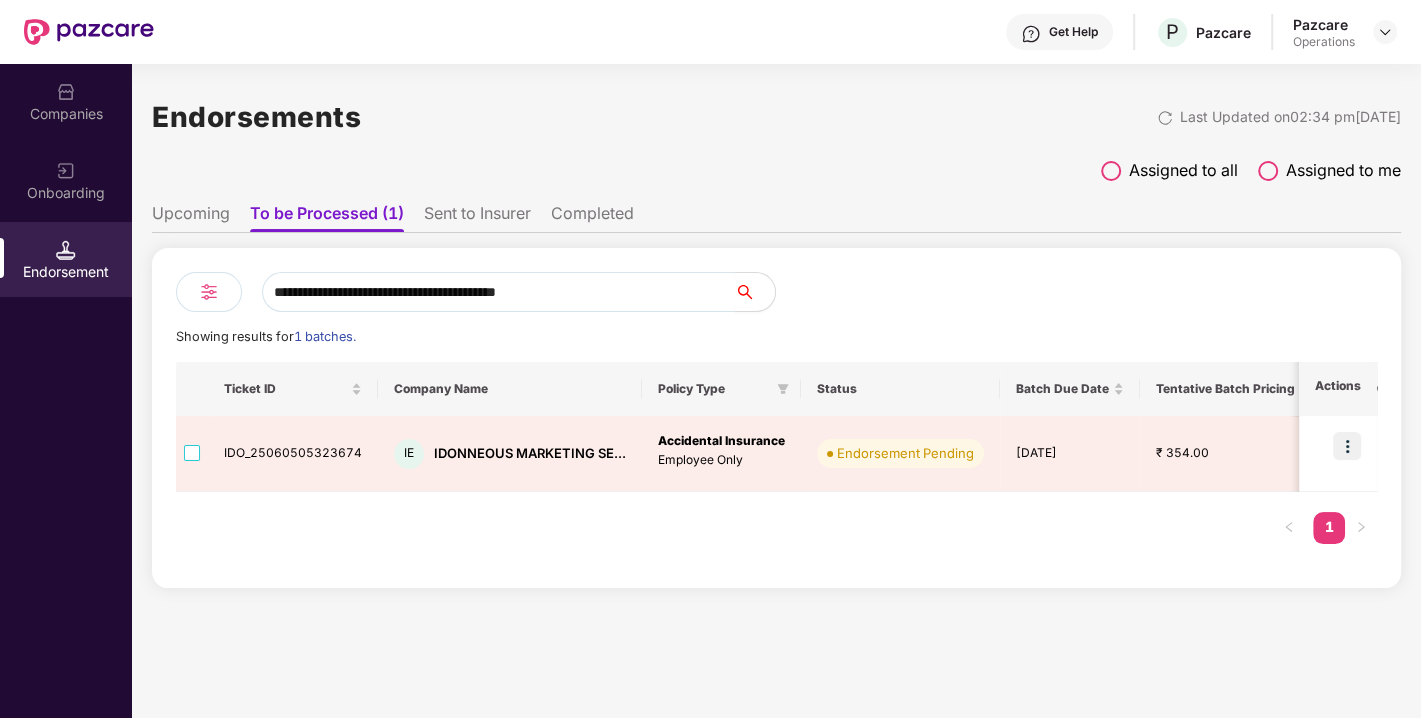click on "Companies" at bounding box center [66, 114] 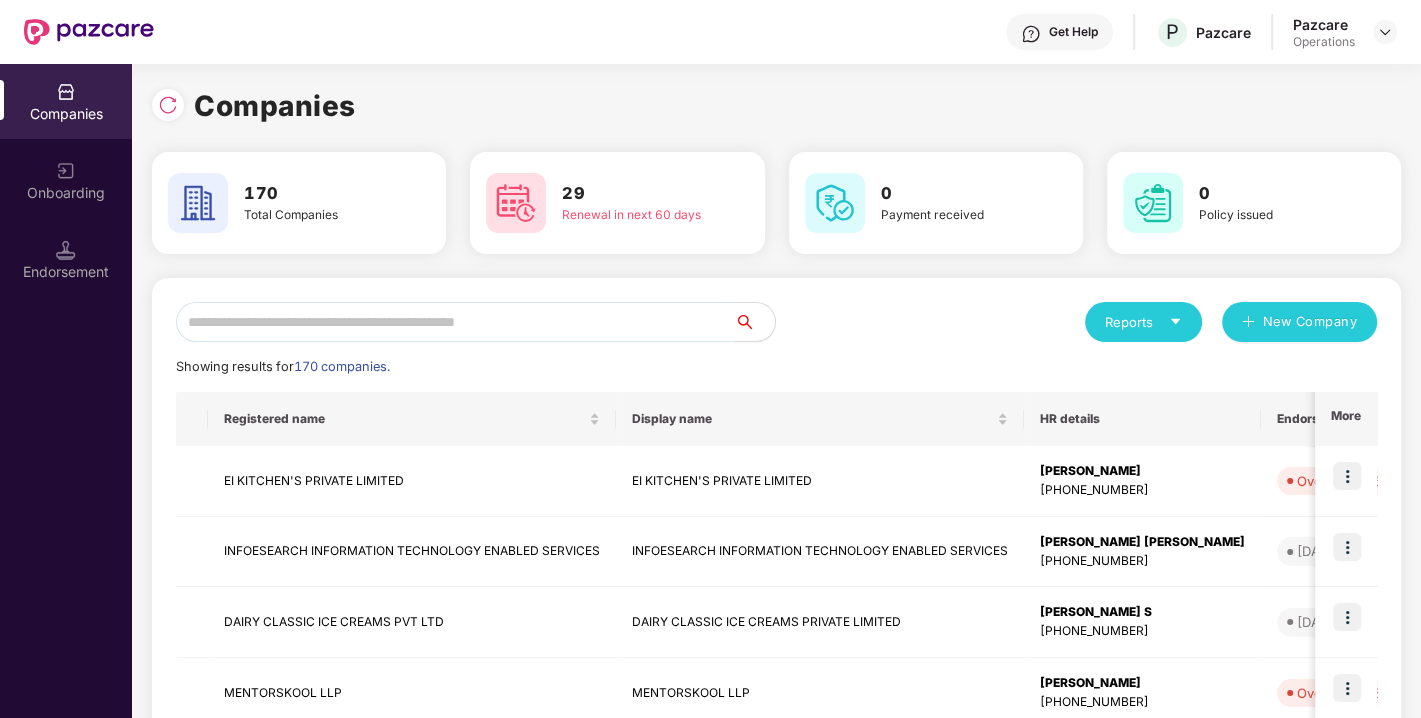 paste on "**********" 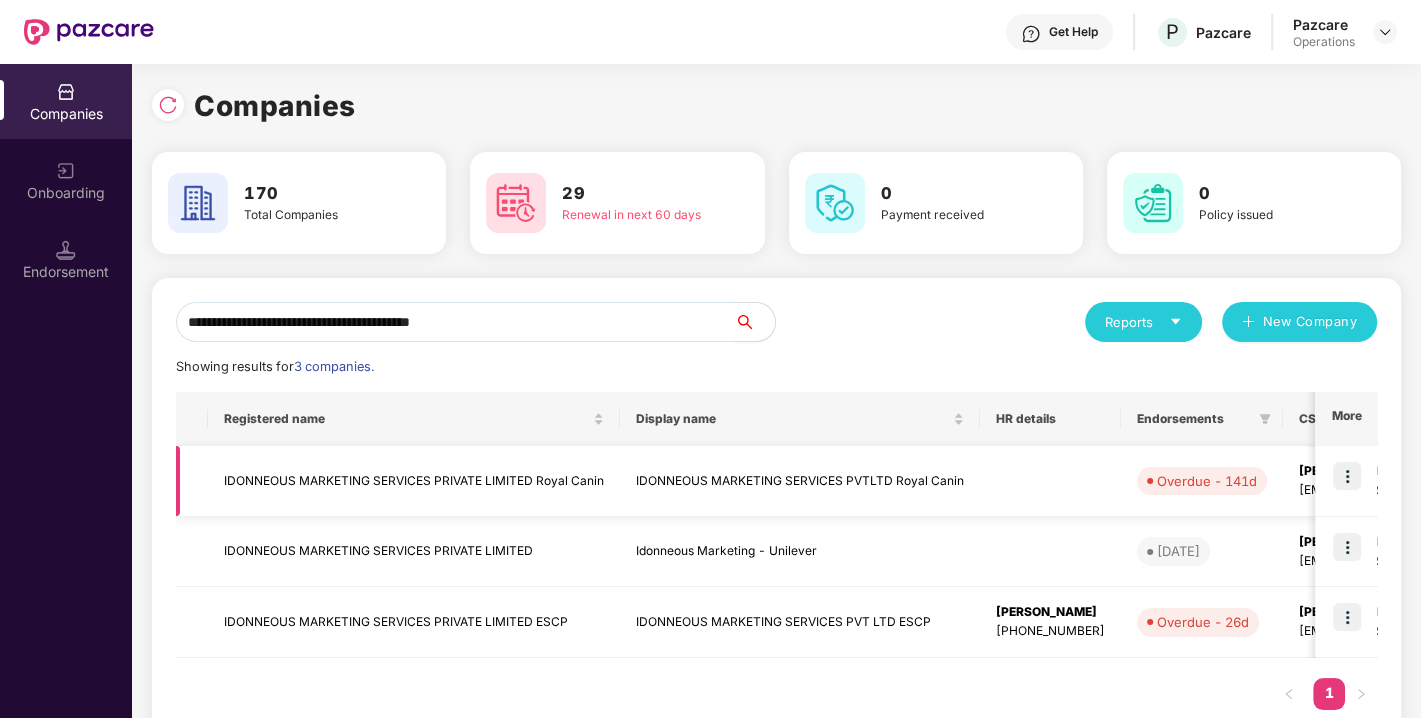 type on "**********" 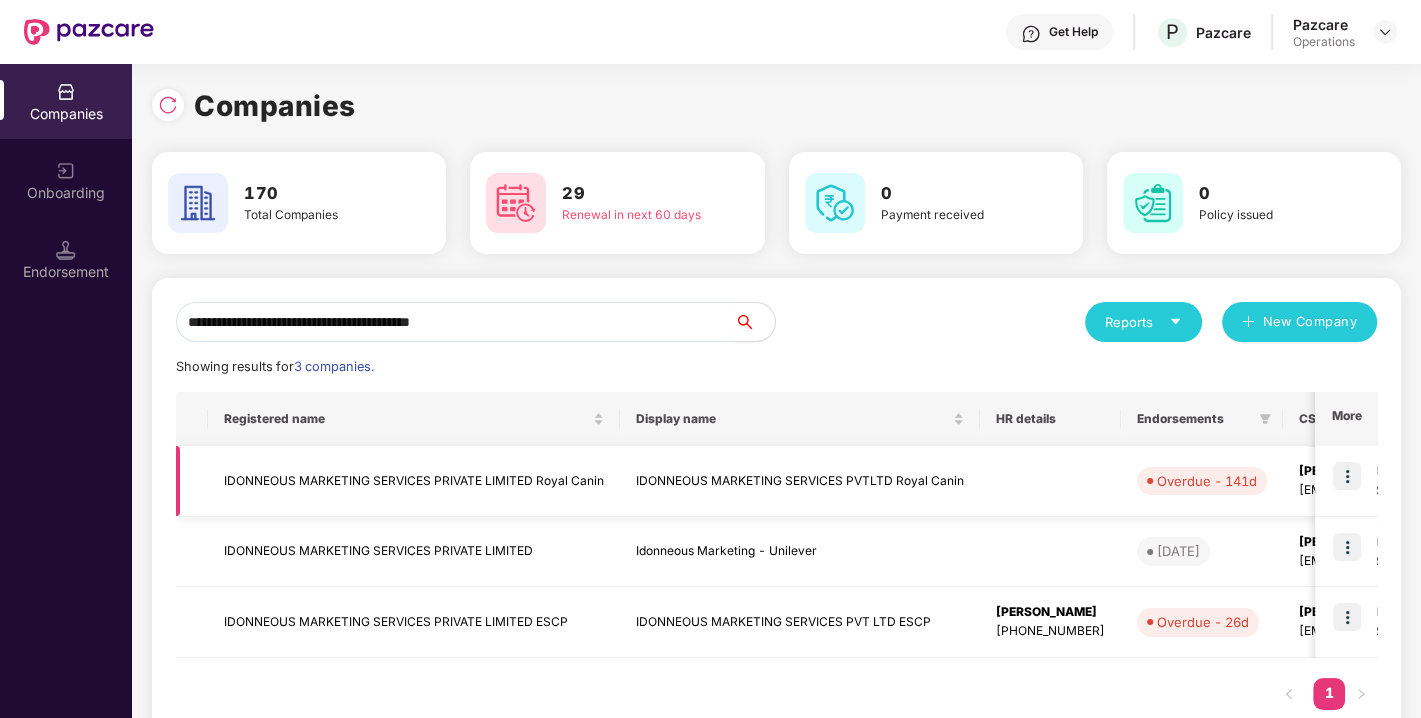 click at bounding box center [1347, 476] 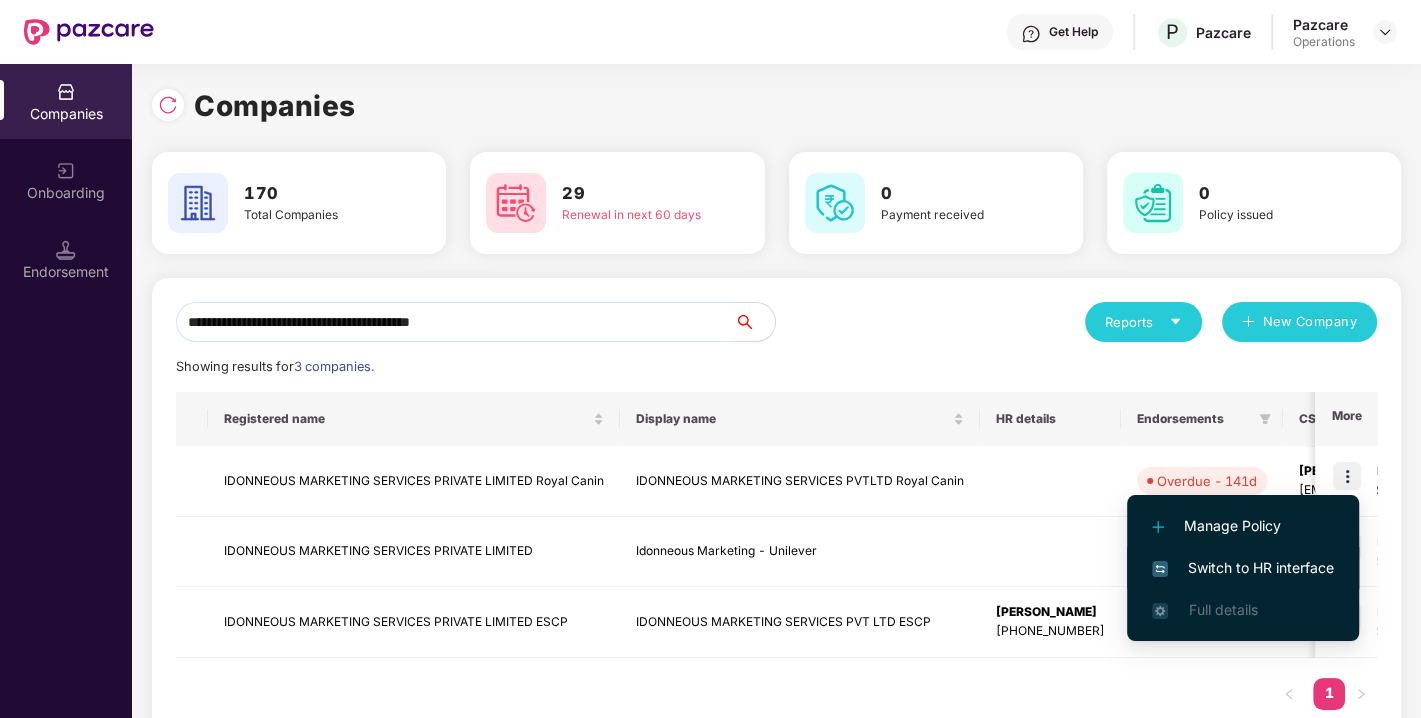 click on "Switch to HR interface" at bounding box center (1243, 568) 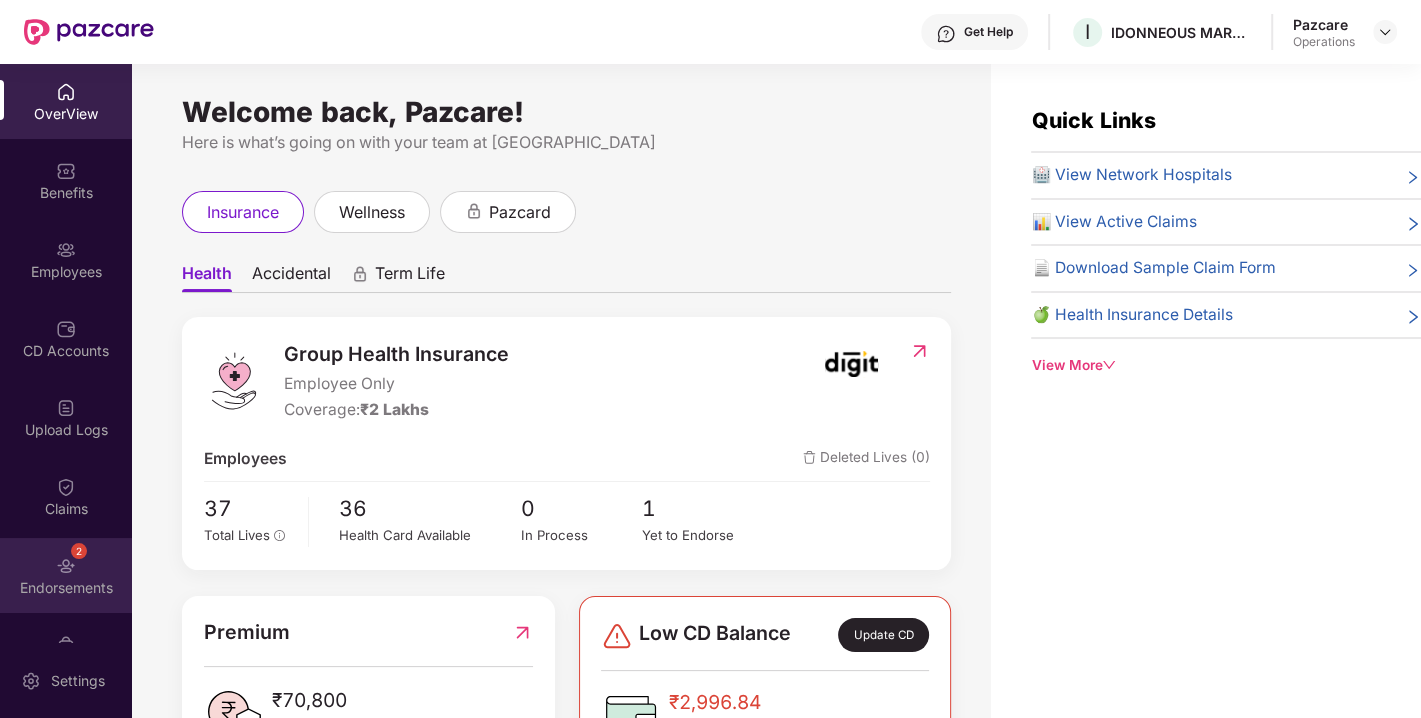 click on "Endorsements" at bounding box center (66, 588) 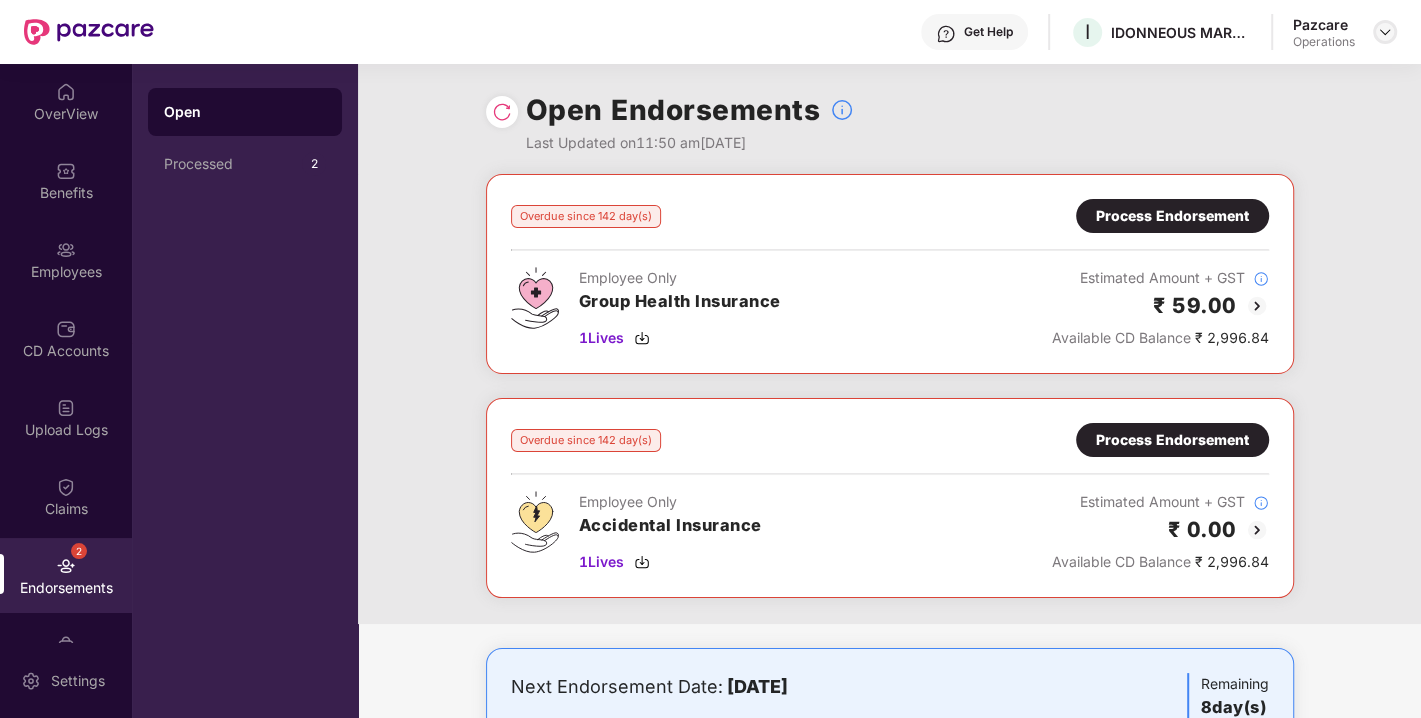 click at bounding box center (1385, 32) 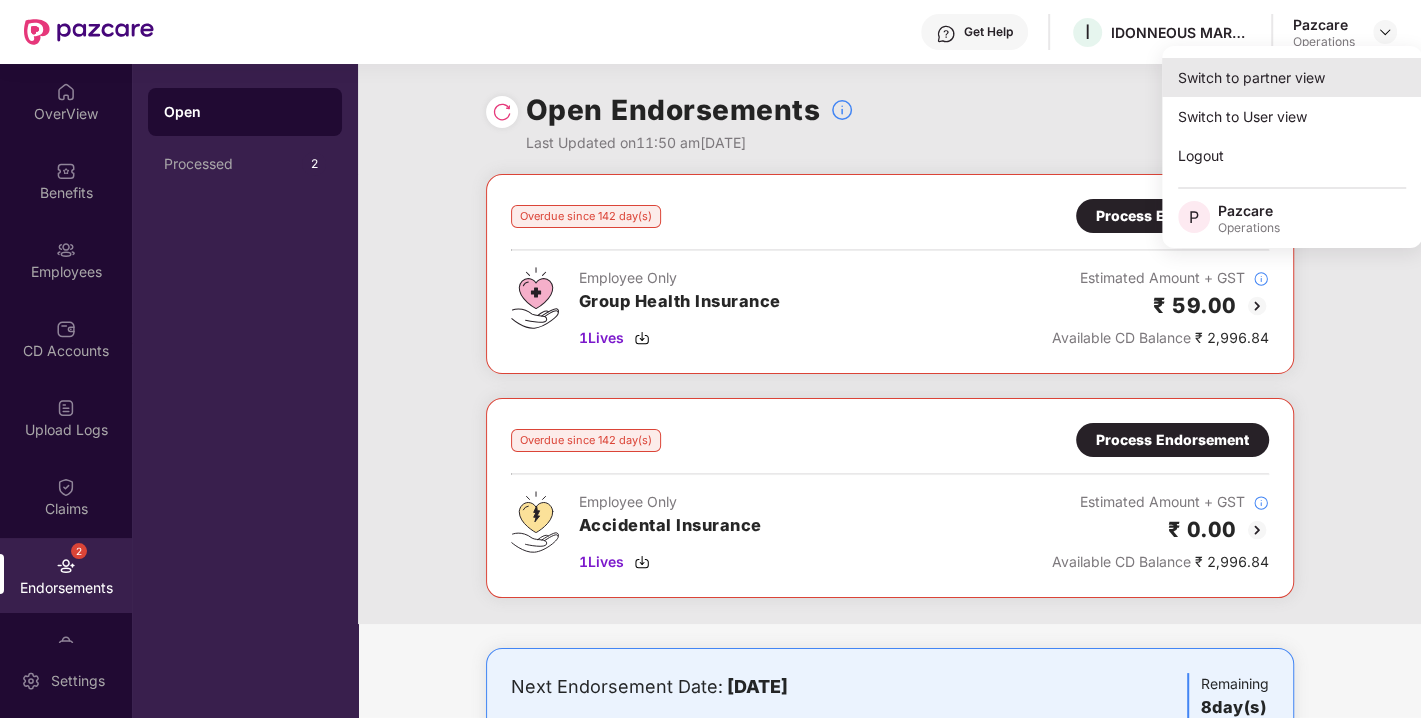 click on "Switch to partner view" at bounding box center [1292, 77] 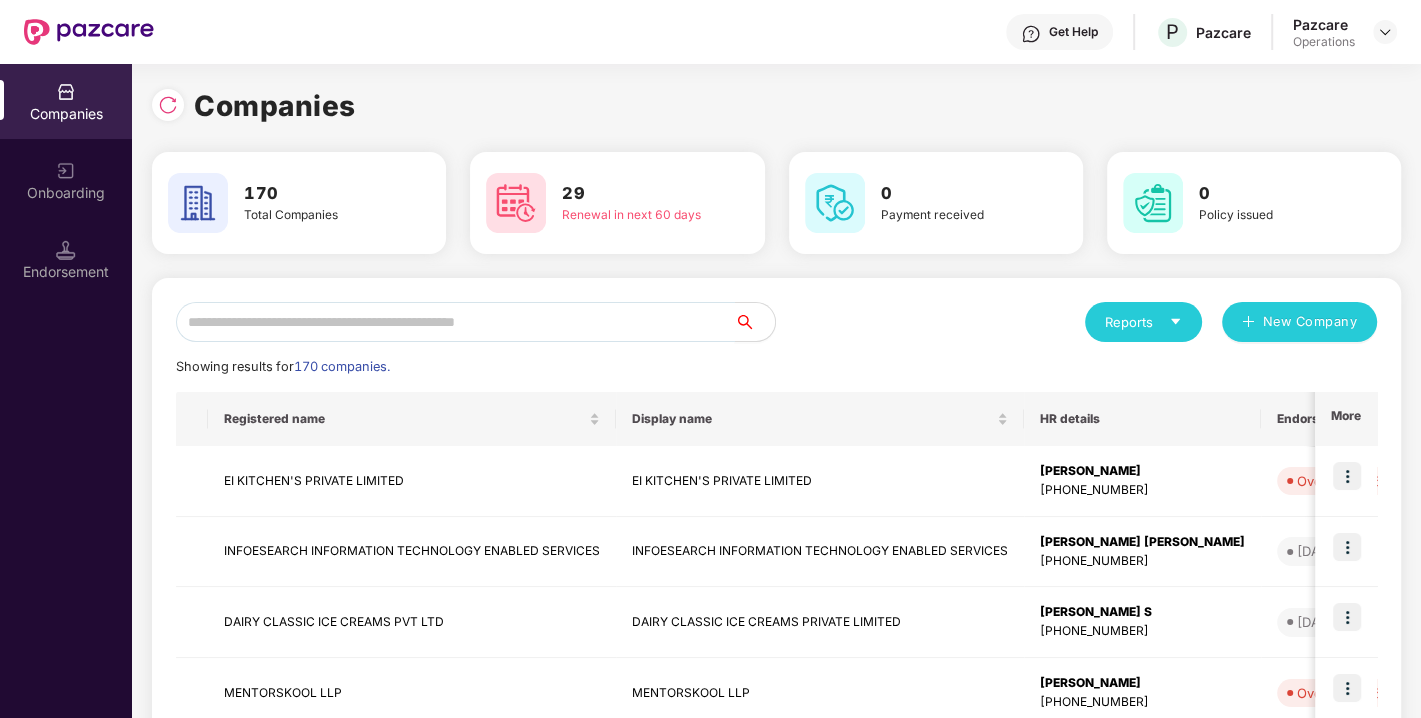 click at bounding box center (455, 322) 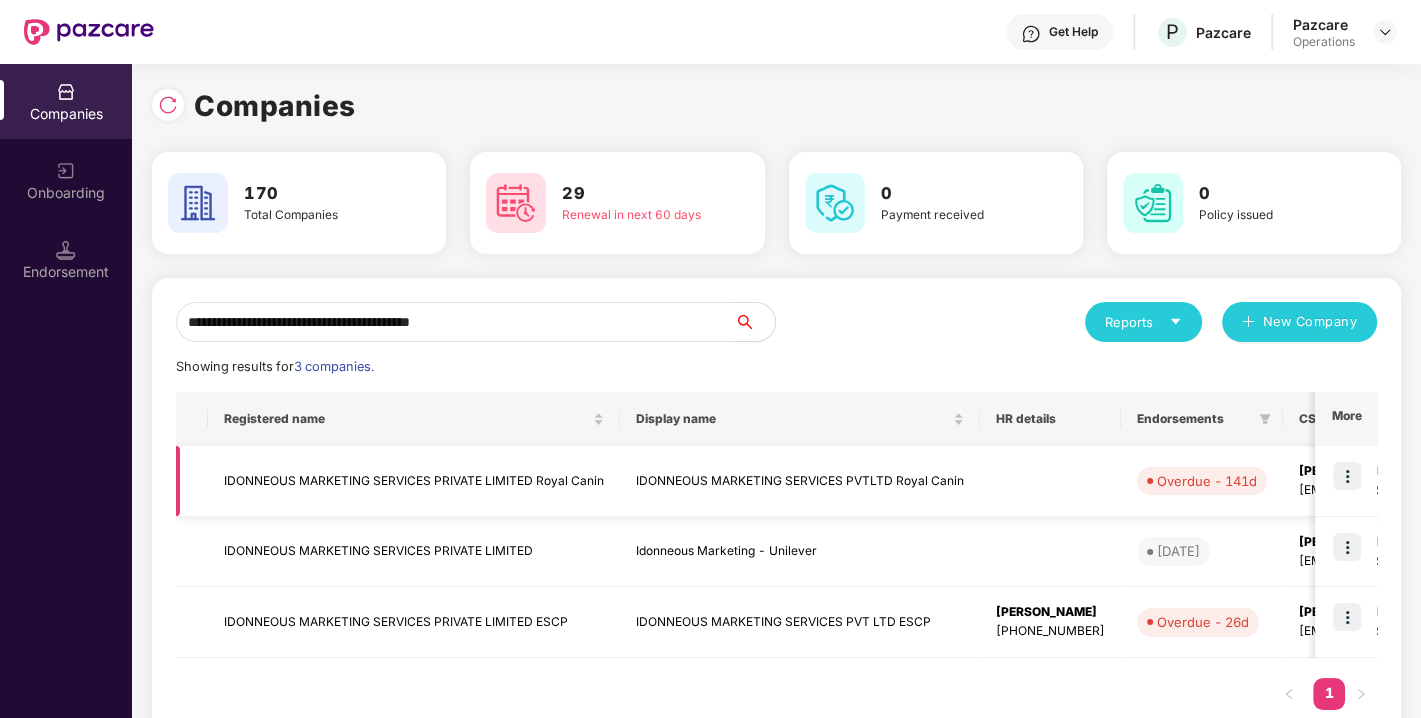 type on "**********" 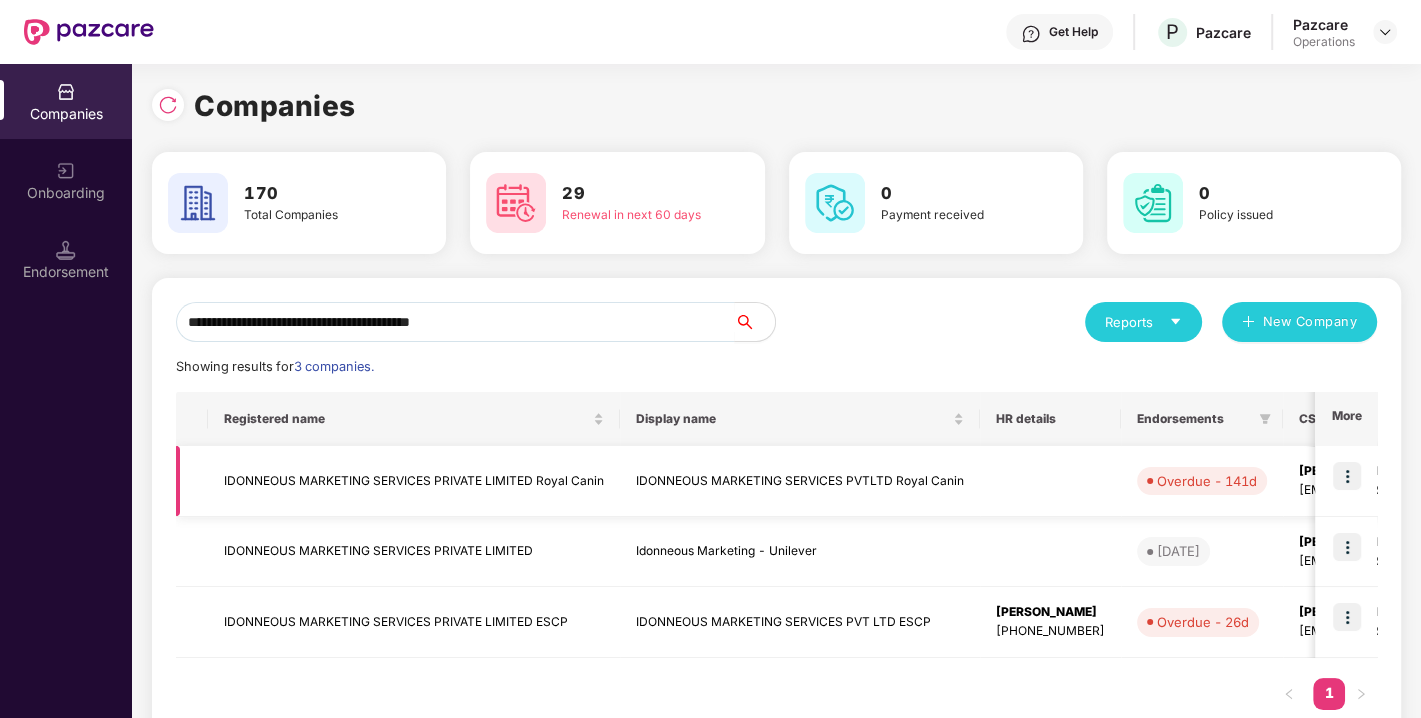 click at bounding box center [1347, 476] 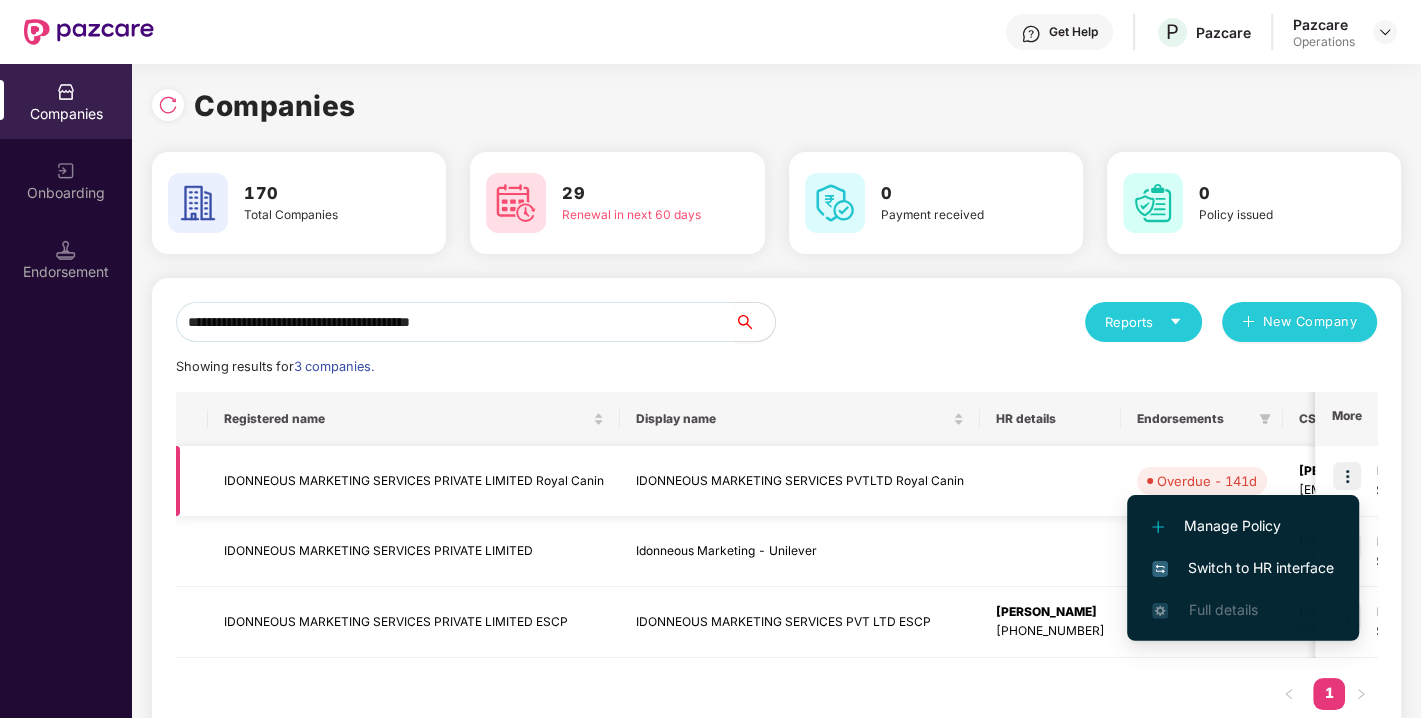 click on "Overdue - 141d" at bounding box center (1202, 481) 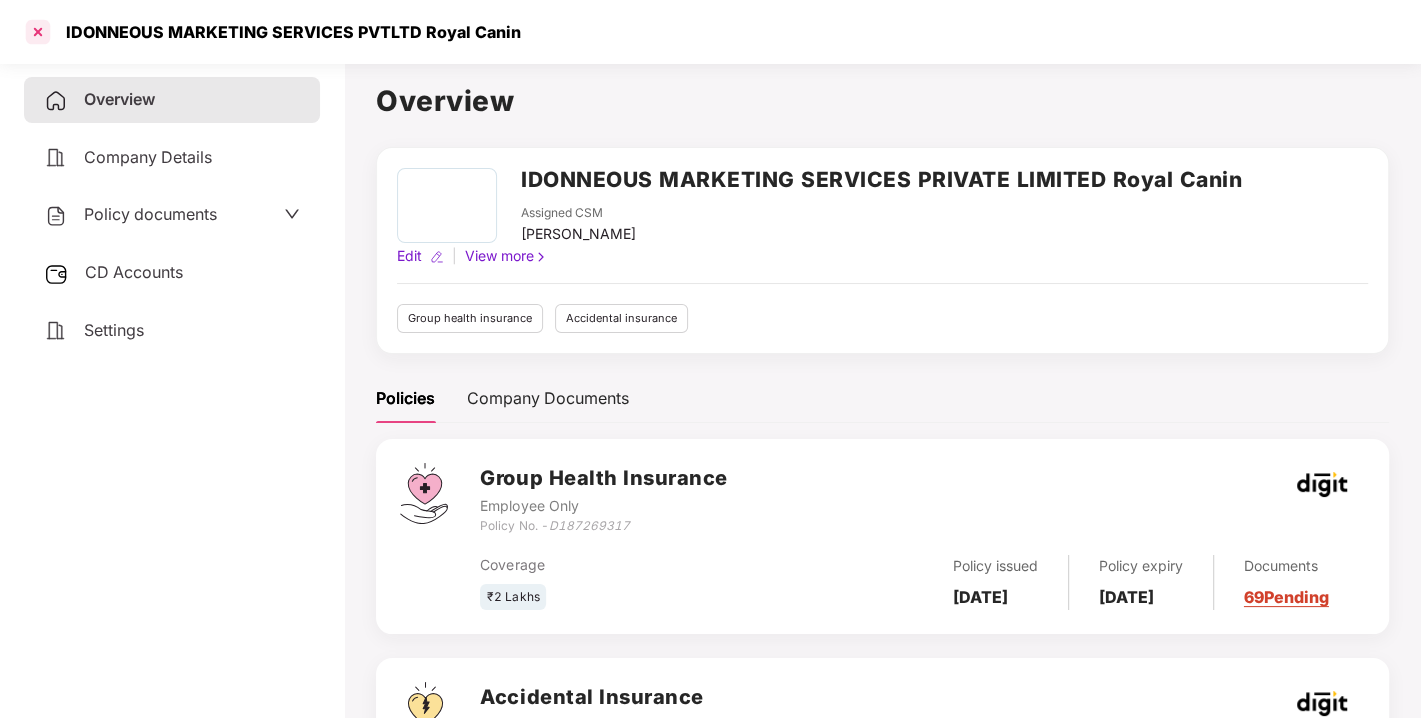 click at bounding box center [38, 32] 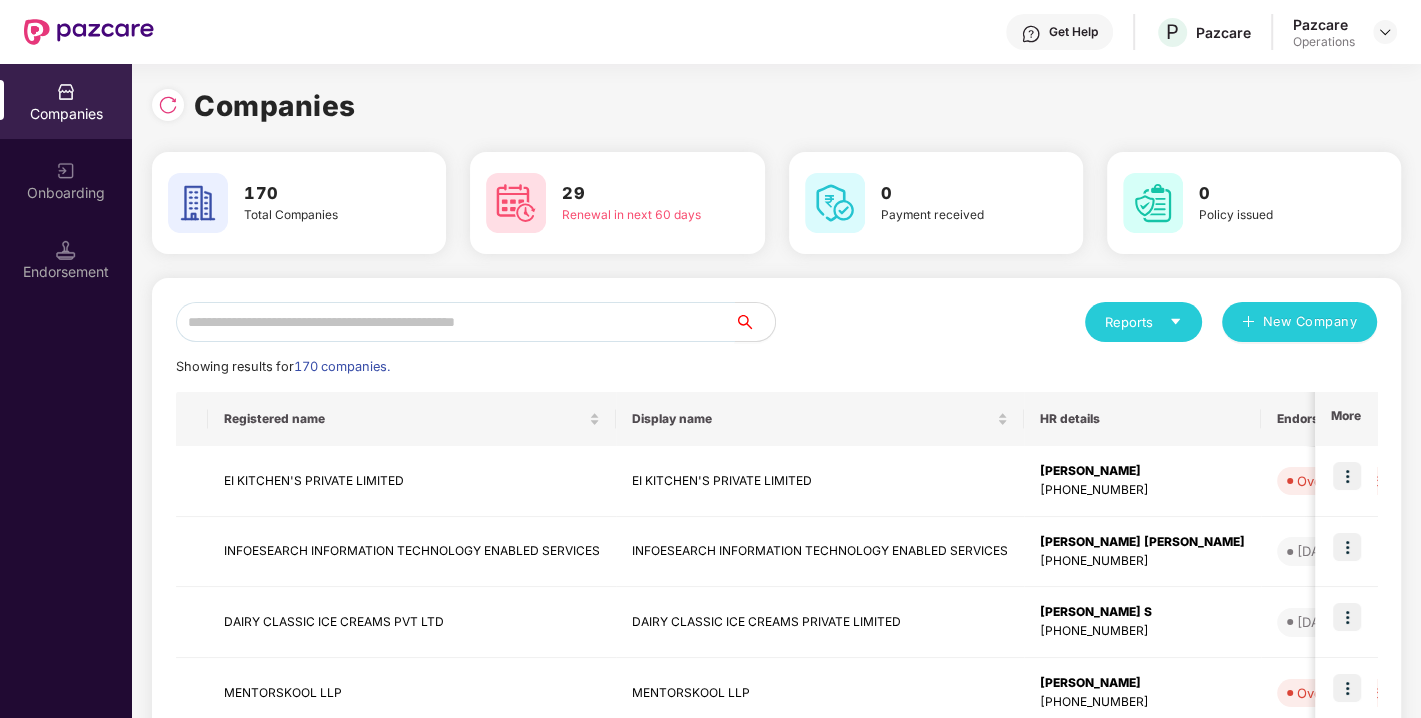 click at bounding box center (455, 322) 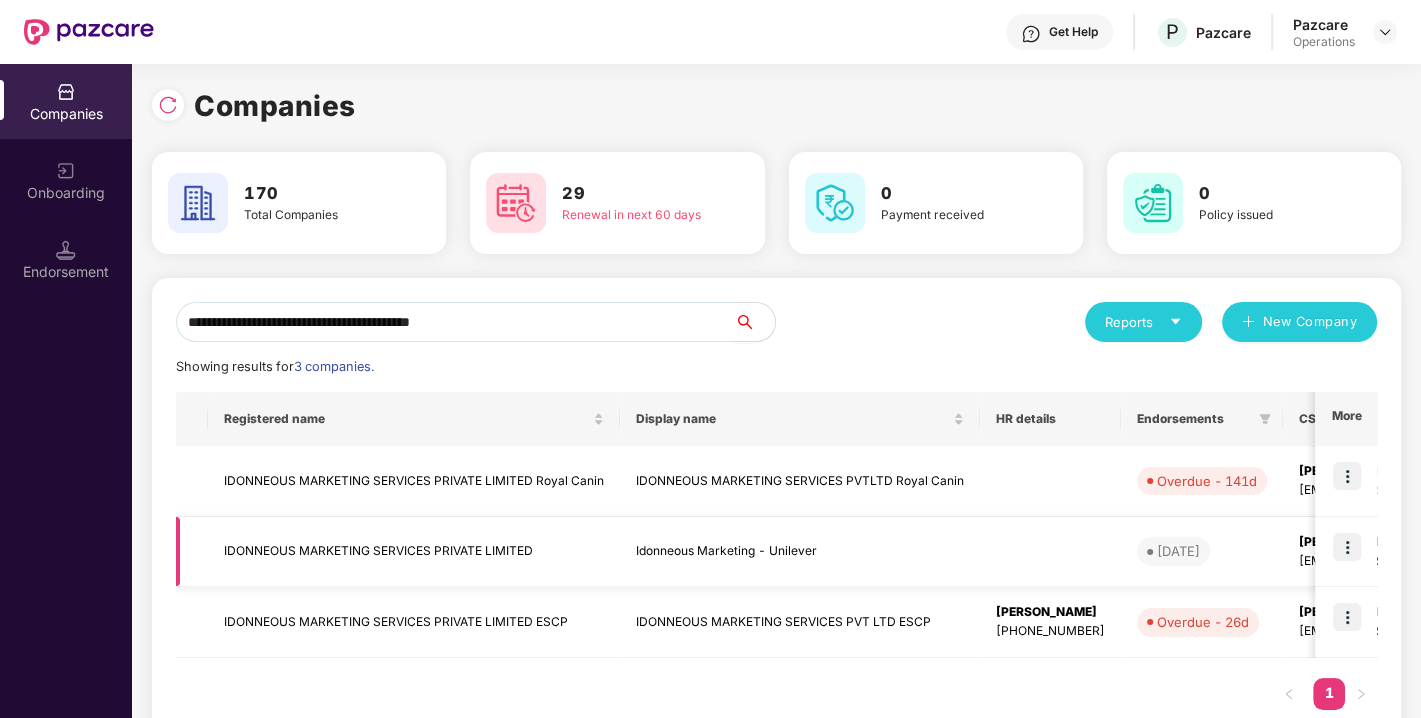 type on "**********" 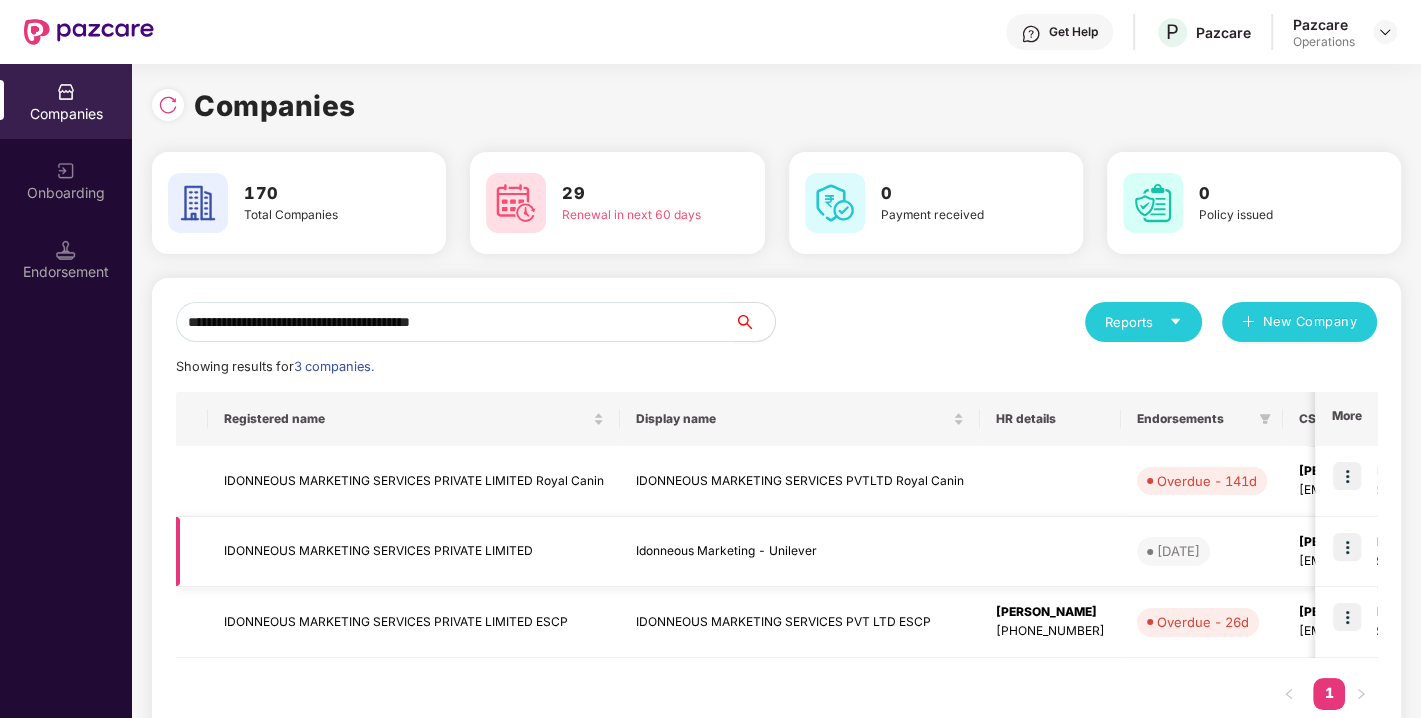 click at bounding box center (1347, 547) 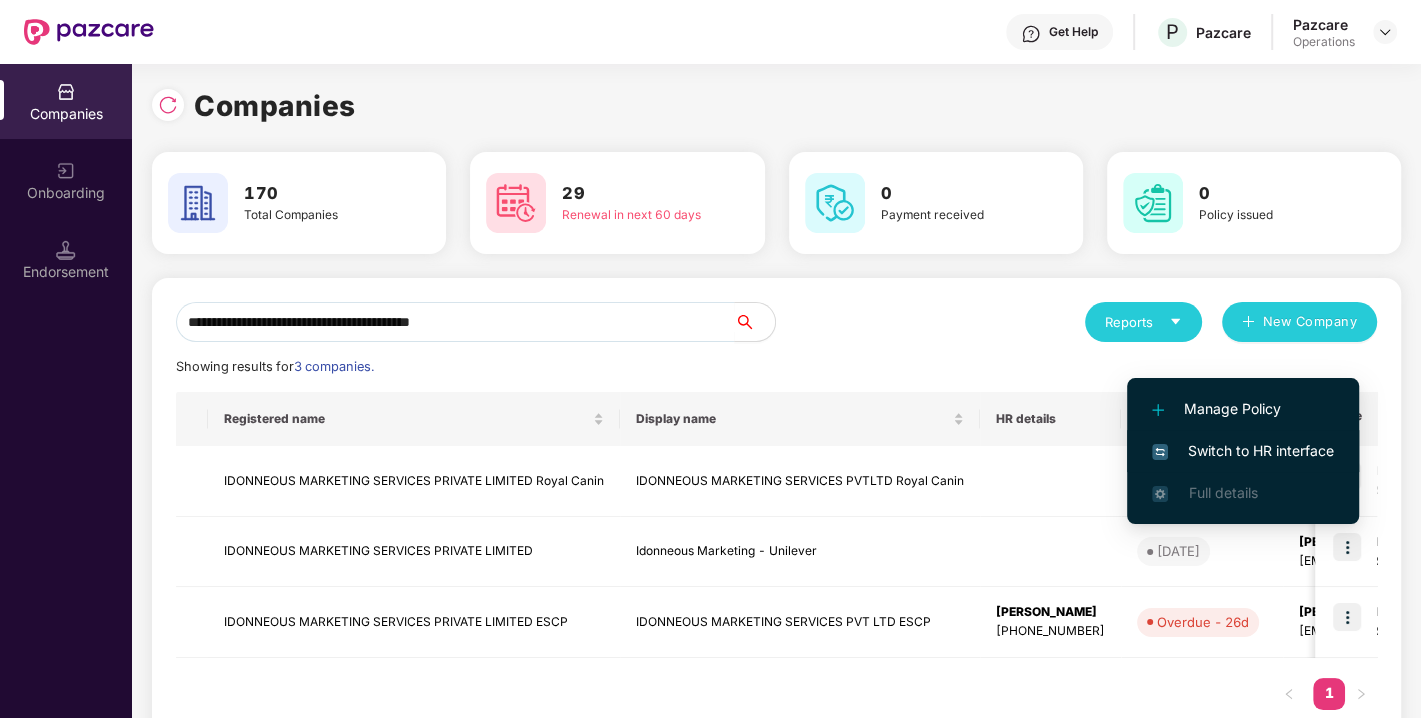 click on "Switch to HR interface" at bounding box center [1243, 451] 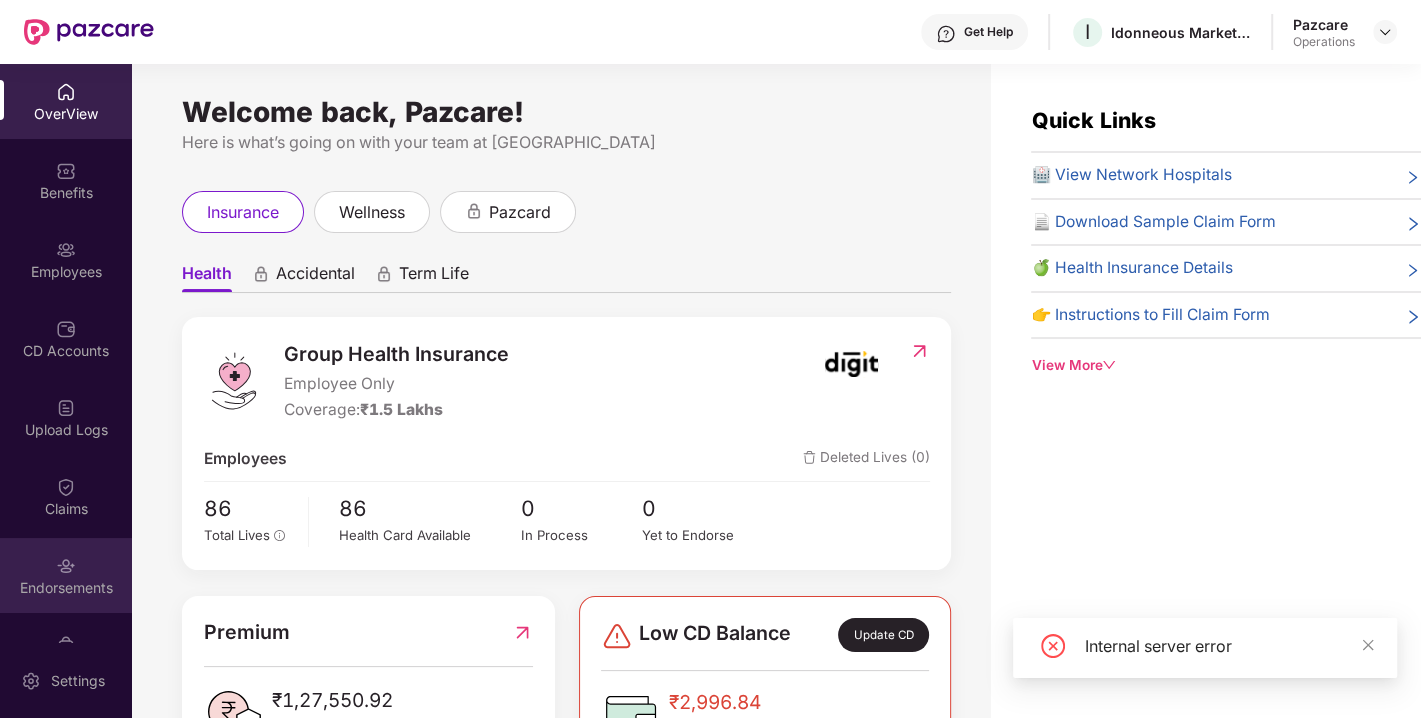 click at bounding box center (66, 566) 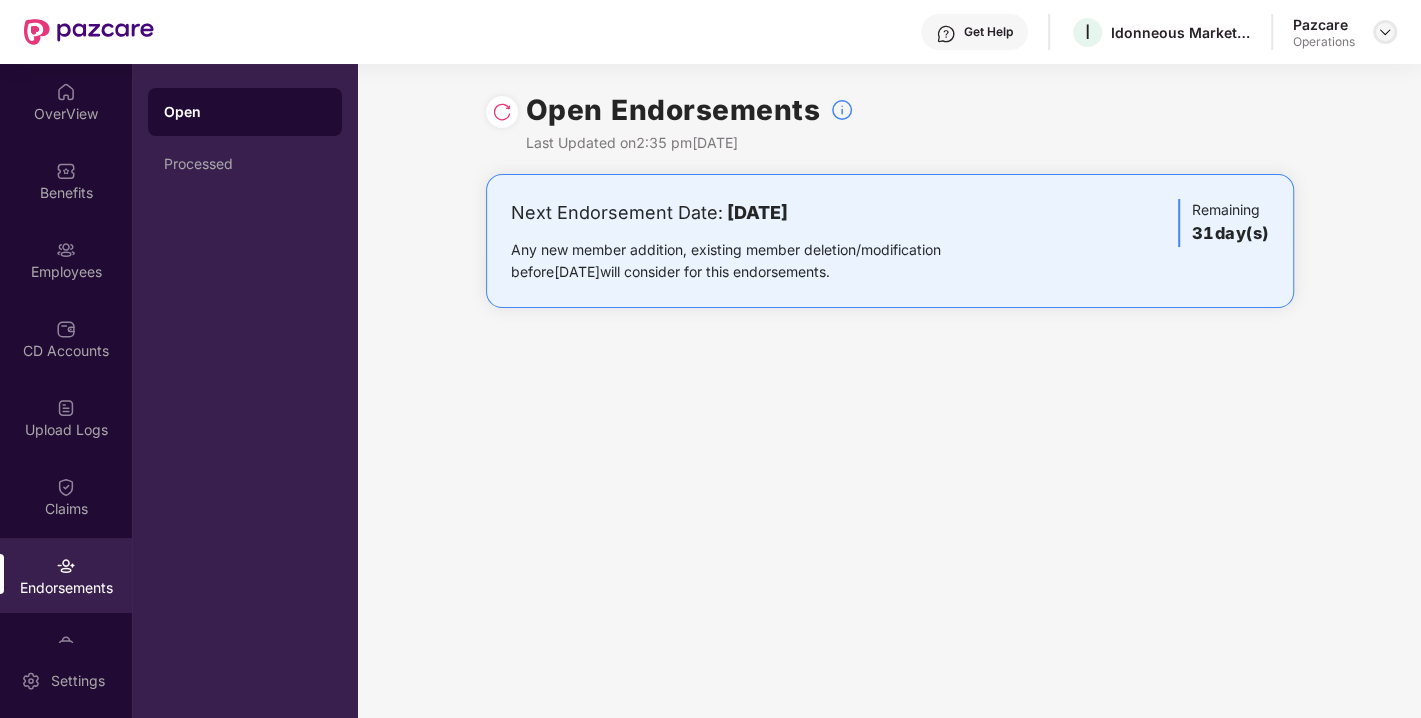 click at bounding box center [1385, 32] 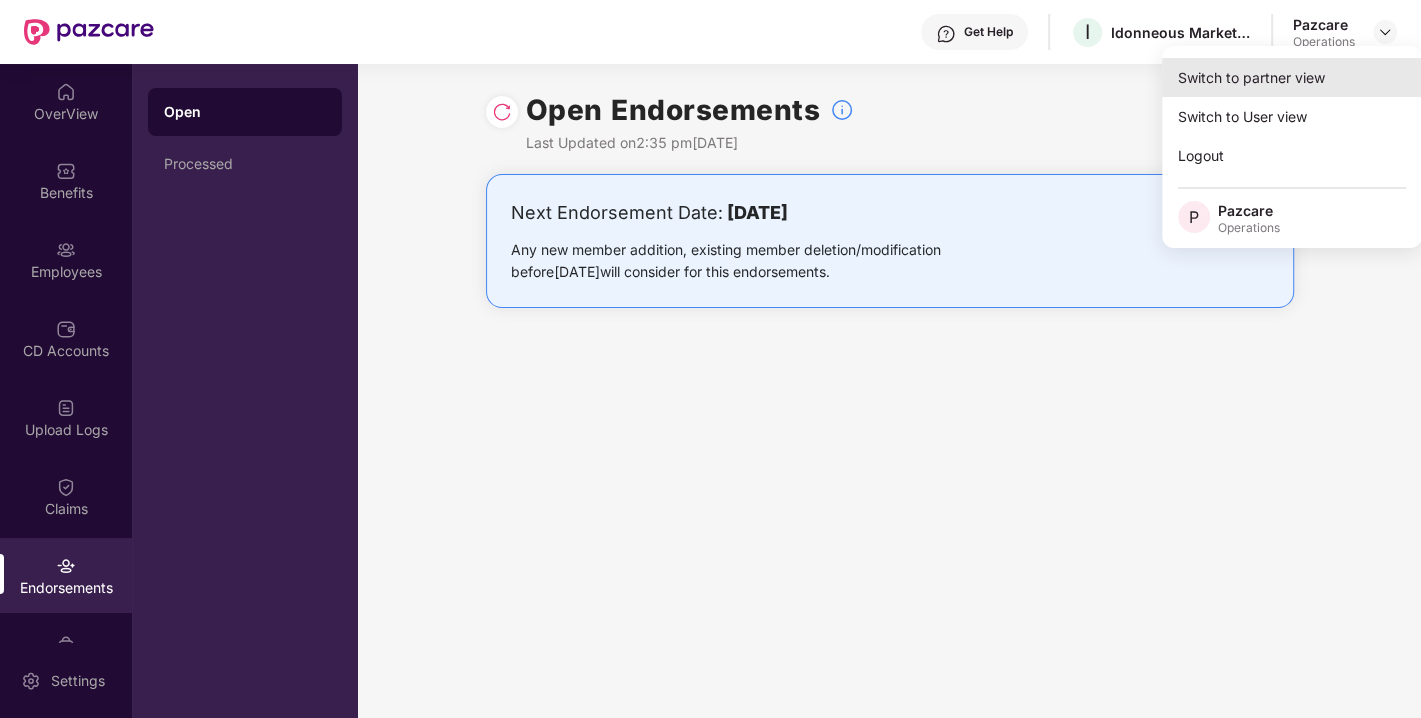click on "Switch to partner view" at bounding box center [1292, 77] 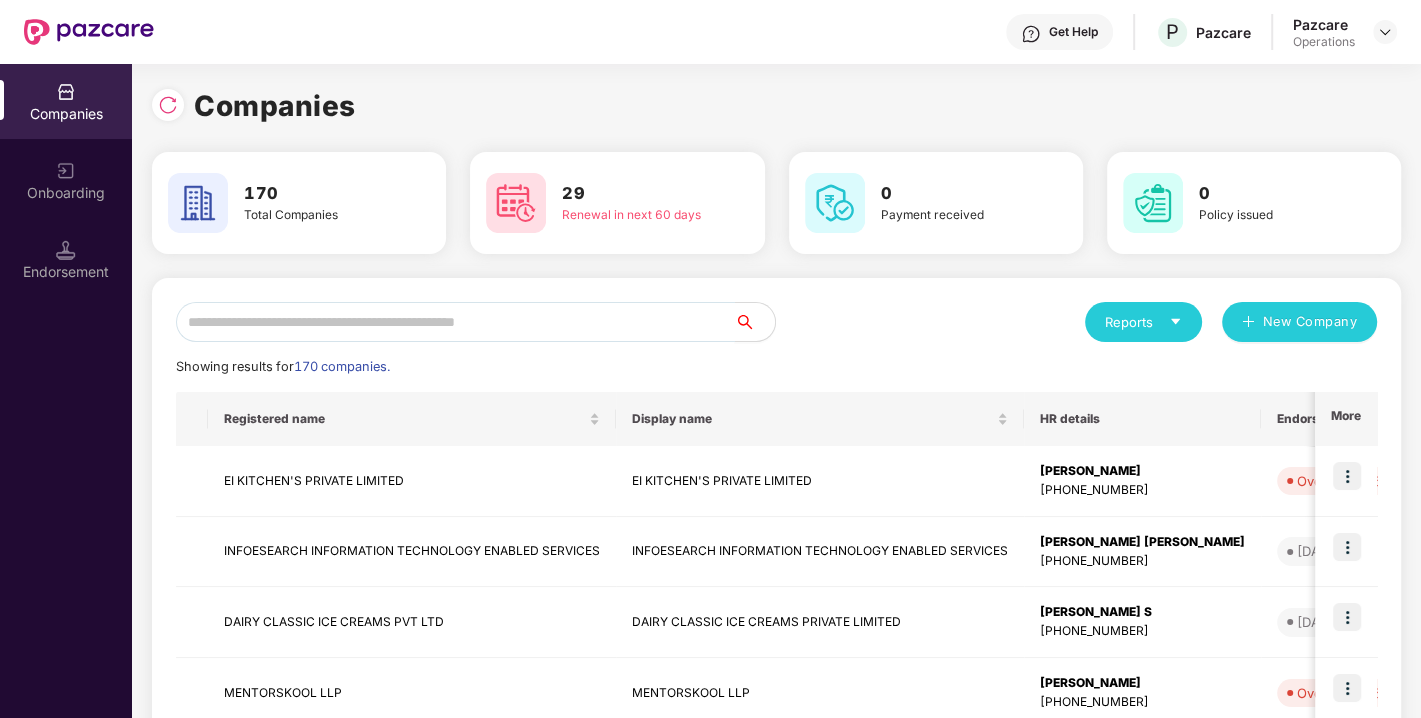 click at bounding box center (455, 322) 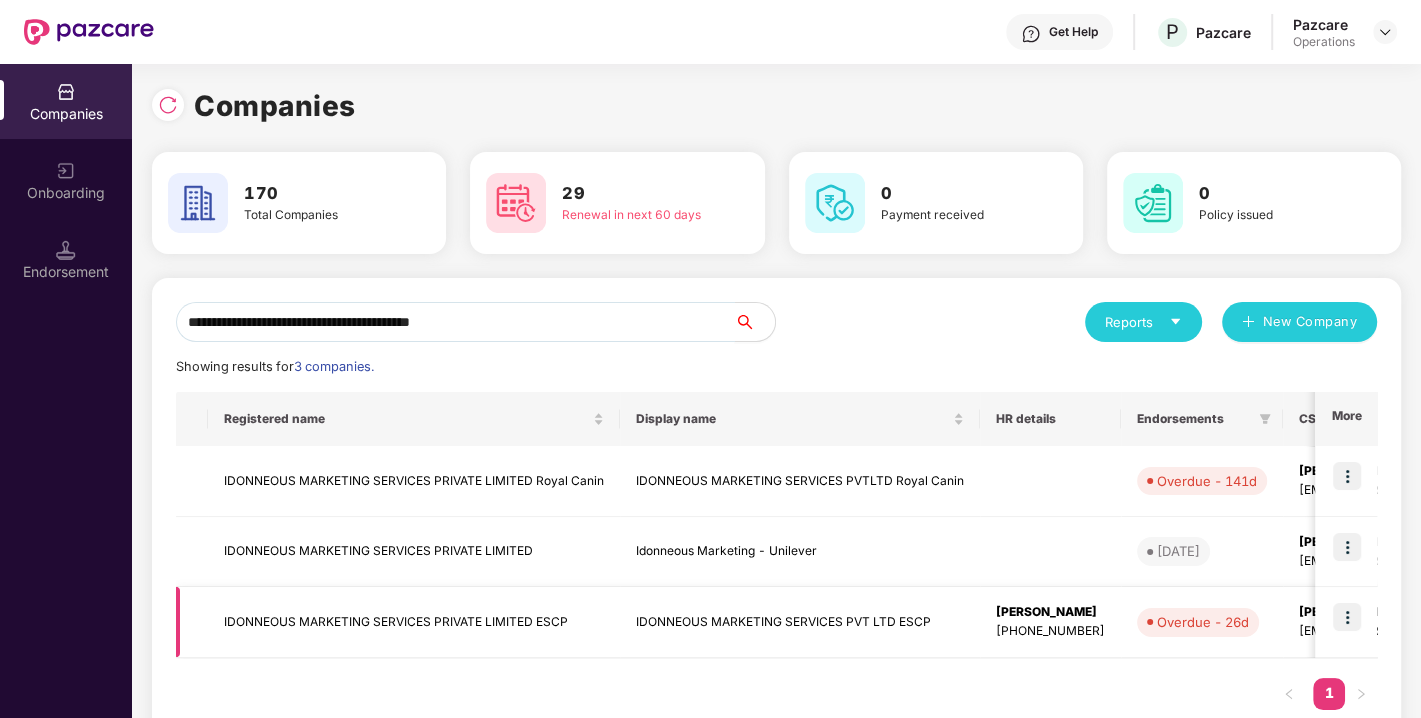 type on "**********" 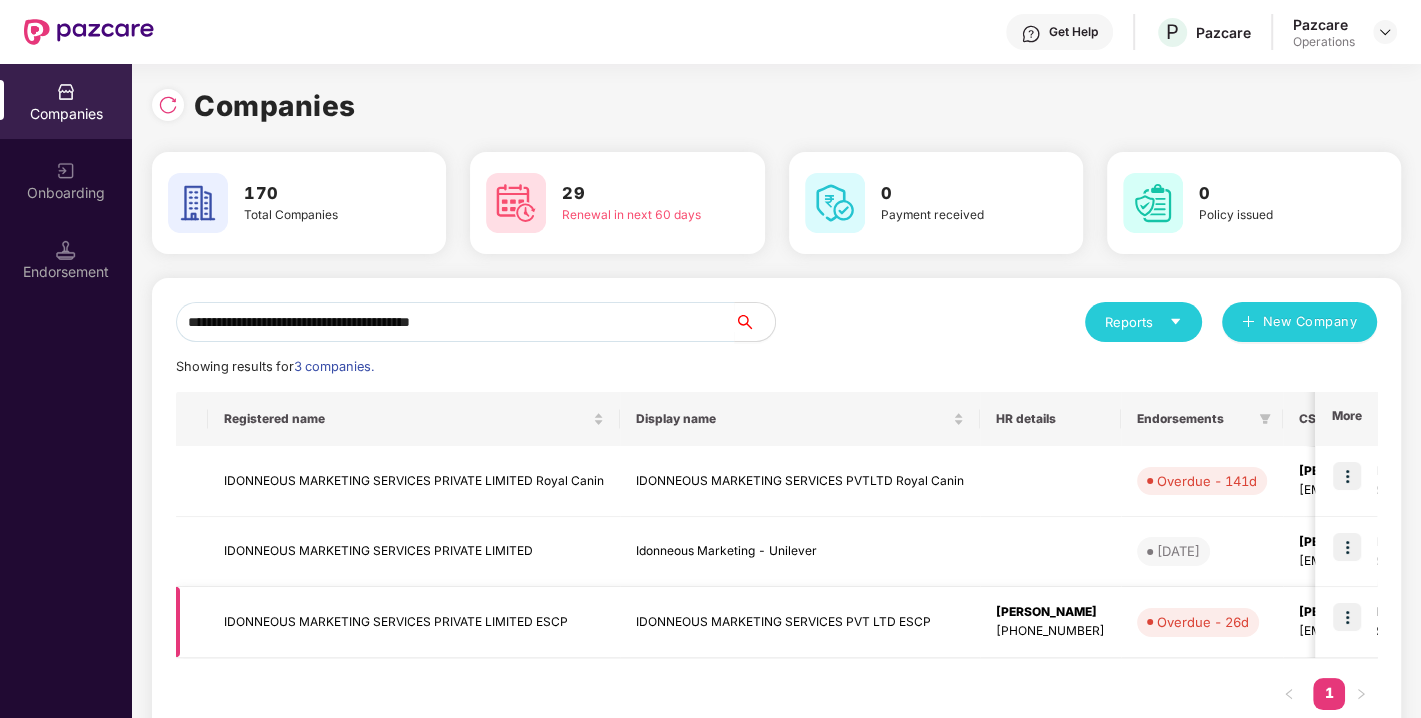 click at bounding box center [1347, 617] 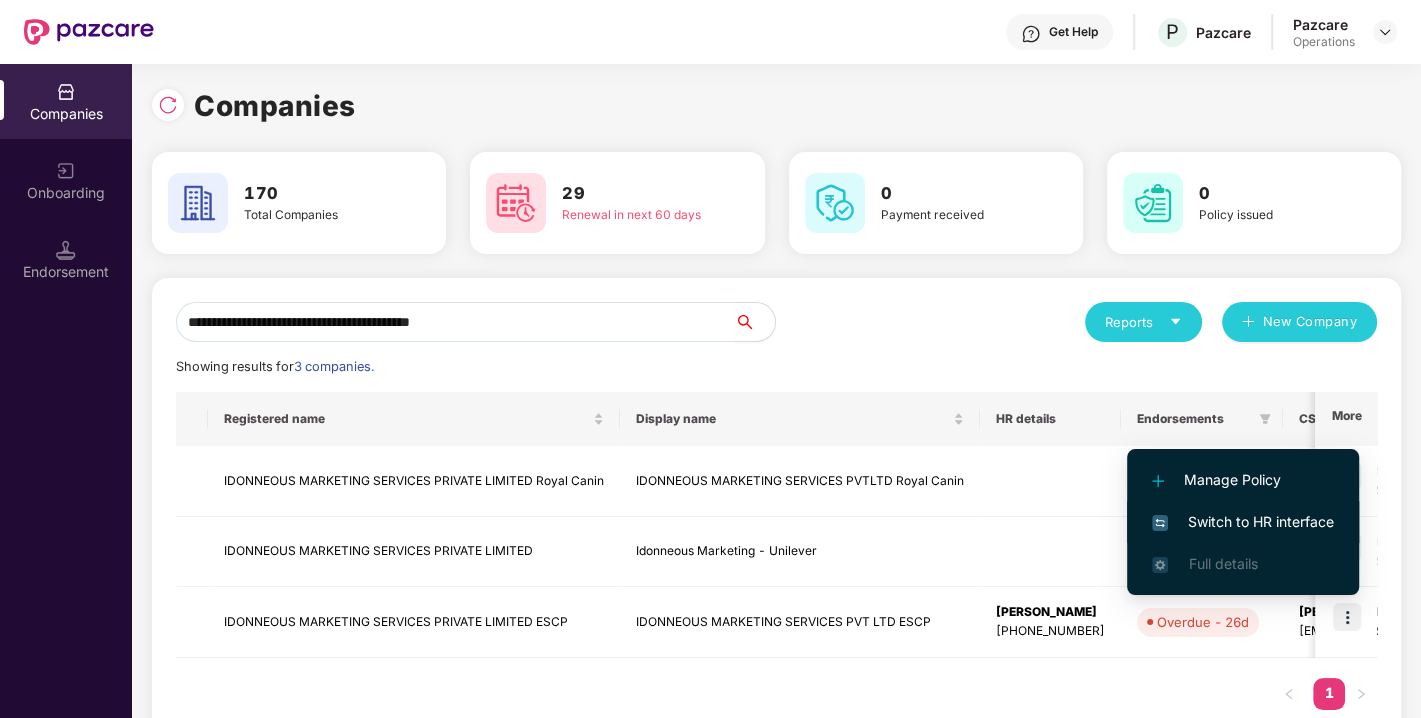 click on "Switch to HR interface" at bounding box center [1243, 522] 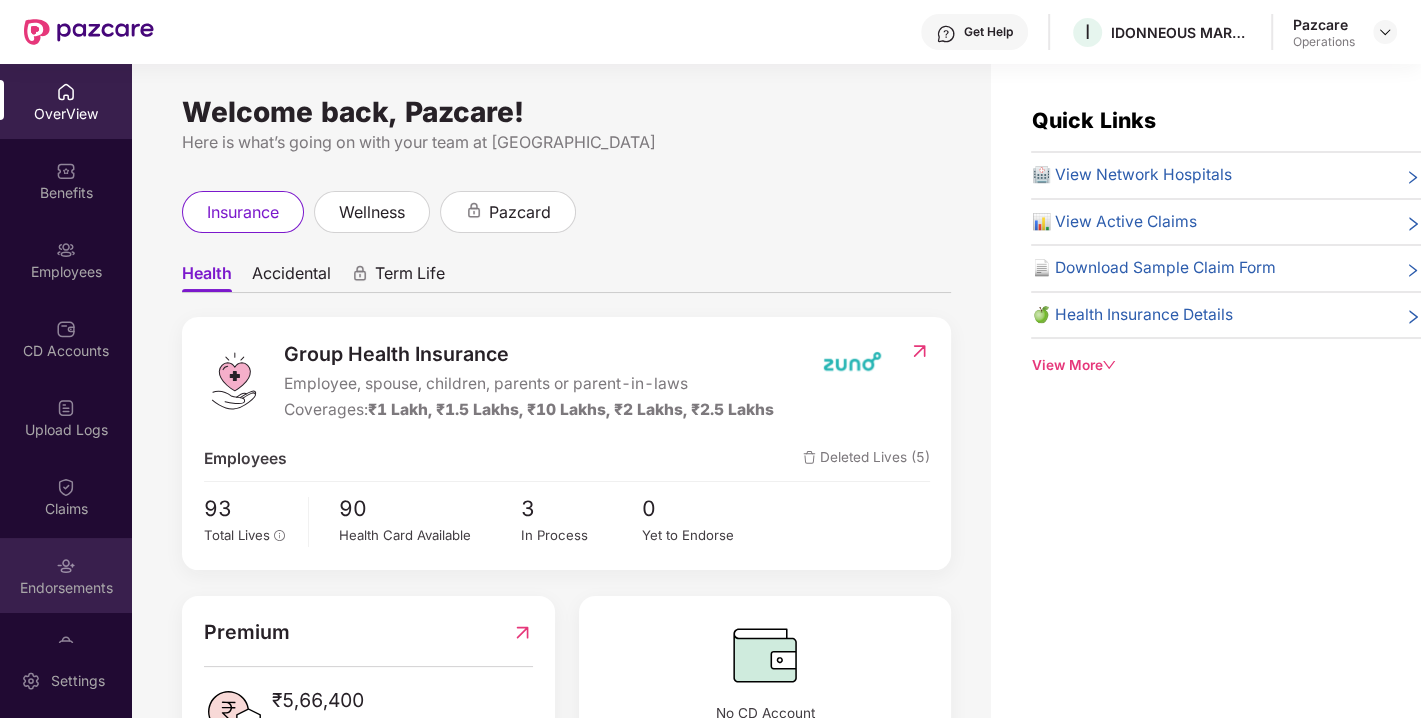 click on "Endorsements" at bounding box center (66, 575) 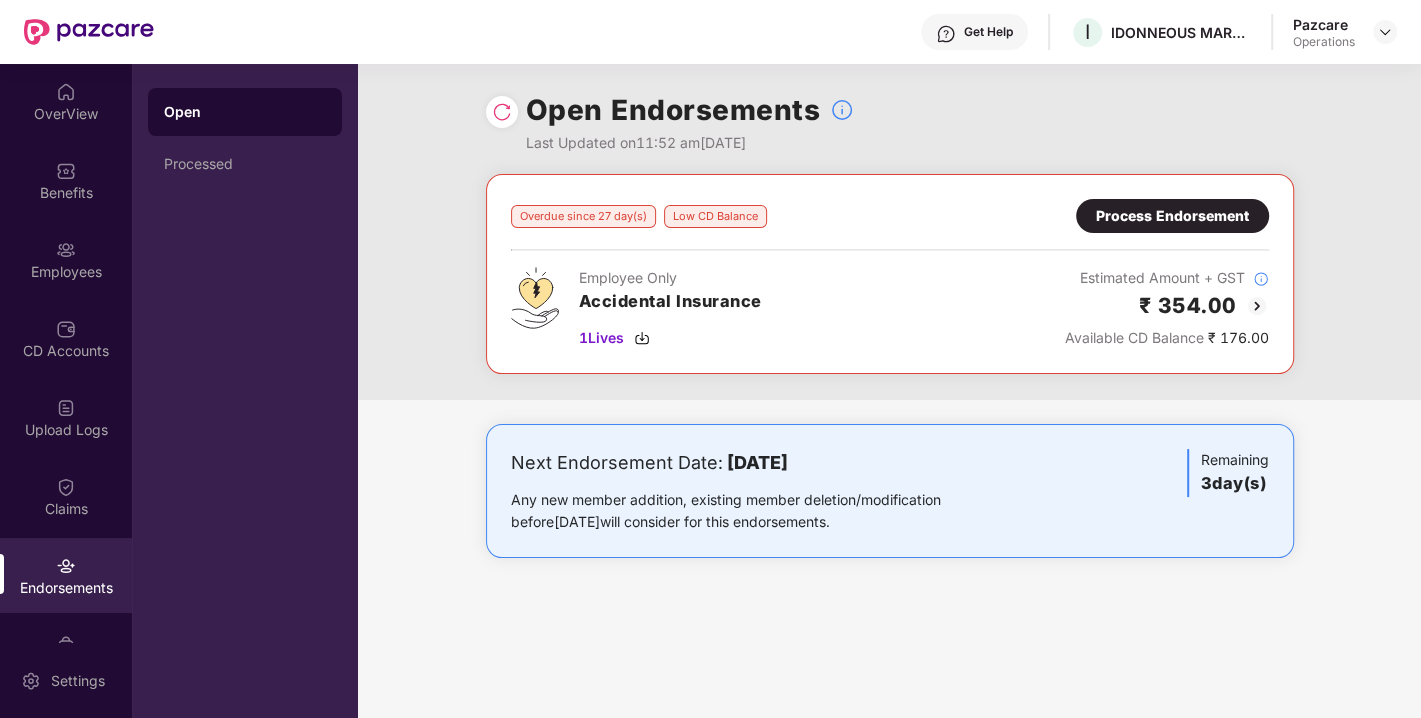 click on "Process Endorsement" at bounding box center [1172, 216] 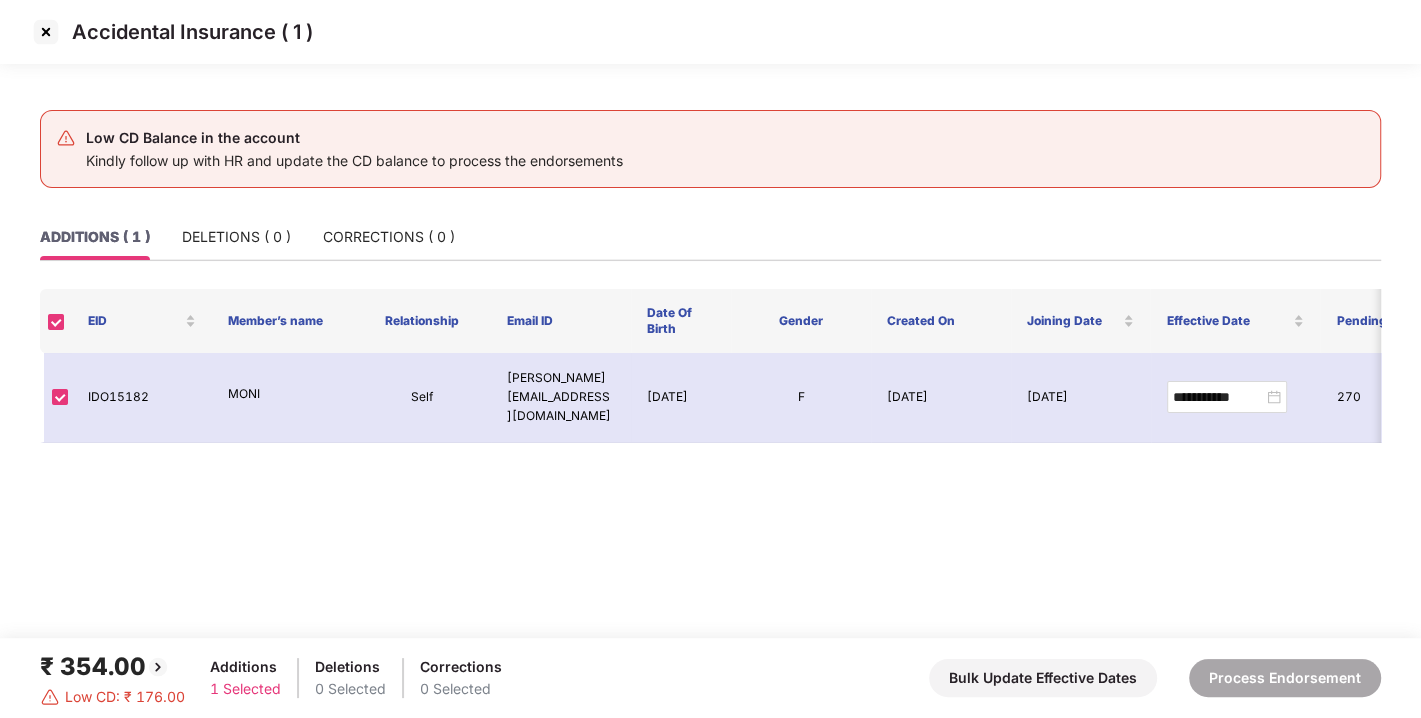 click at bounding box center [46, 32] 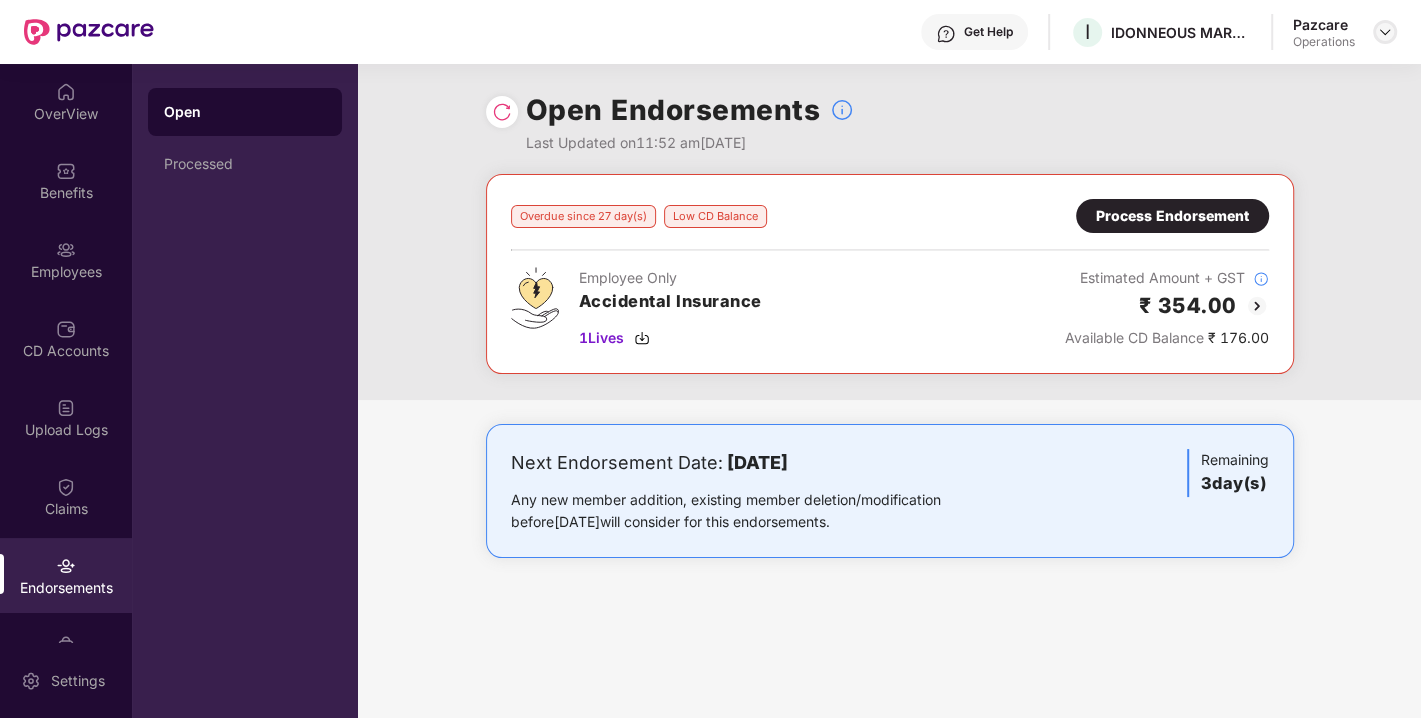 click at bounding box center [1385, 32] 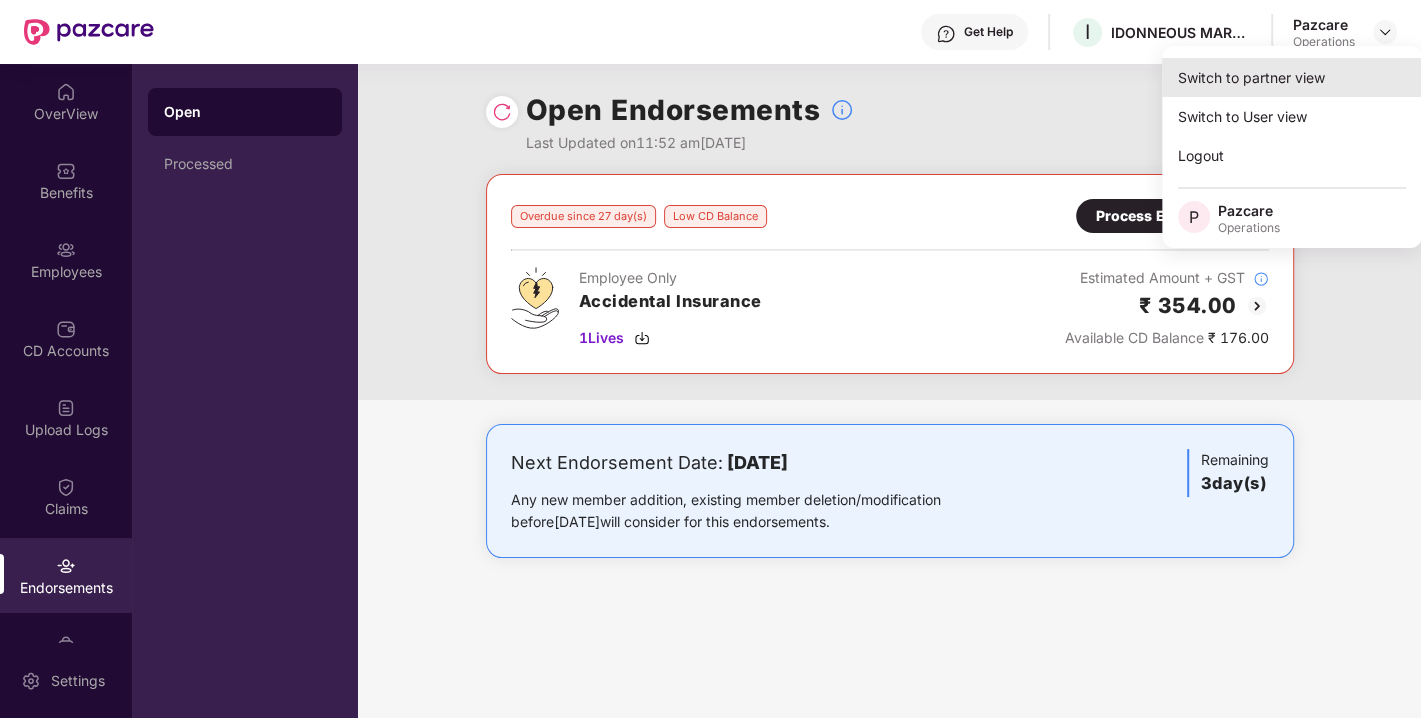 click on "Switch to partner view" at bounding box center (1292, 77) 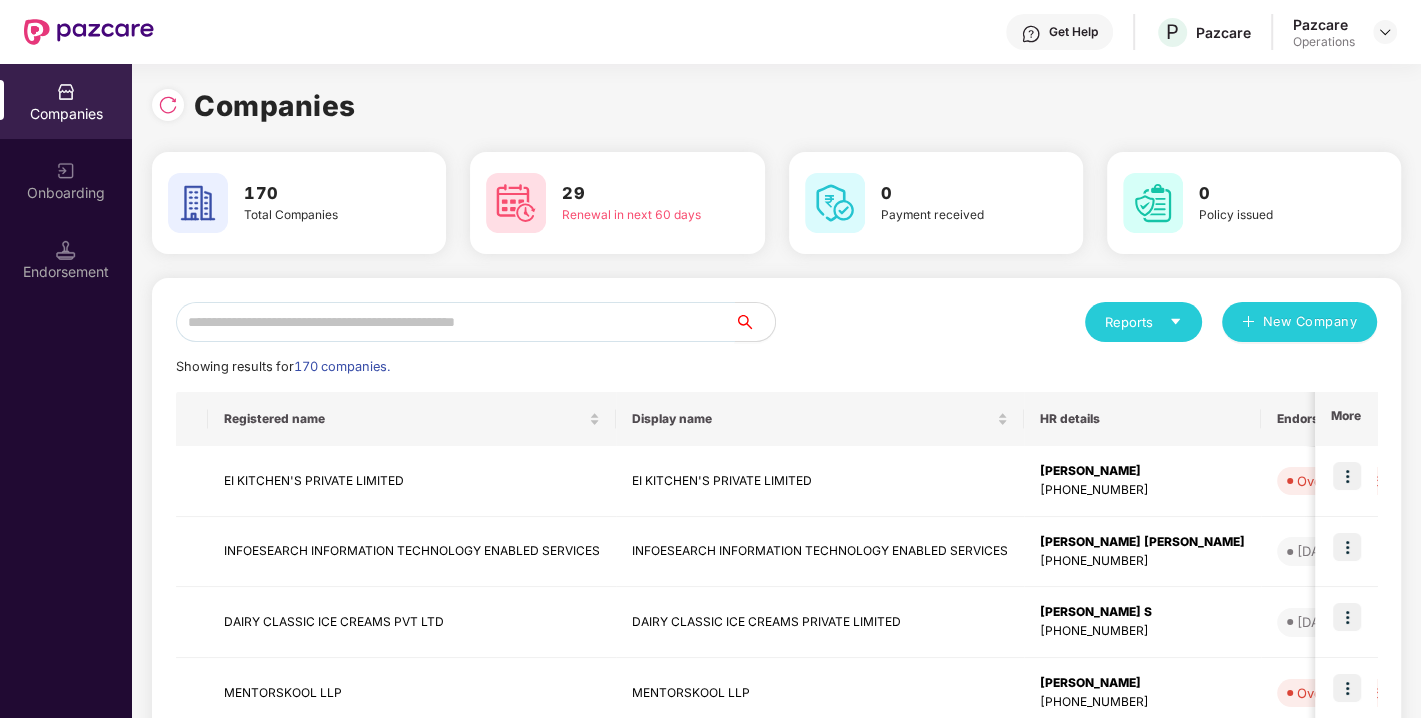 click at bounding box center [455, 322] 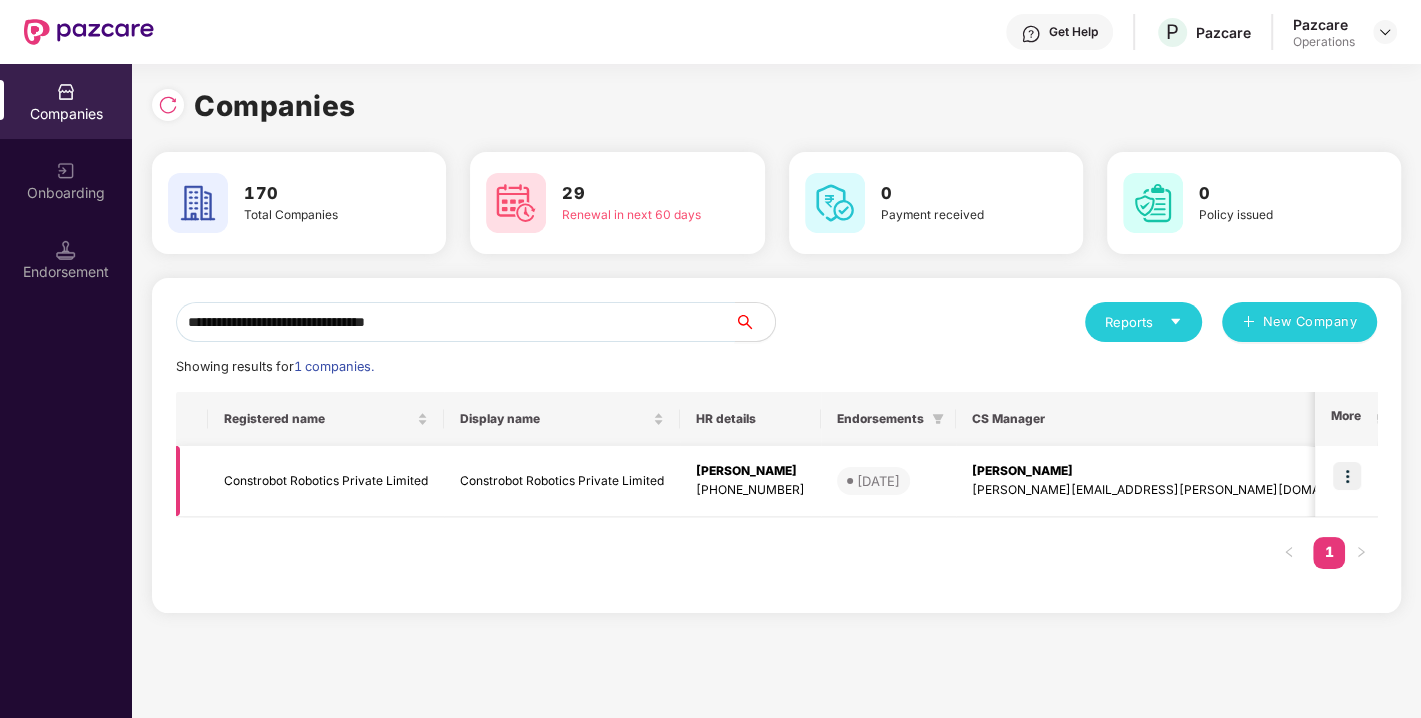 type on "**********" 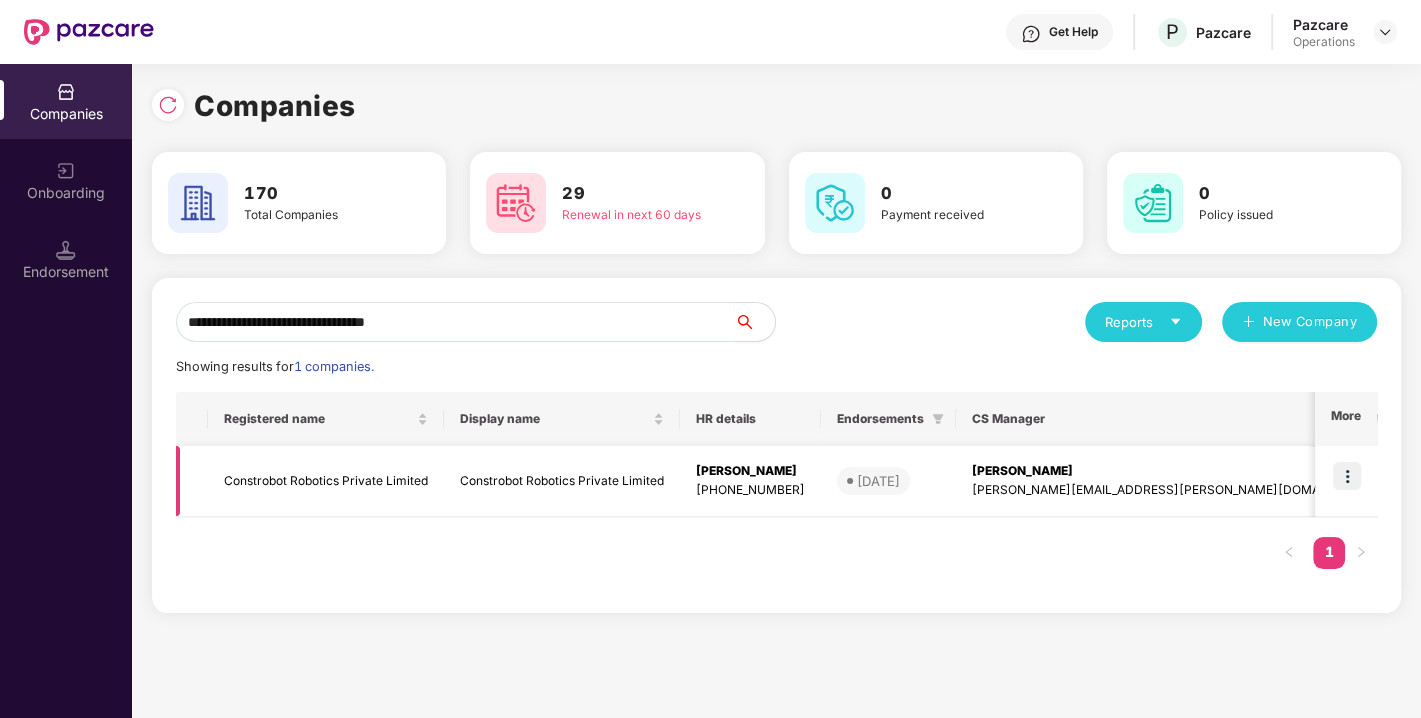 click at bounding box center [1347, 476] 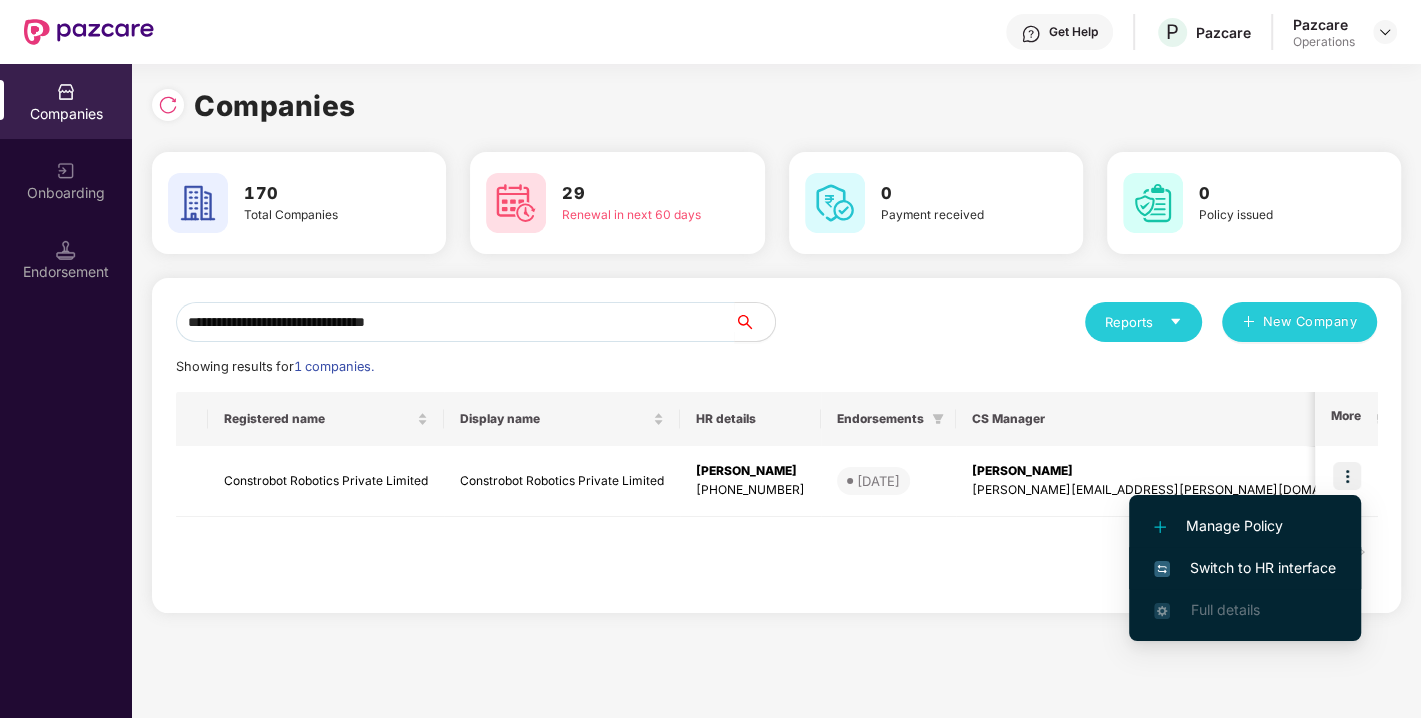 click on "Switch to HR interface" at bounding box center [1245, 568] 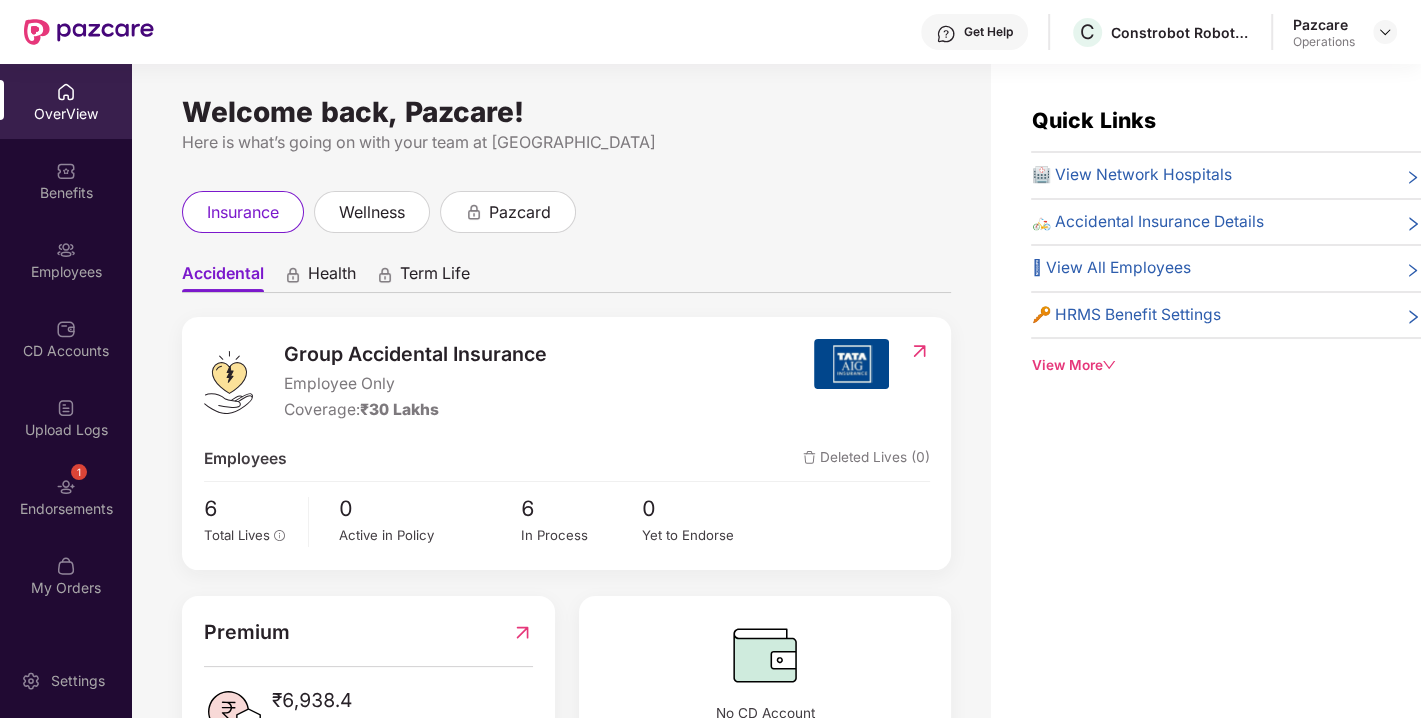 click on "Endorsements" at bounding box center [66, 509] 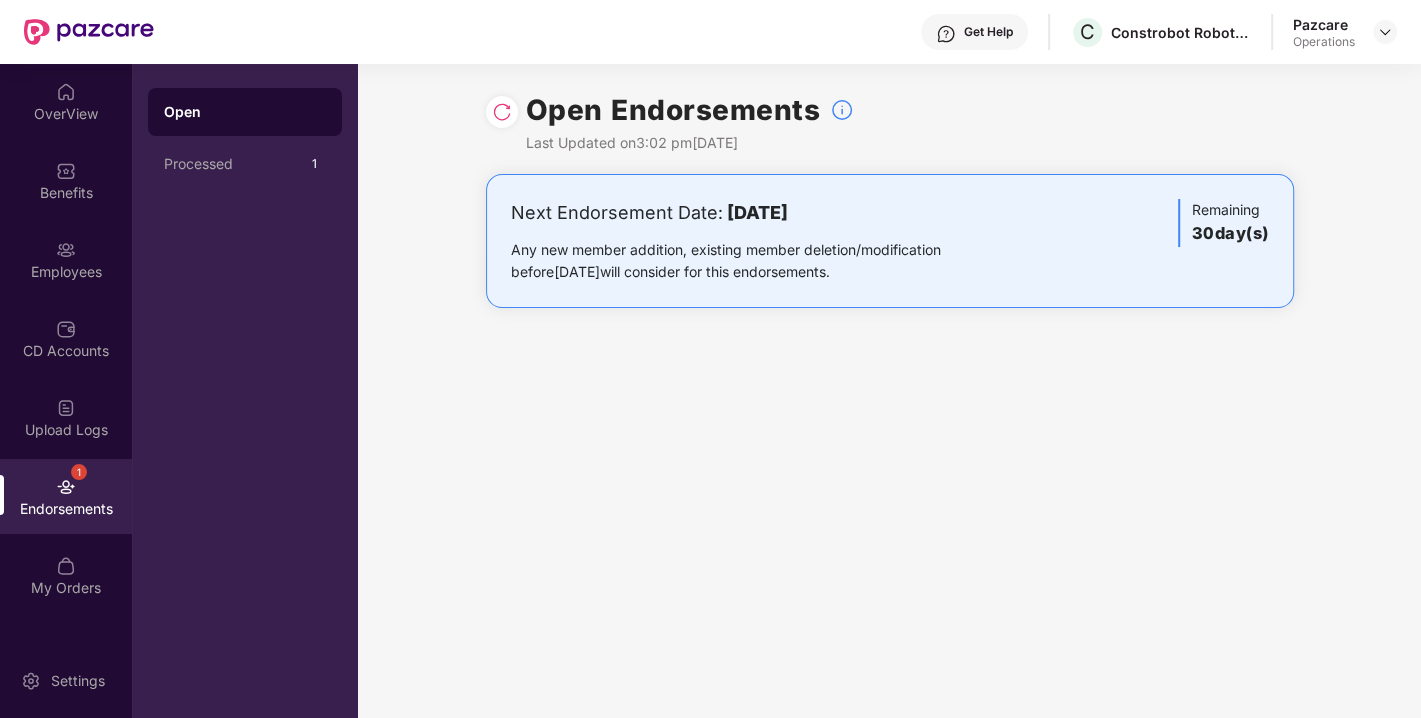 click at bounding box center [502, 112] 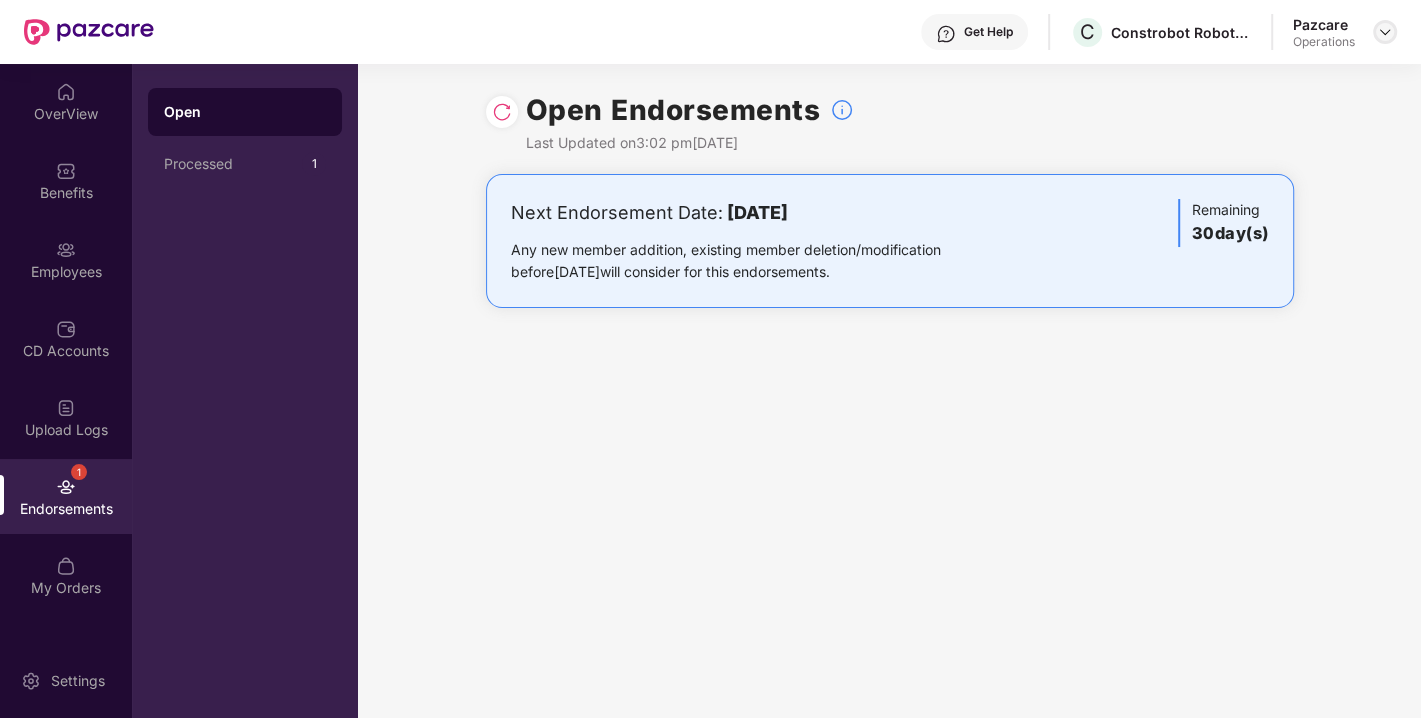 click at bounding box center (1385, 32) 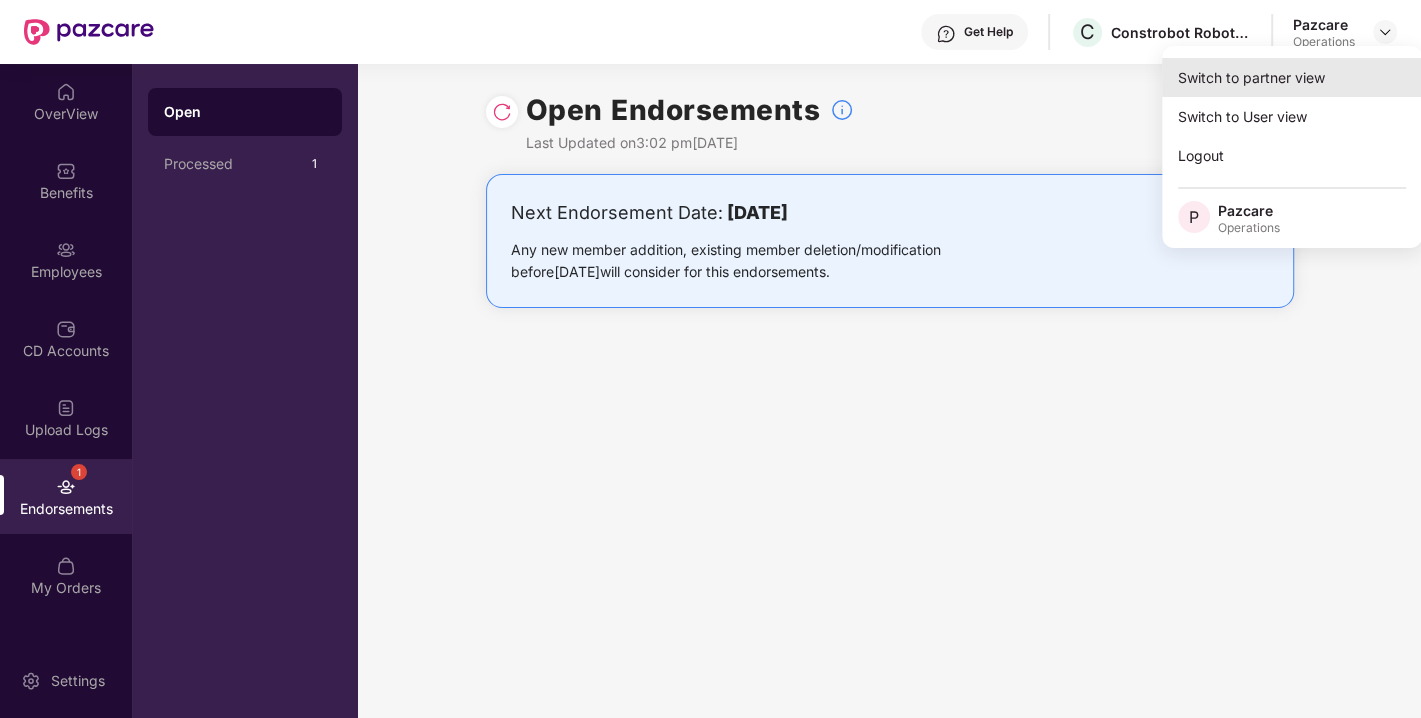 click on "Switch to partner view" at bounding box center [1292, 77] 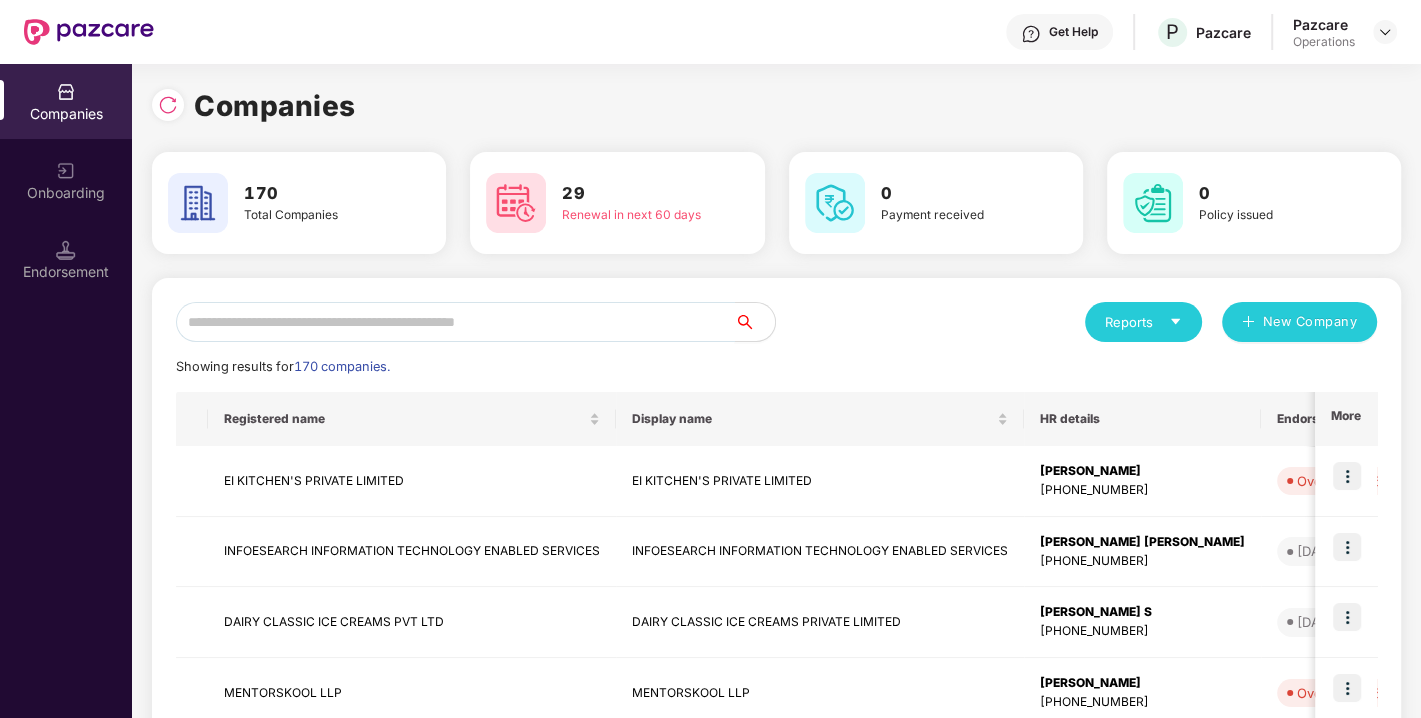 click at bounding box center (455, 322) 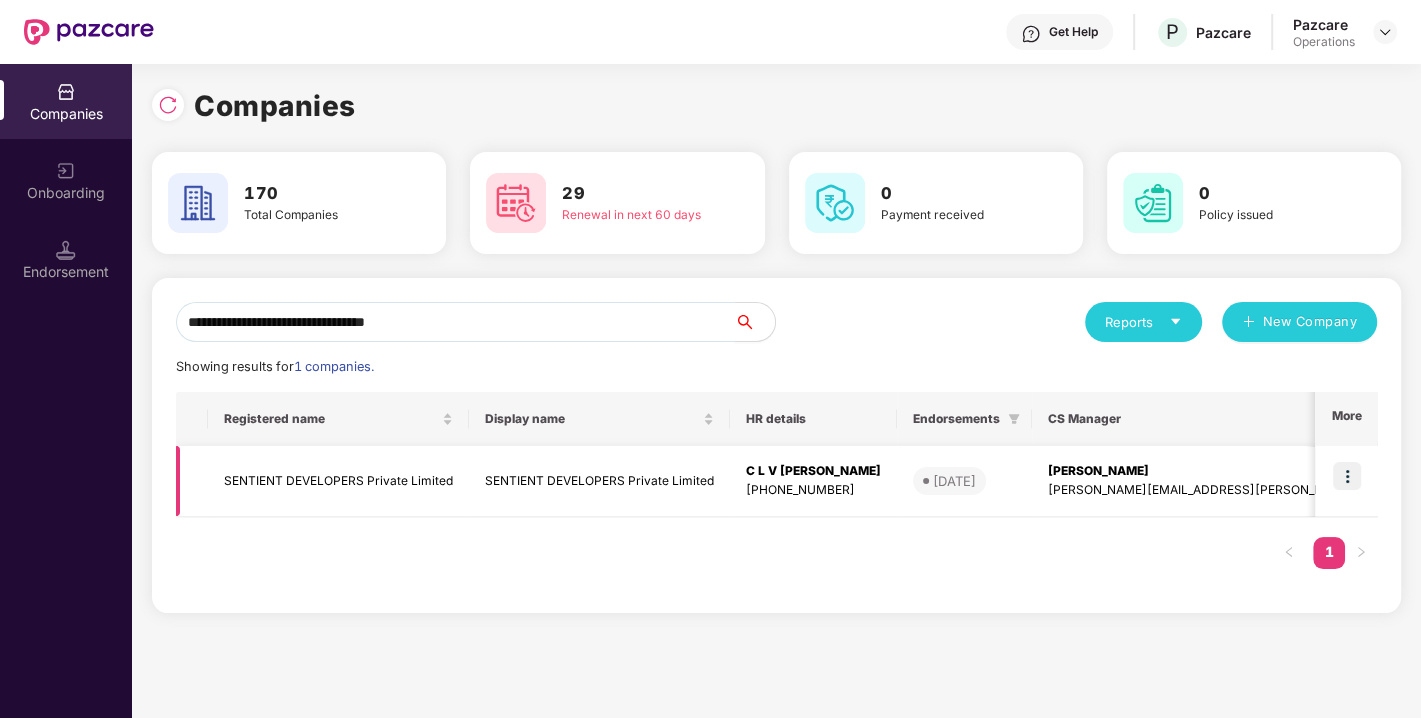 type on "**********" 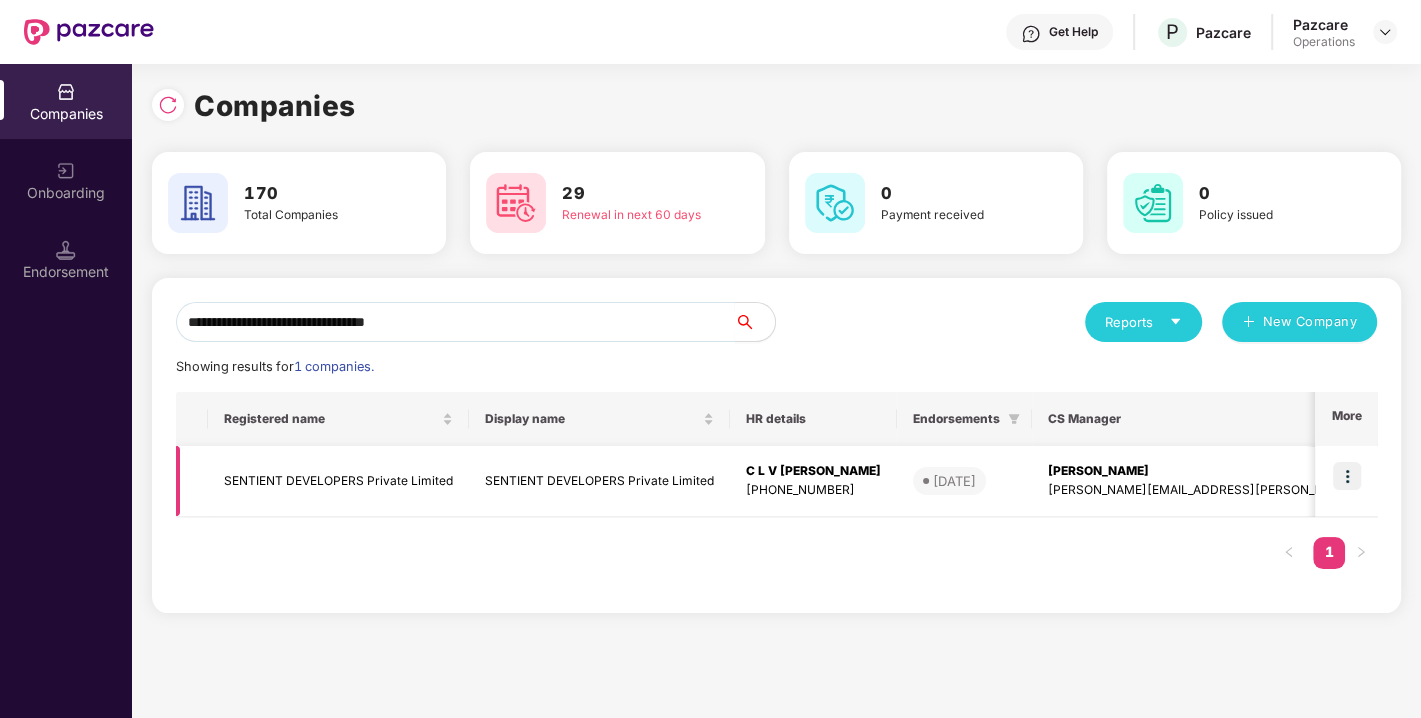 click at bounding box center (1347, 476) 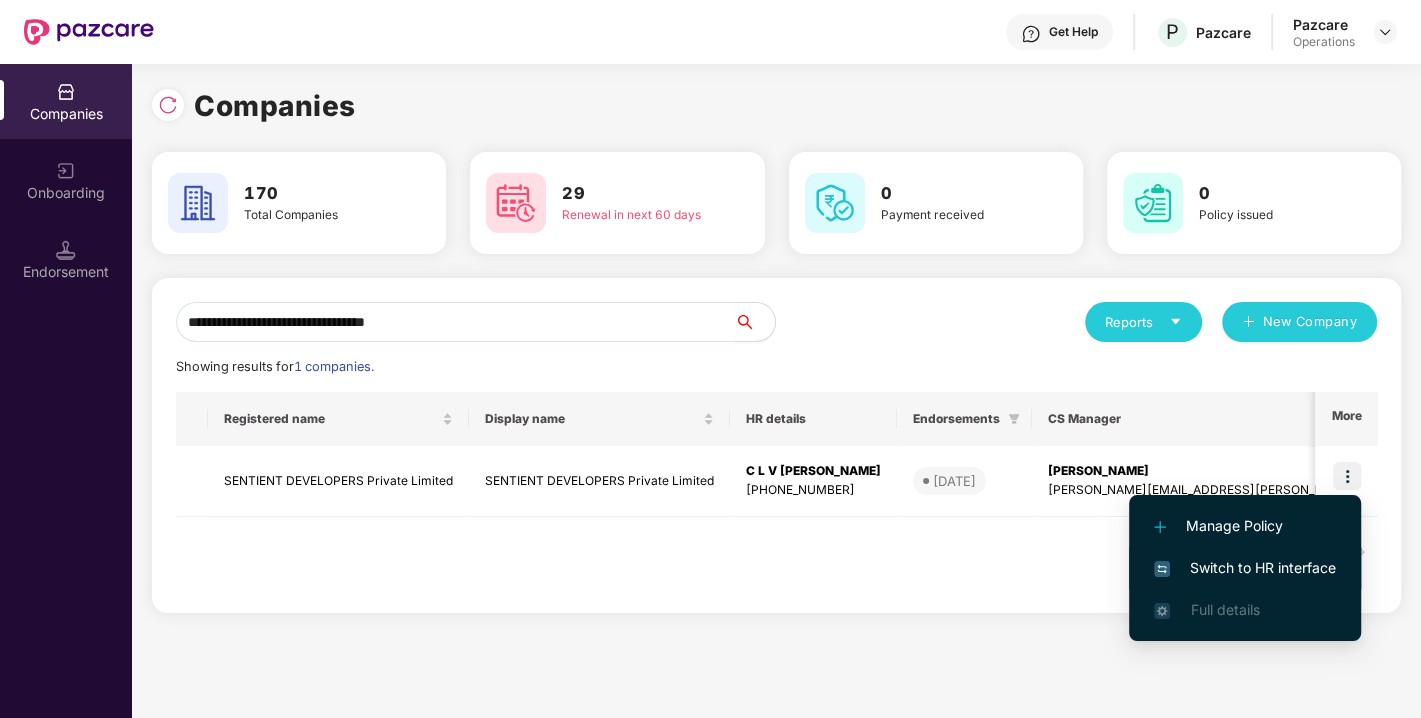 click on "Switch to HR interface" at bounding box center [1245, 568] 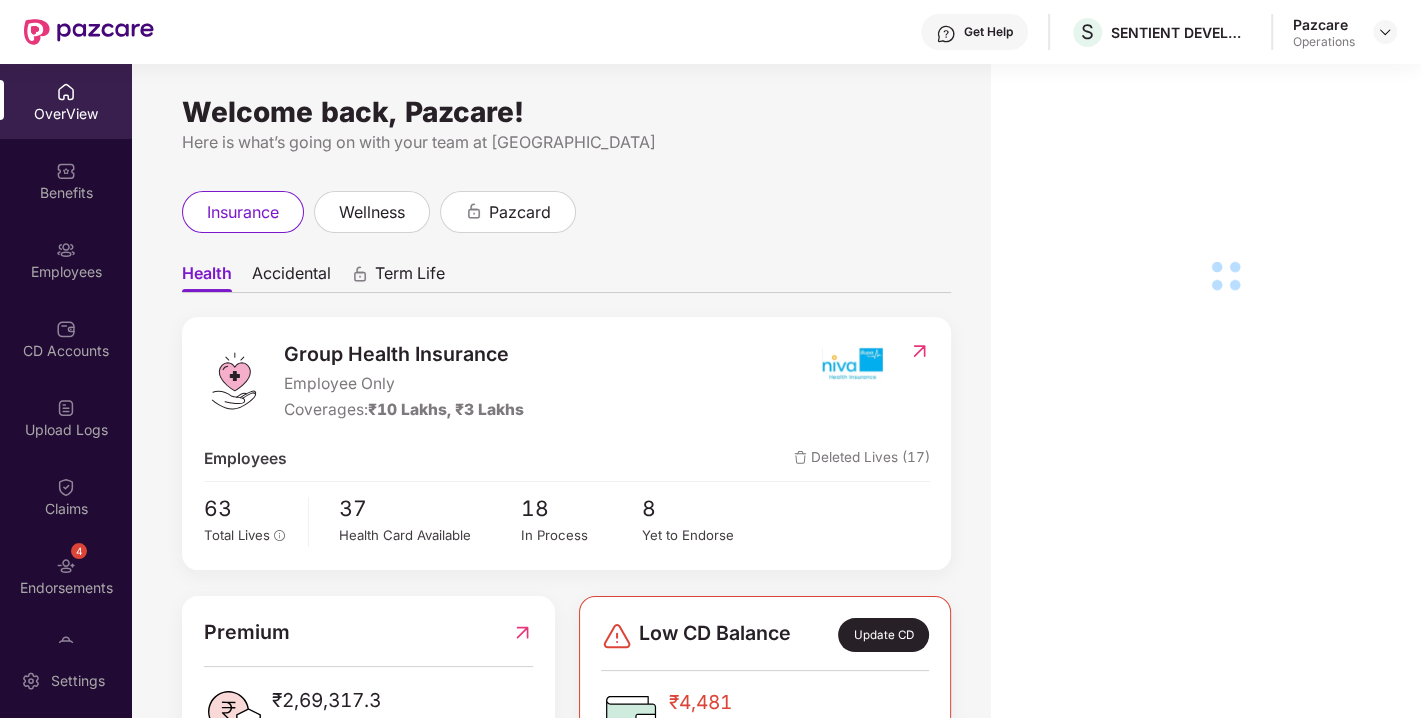 click on "4 Endorsements" at bounding box center (66, 575) 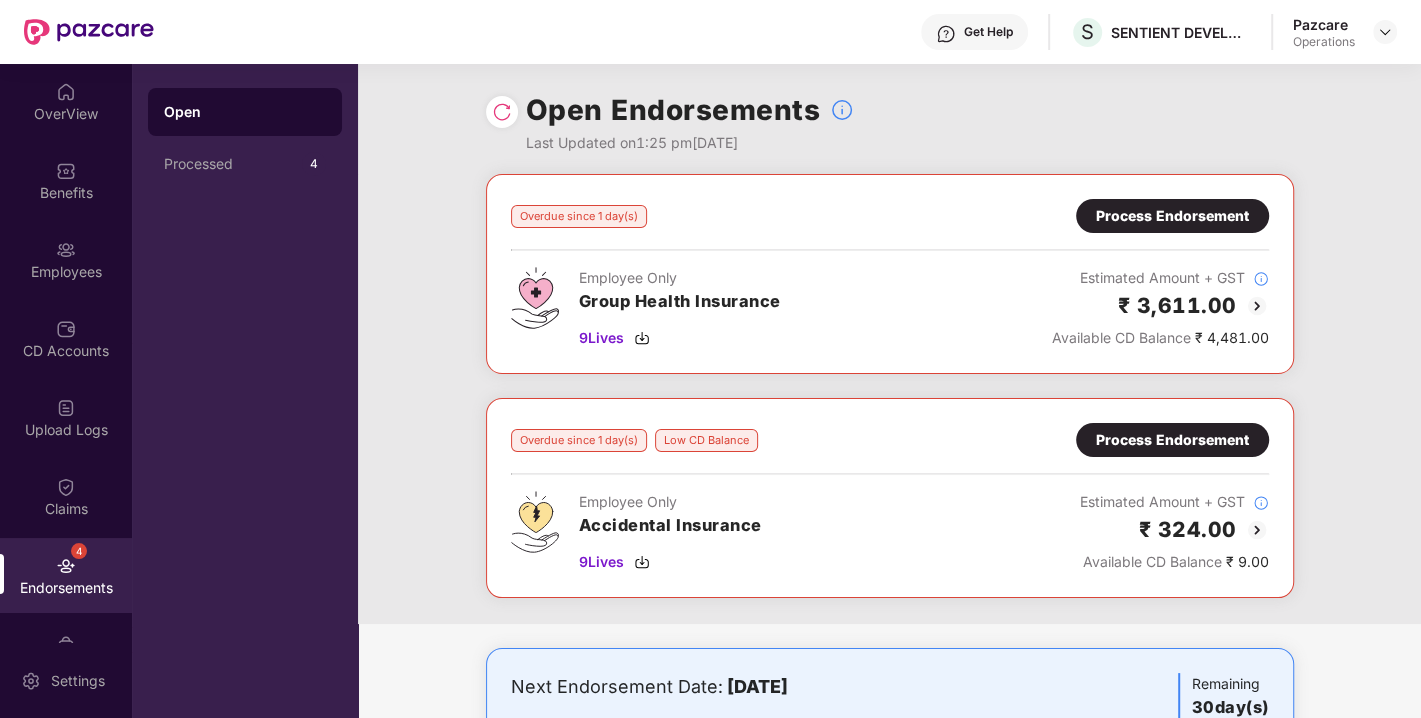 click at bounding box center (502, 112) 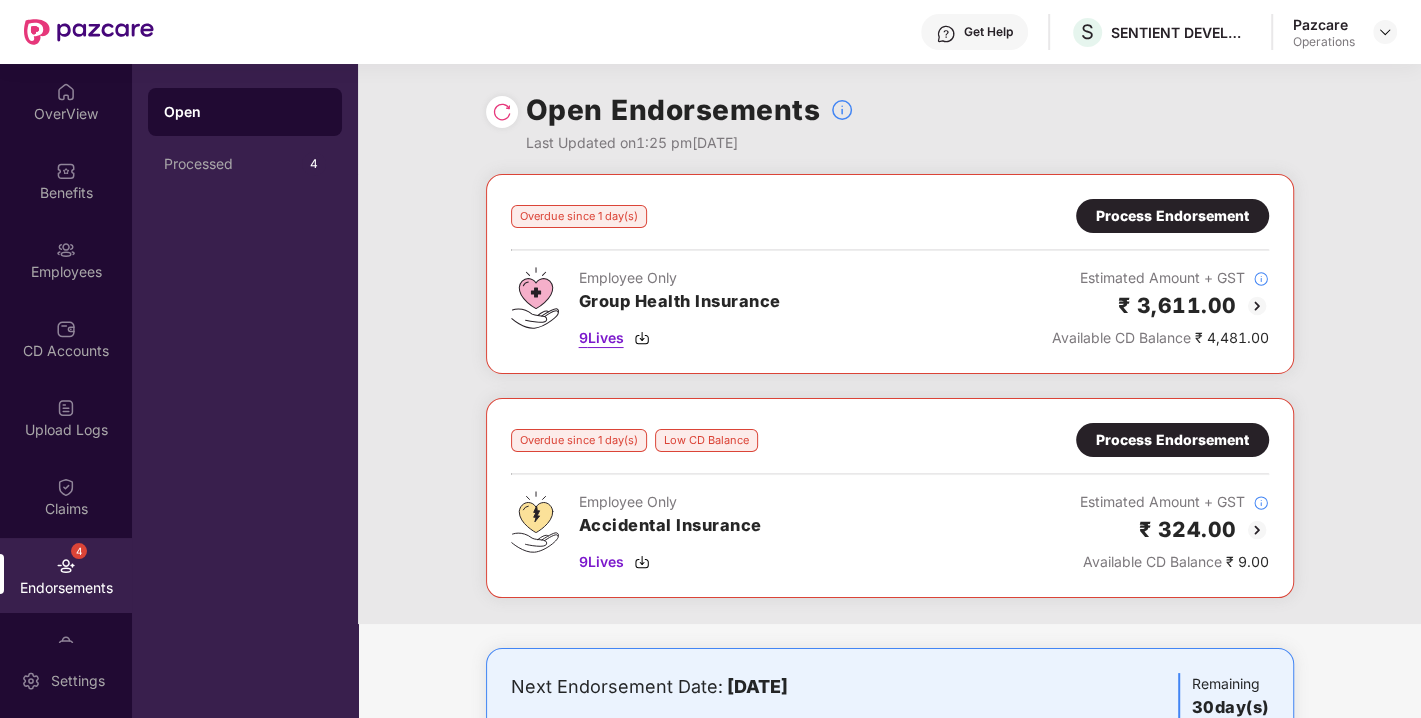 click at bounding box center [642, 338] 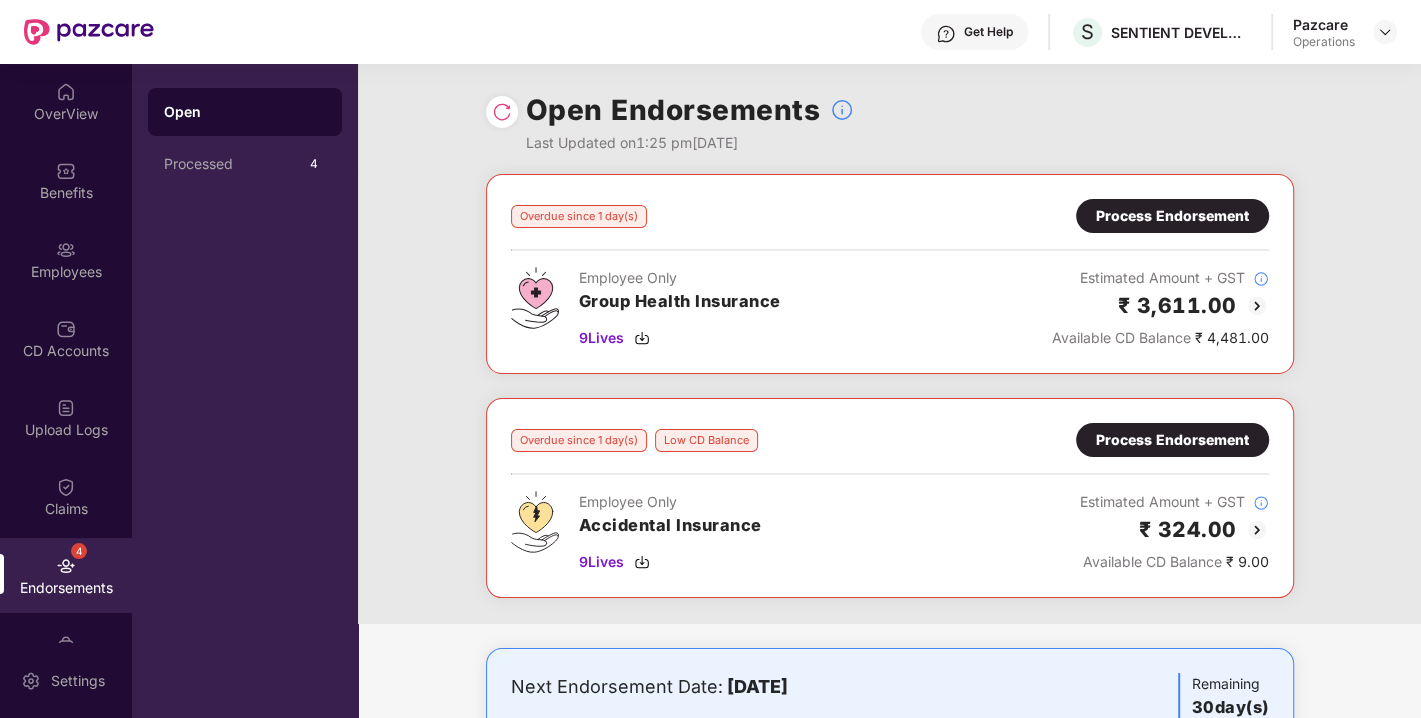 click at bounding box center (1257, 530) 